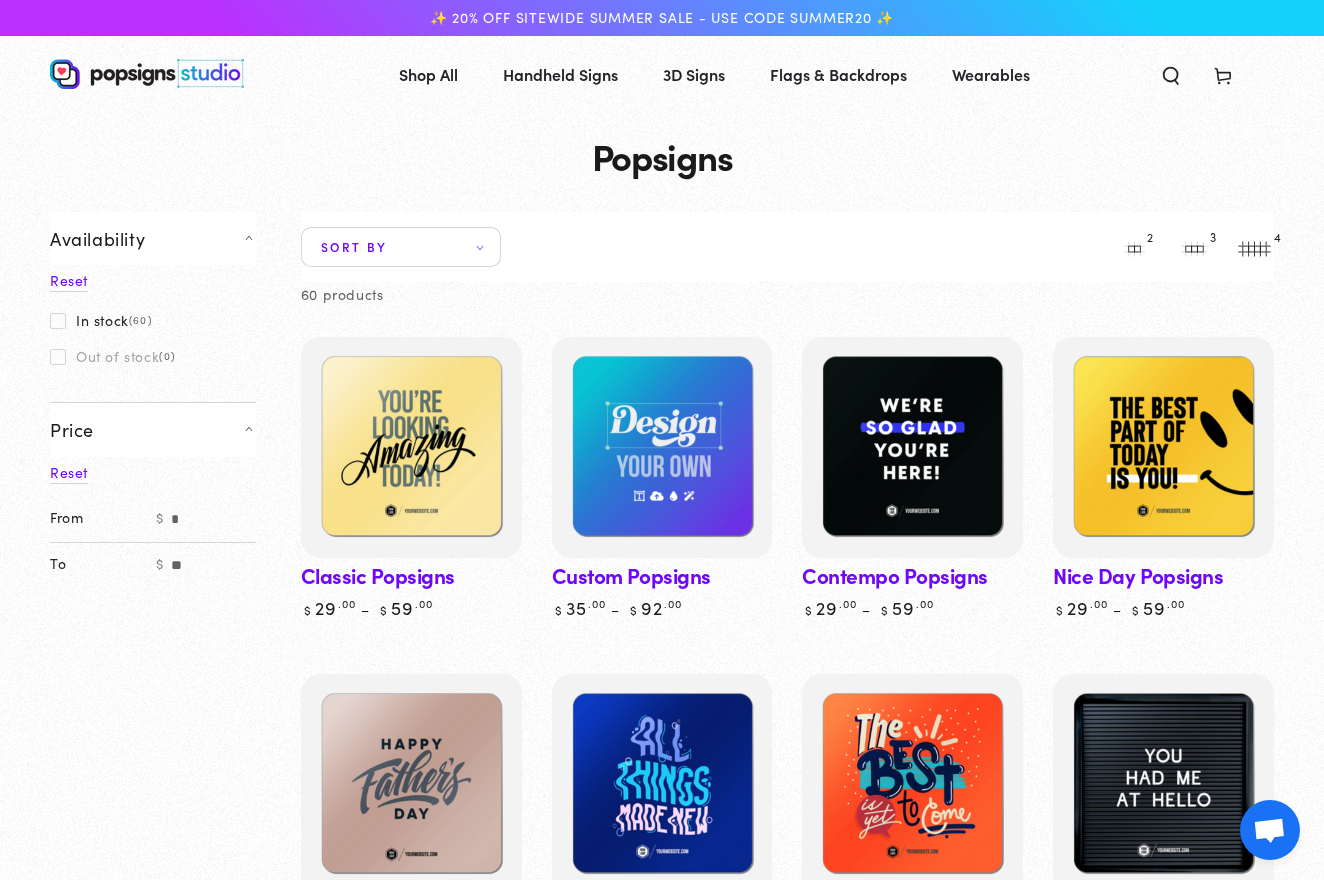 scroll, scrollTop: 0, scrollLeft: 0, axis: both 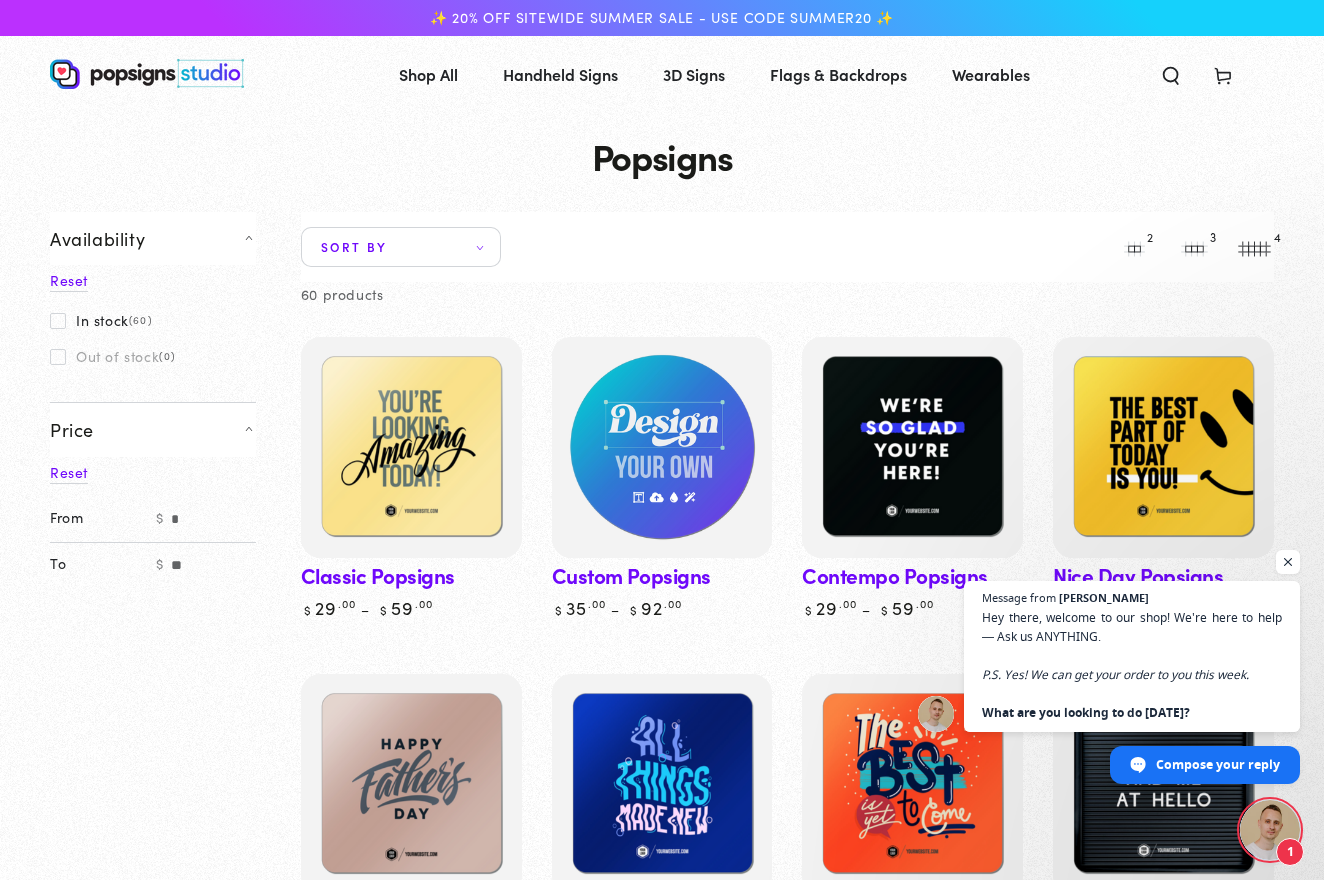 click at bounding box center (661, 447) 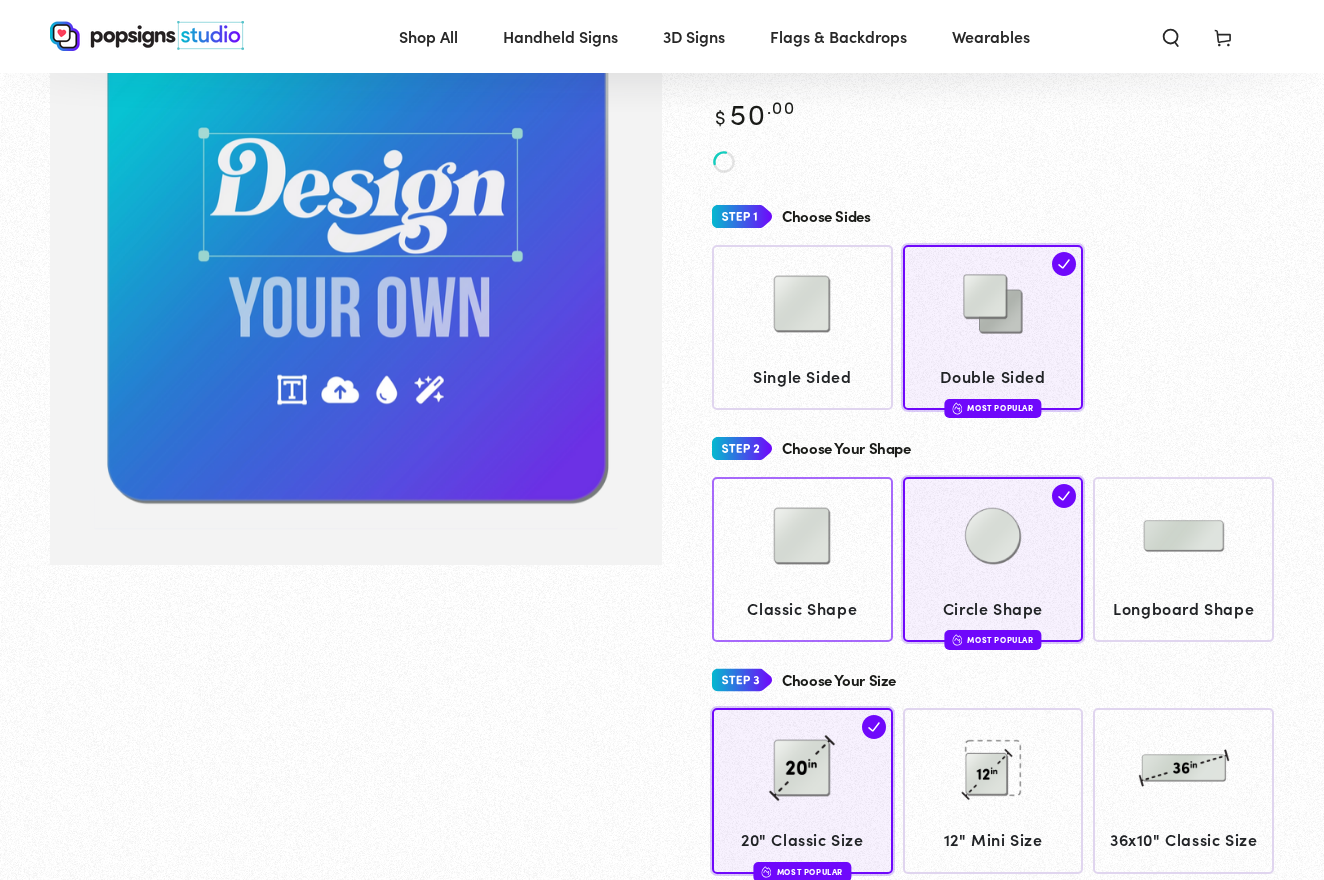 scroll, scrollTop: 202, scrollLeft: 0, axis: vertical 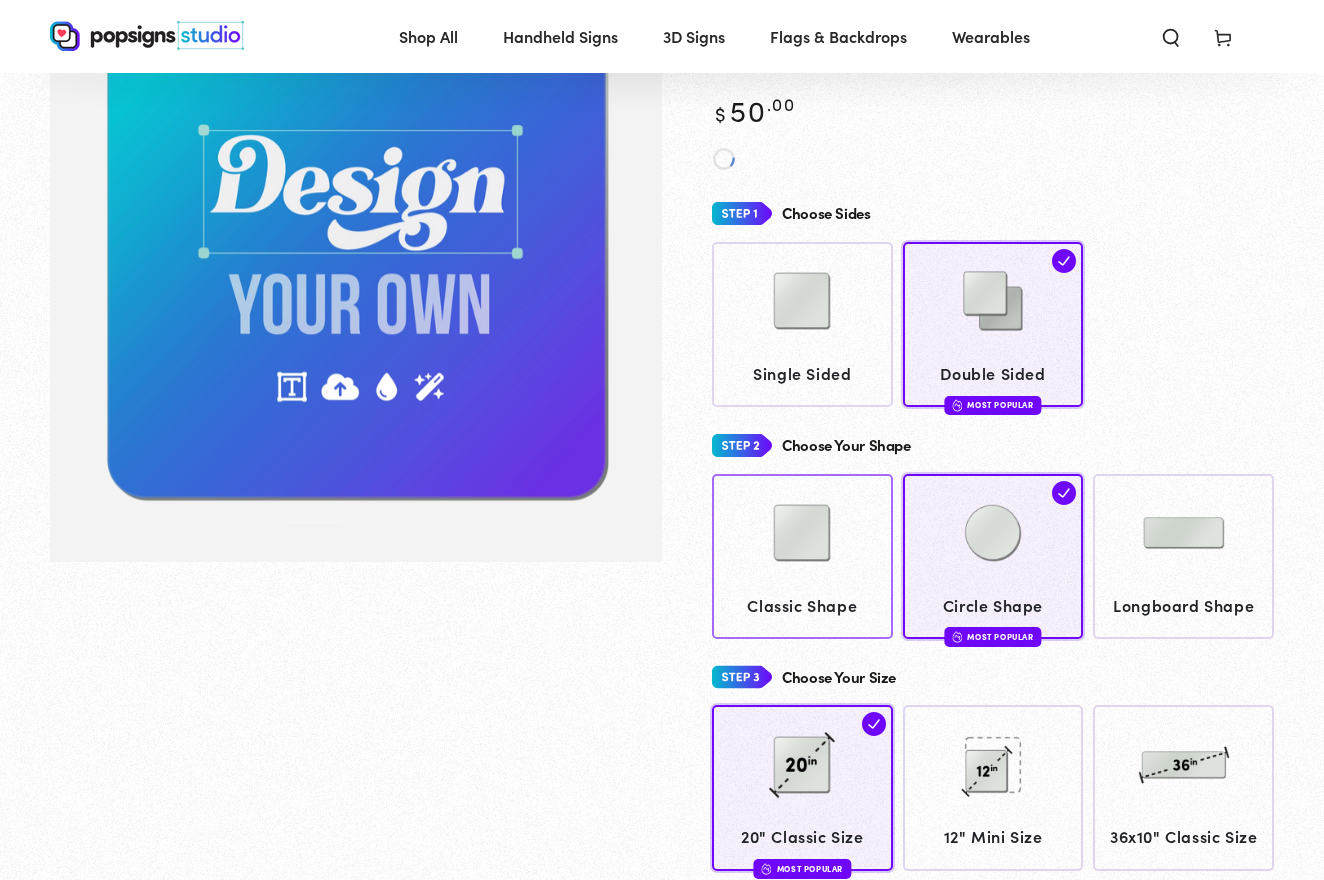click 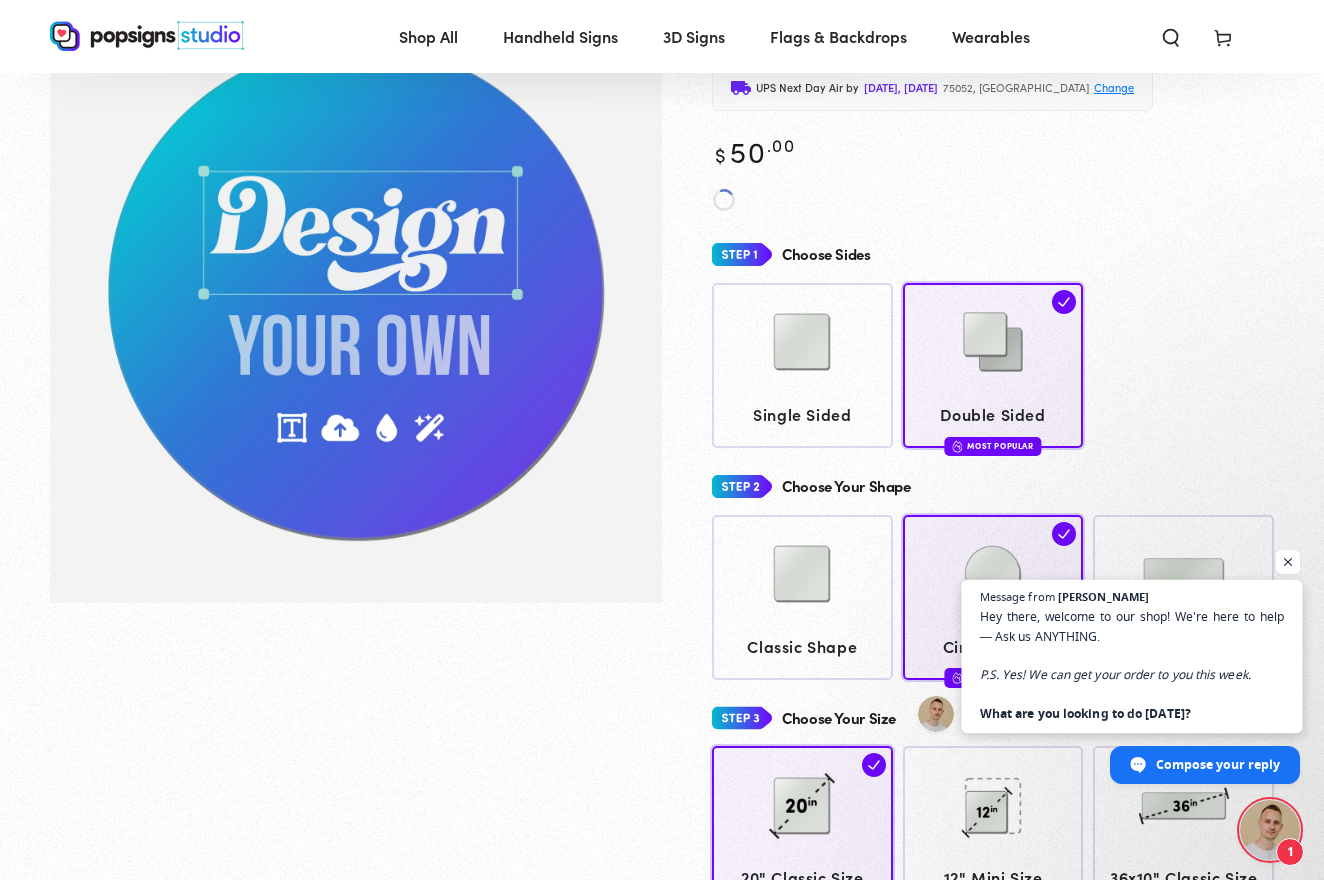 scroll, scrollTop: 144, scrollLeft: 0, axis: vertical 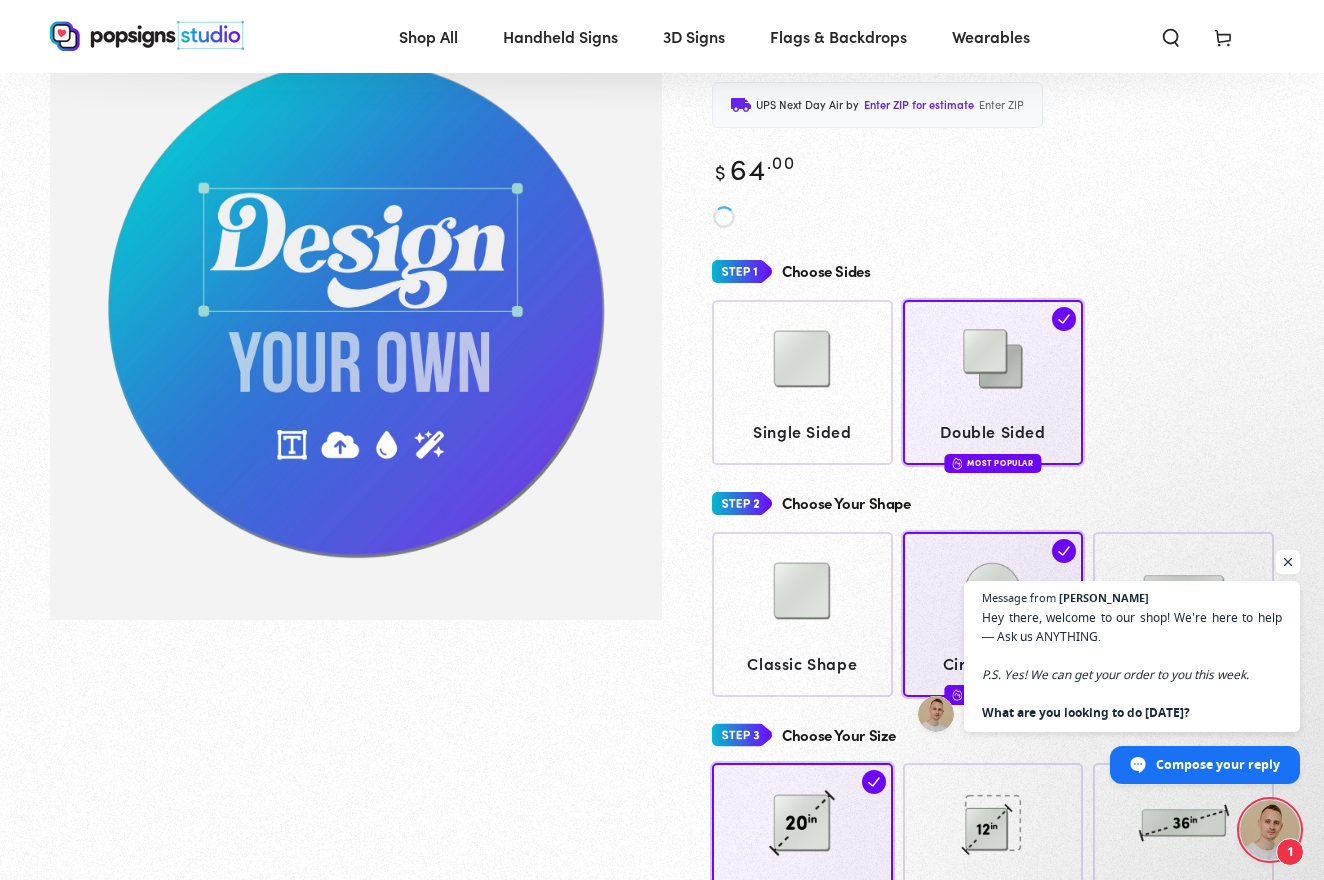 click at bounding box center (1288, 562) 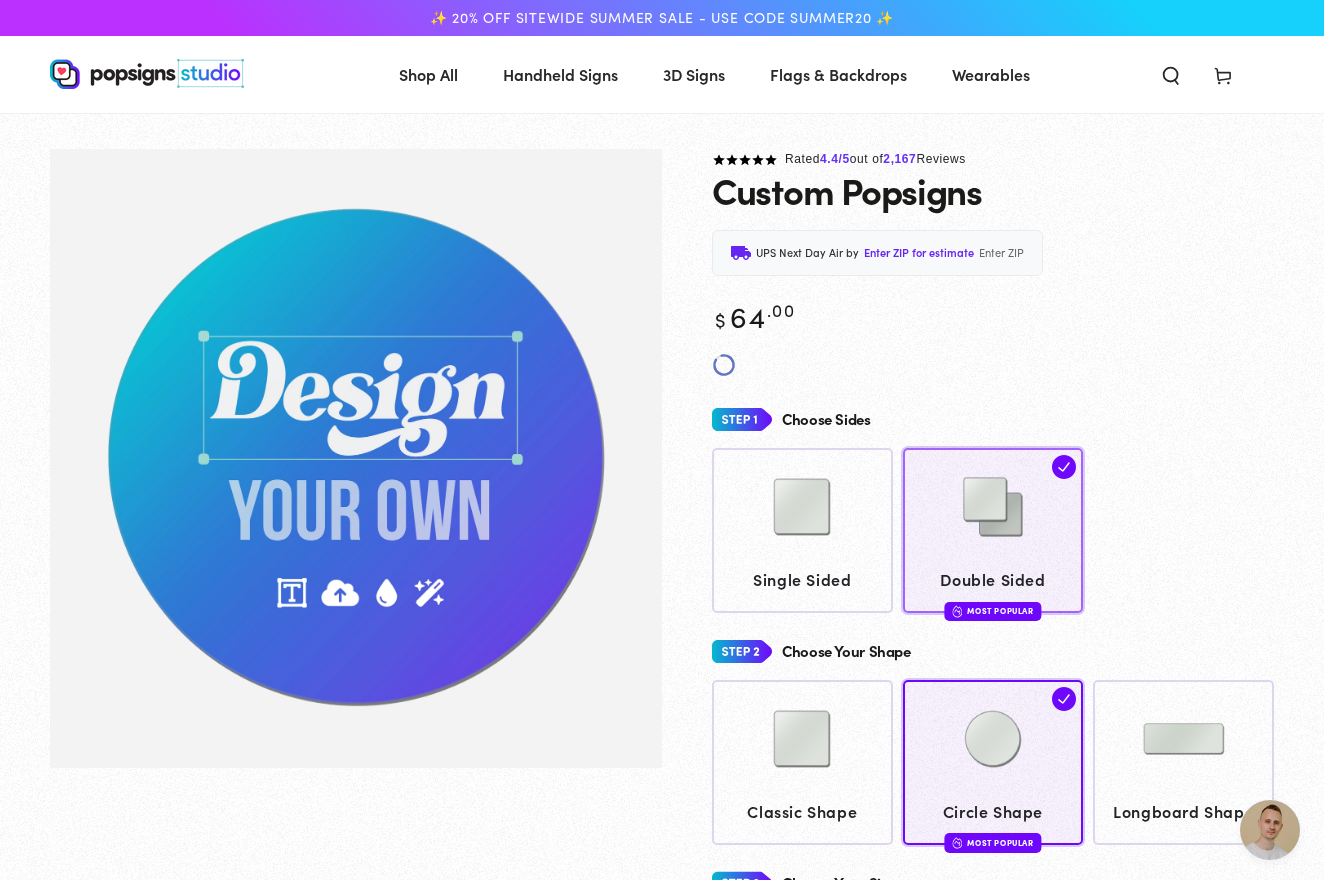 scroll, scrollTop: -1, scrollLeft: 0, axis: vertical 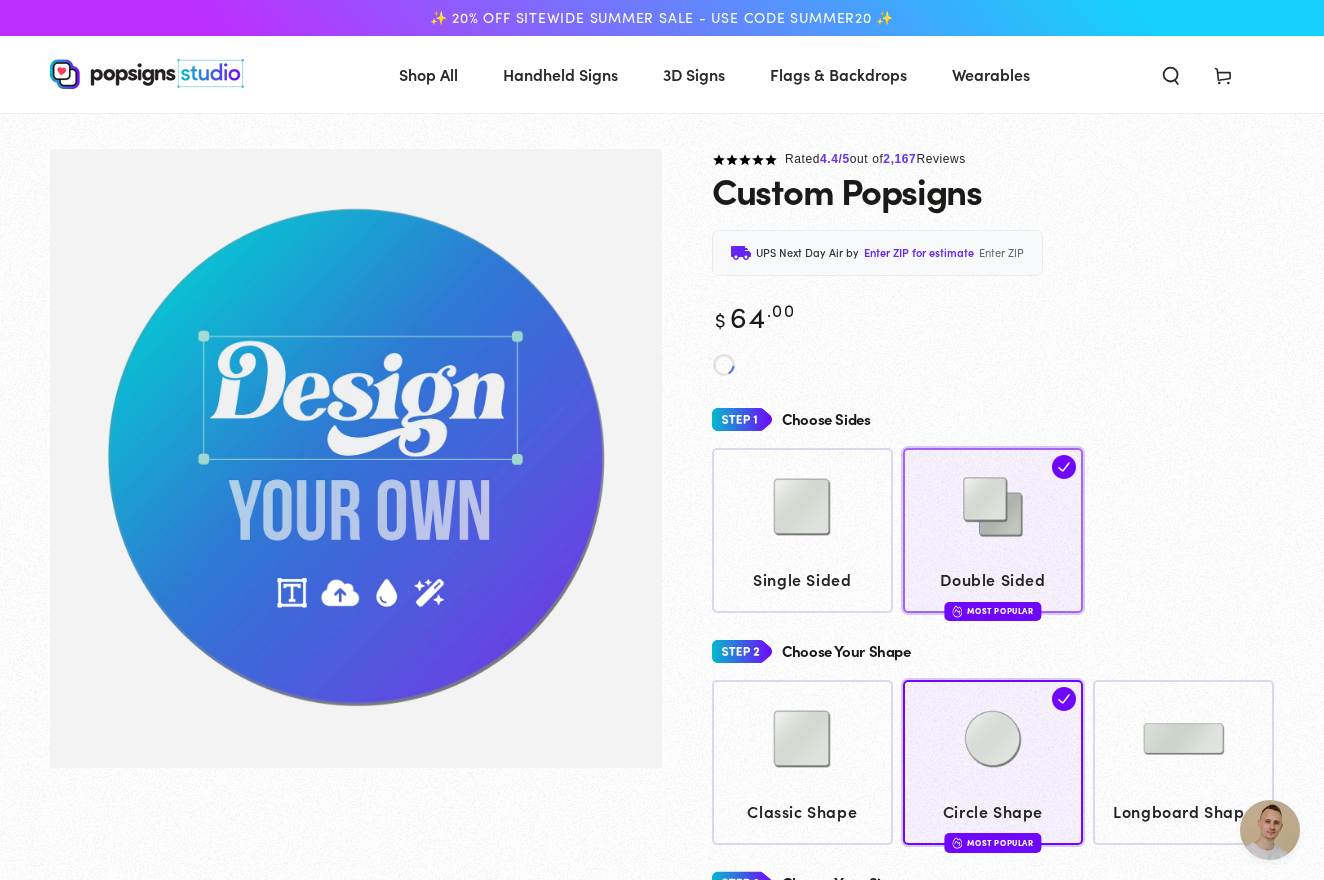 click 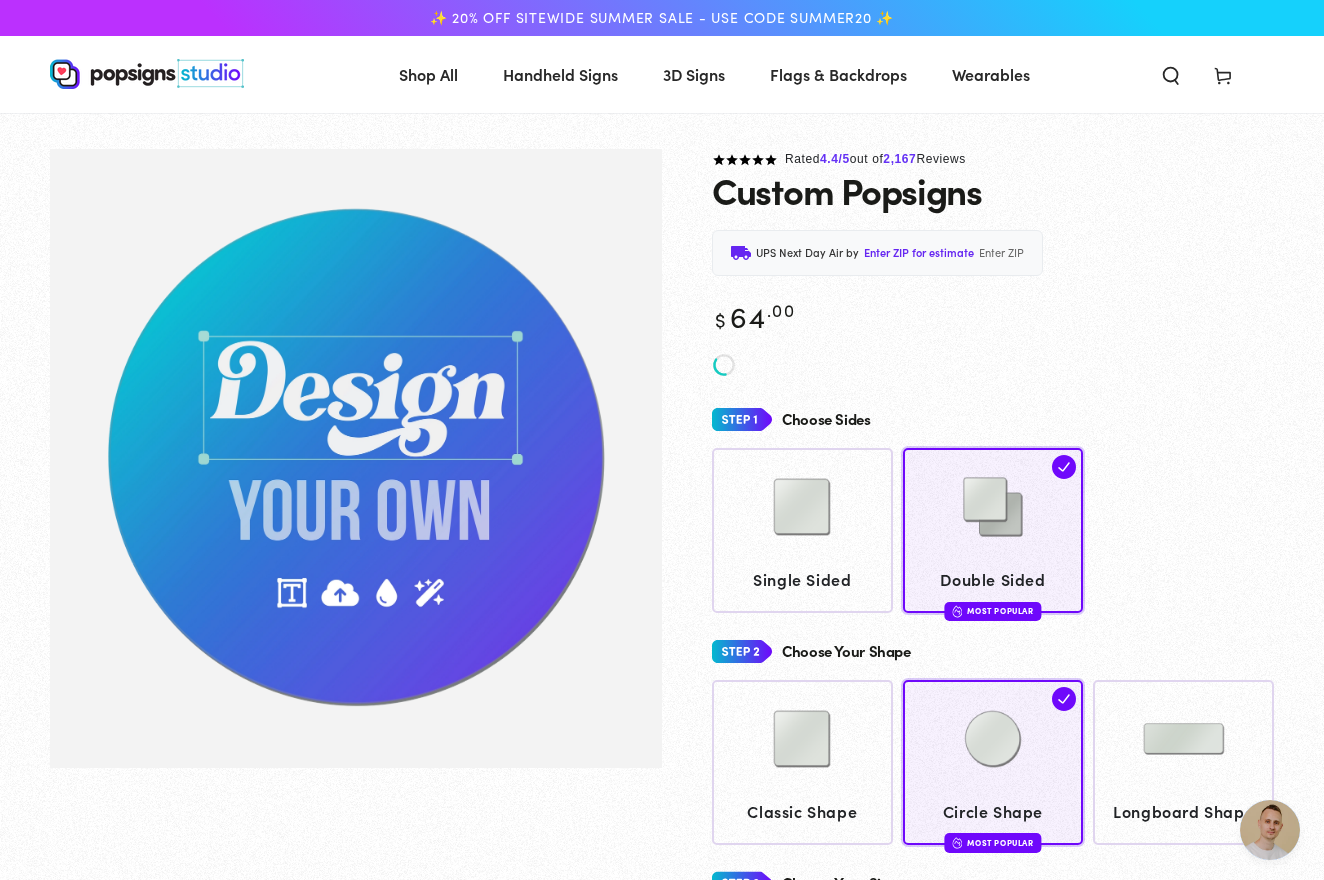 click on "Skip to product information
1
/
of
1
4.4 /5 2,167" at bounding box center (662, 945) 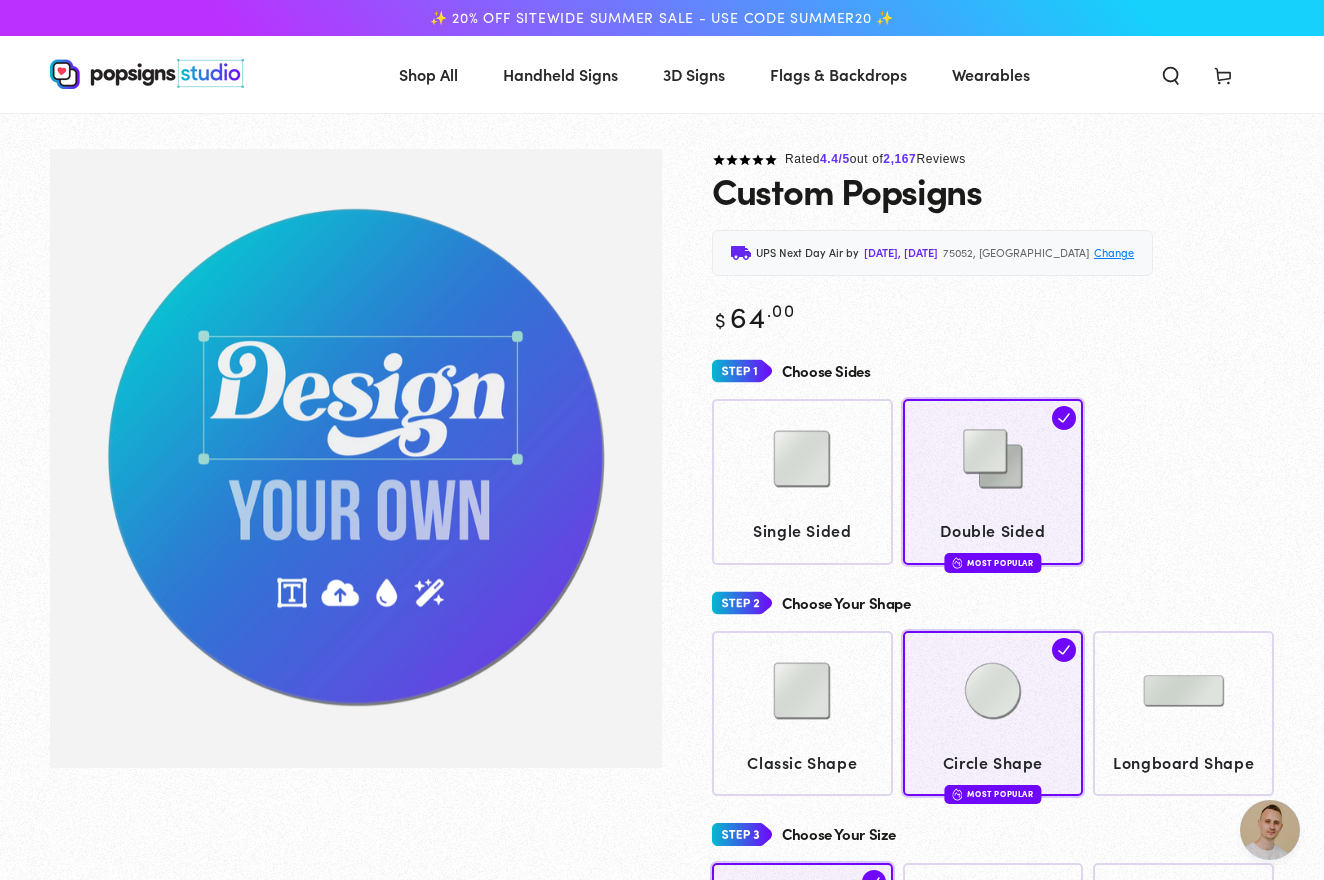 scroll, scrollTop: 0, scrollLeft: 0, axis: both 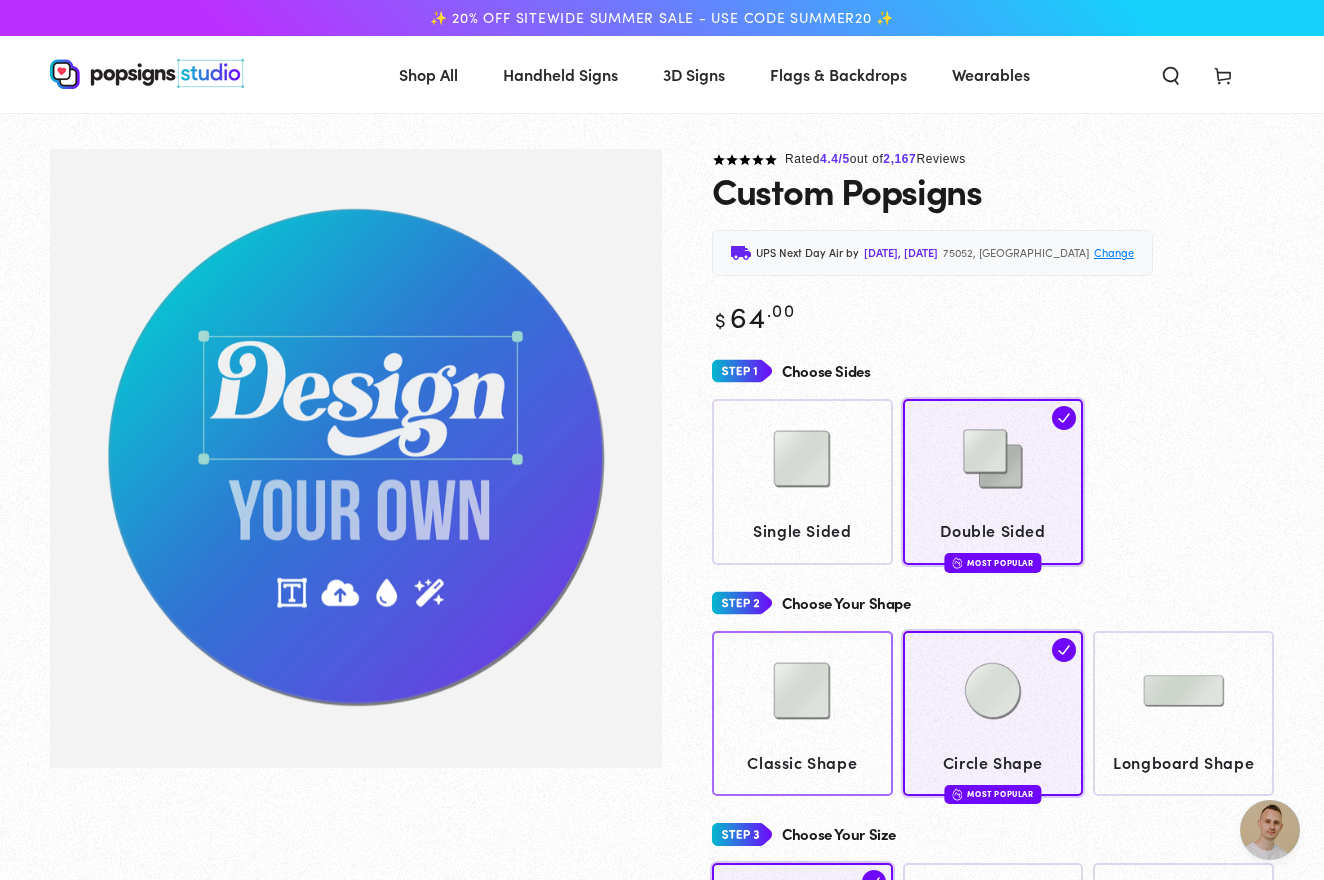 click 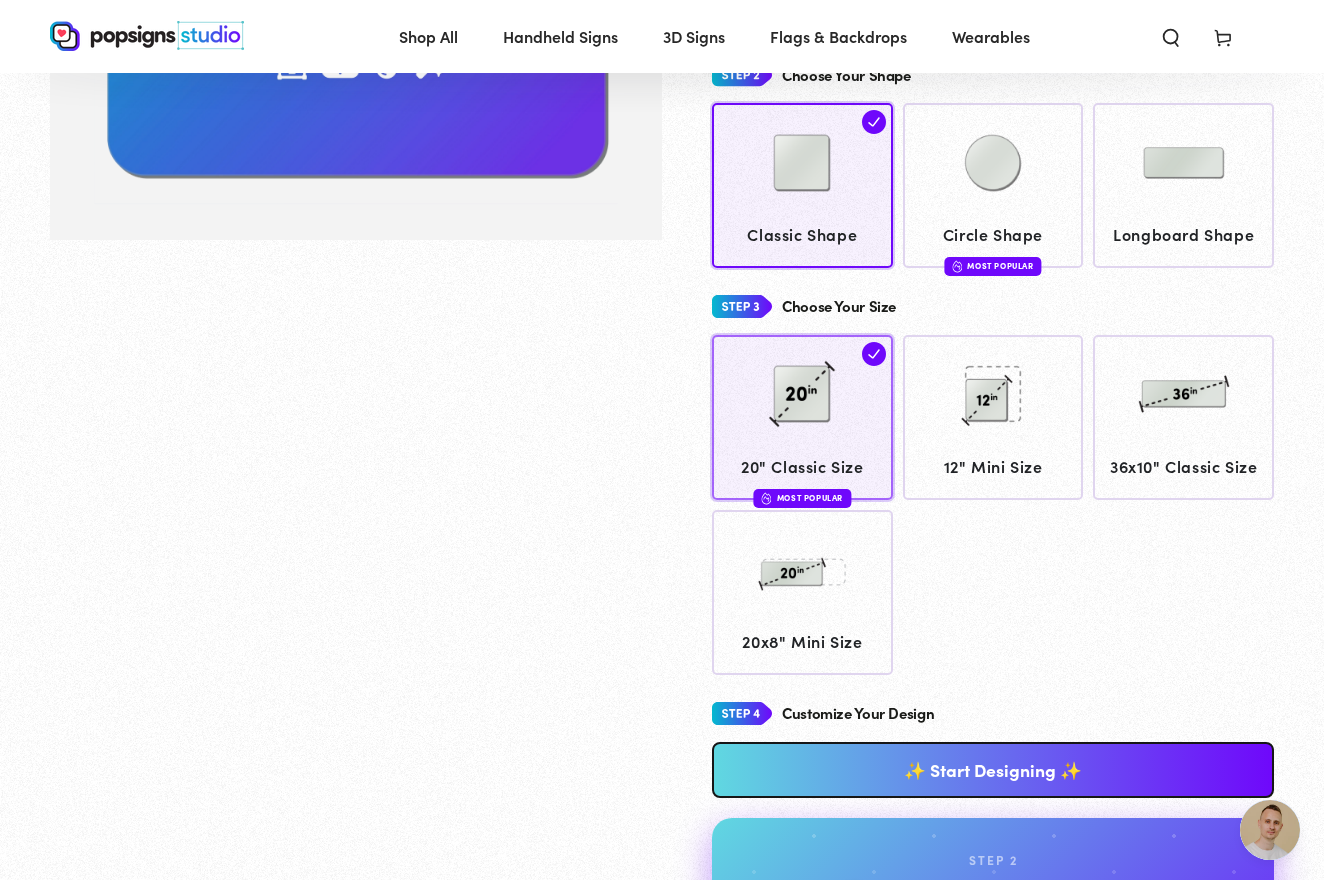 scroll, scrollTop: 540, scrollLeft: 0, axis: vertical 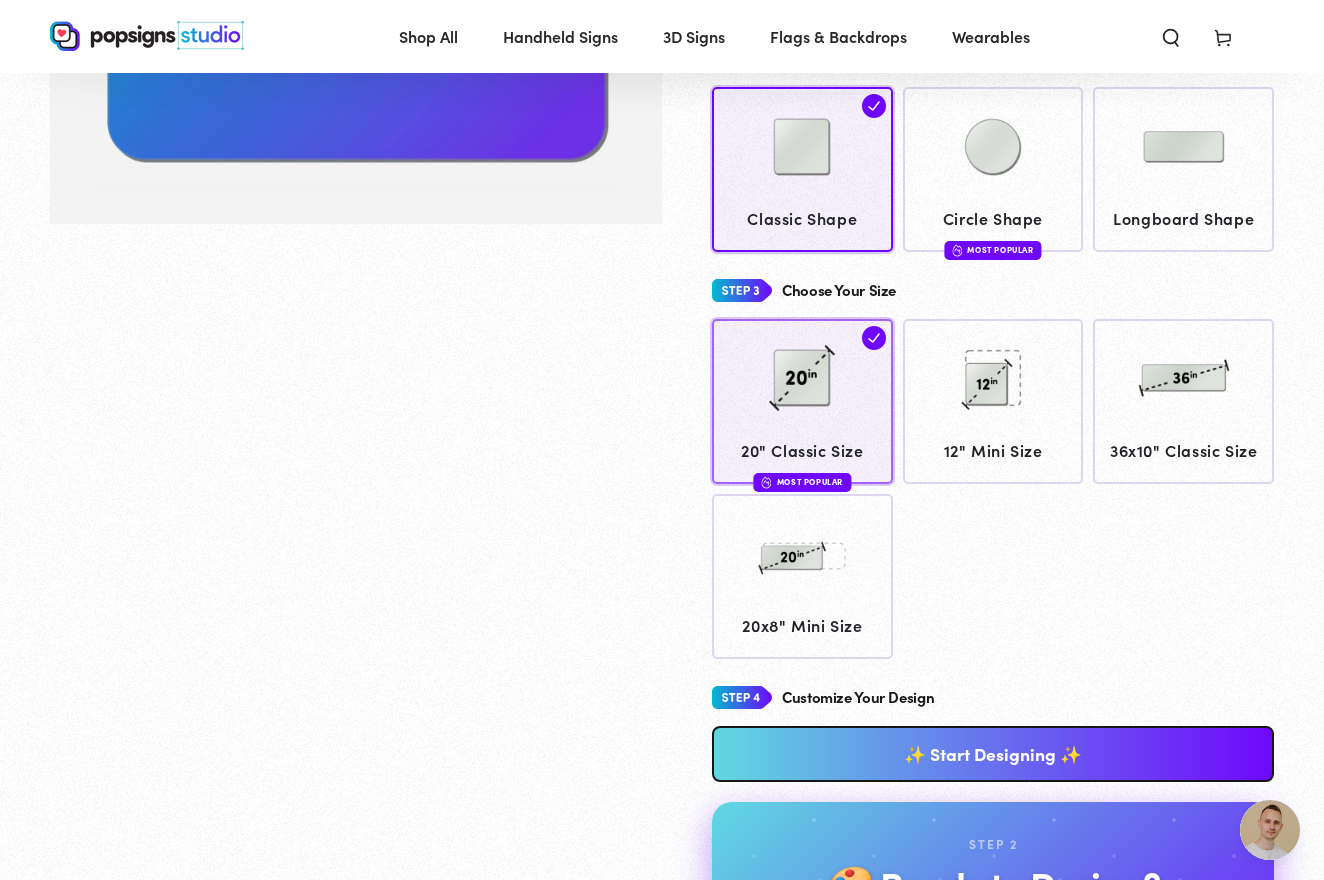 click 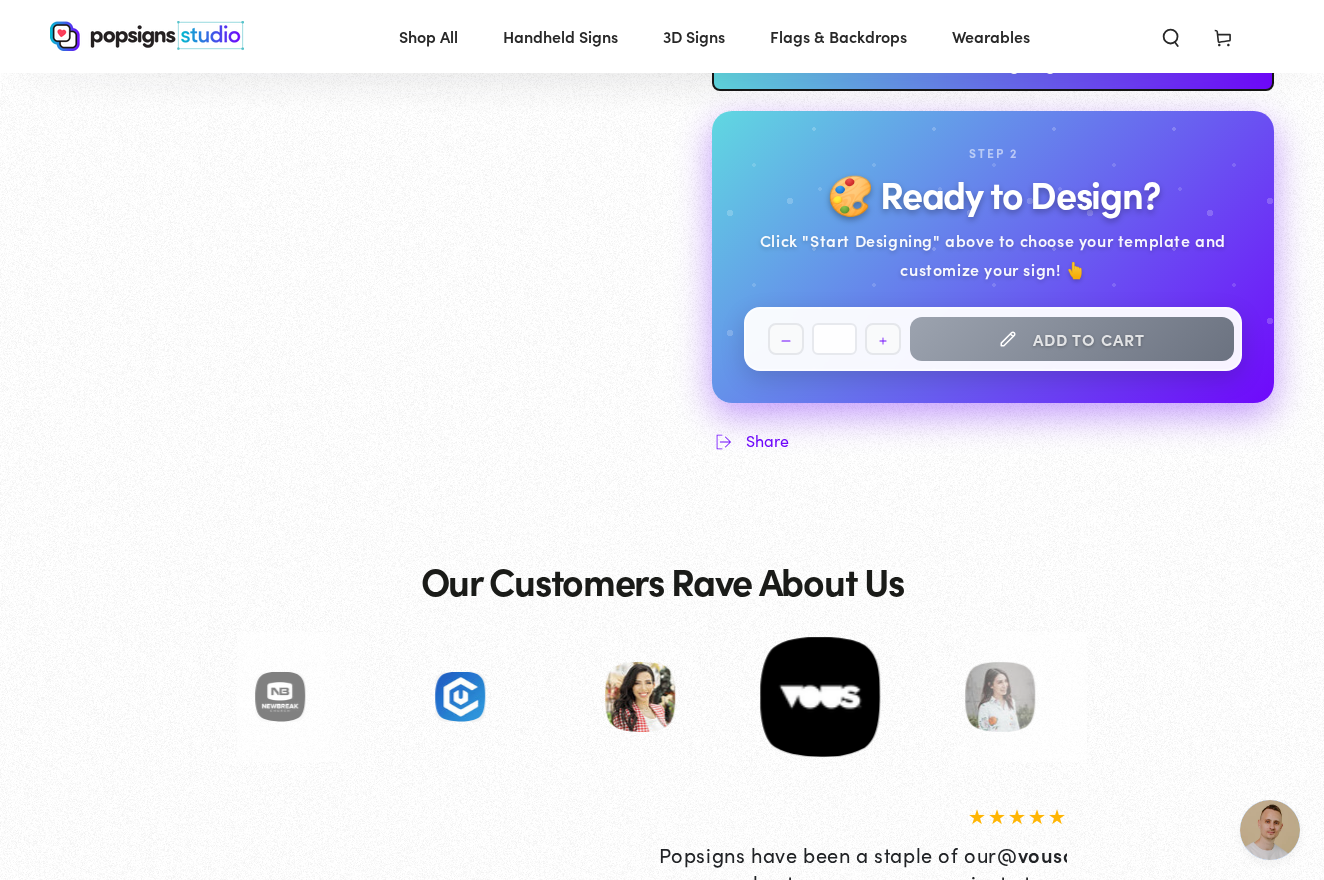 scroll, scrollTop: 886, scrollLeft: 0, axis: vertical 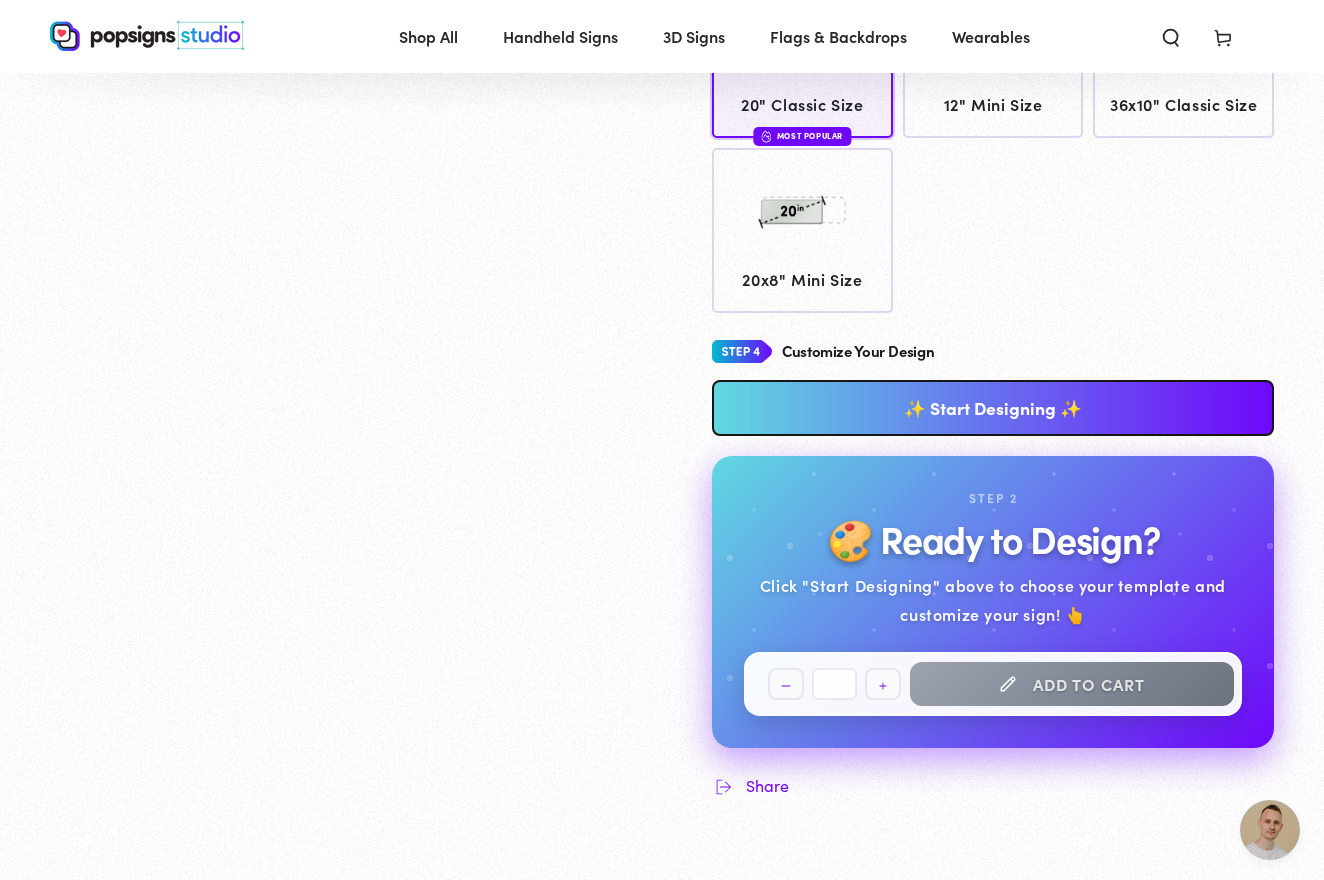 click on "✨ Start Designing ✨" at bounding box center (993, 408) 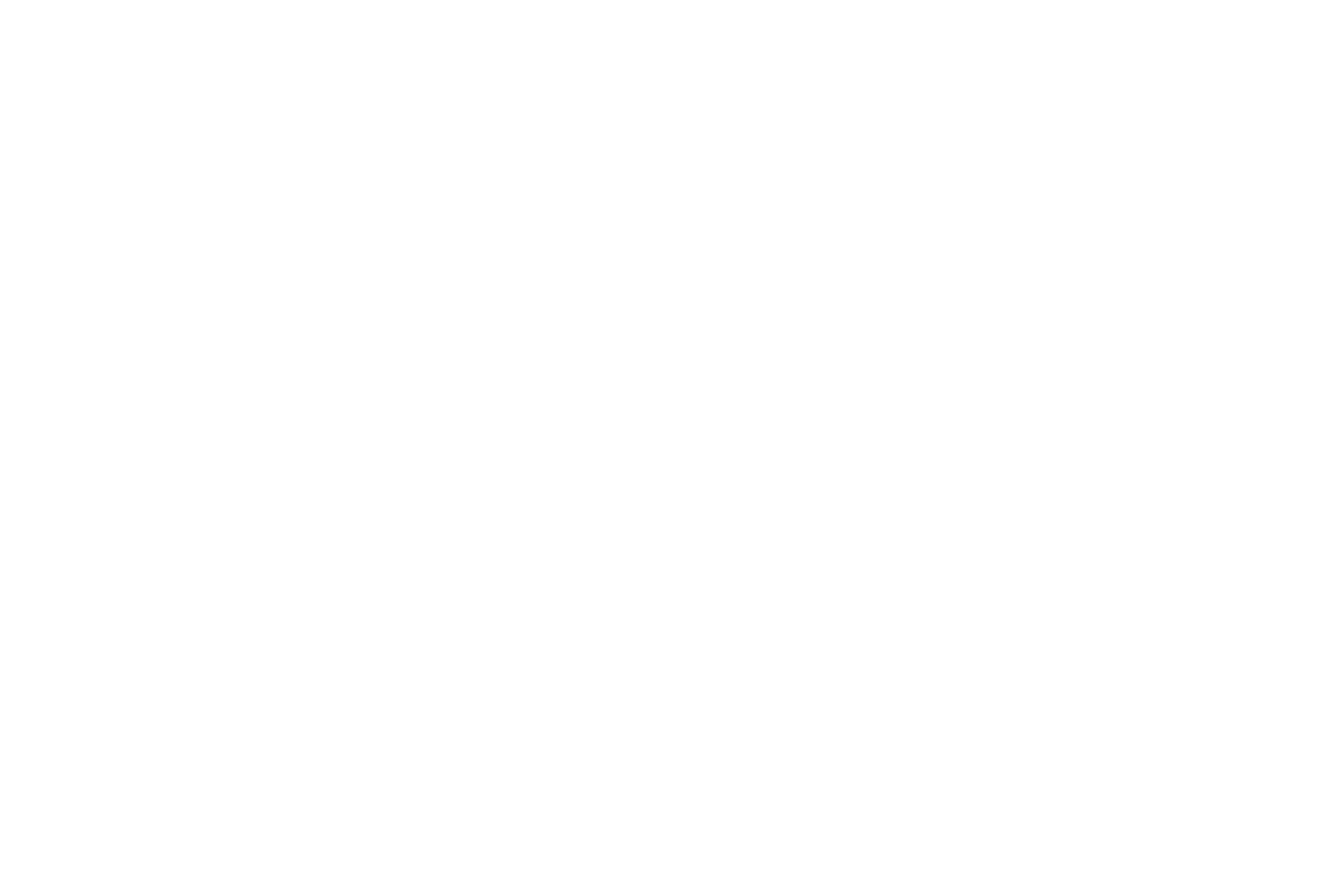 scroll, scrollTop: 0, scrollLeft: 0, axis: both 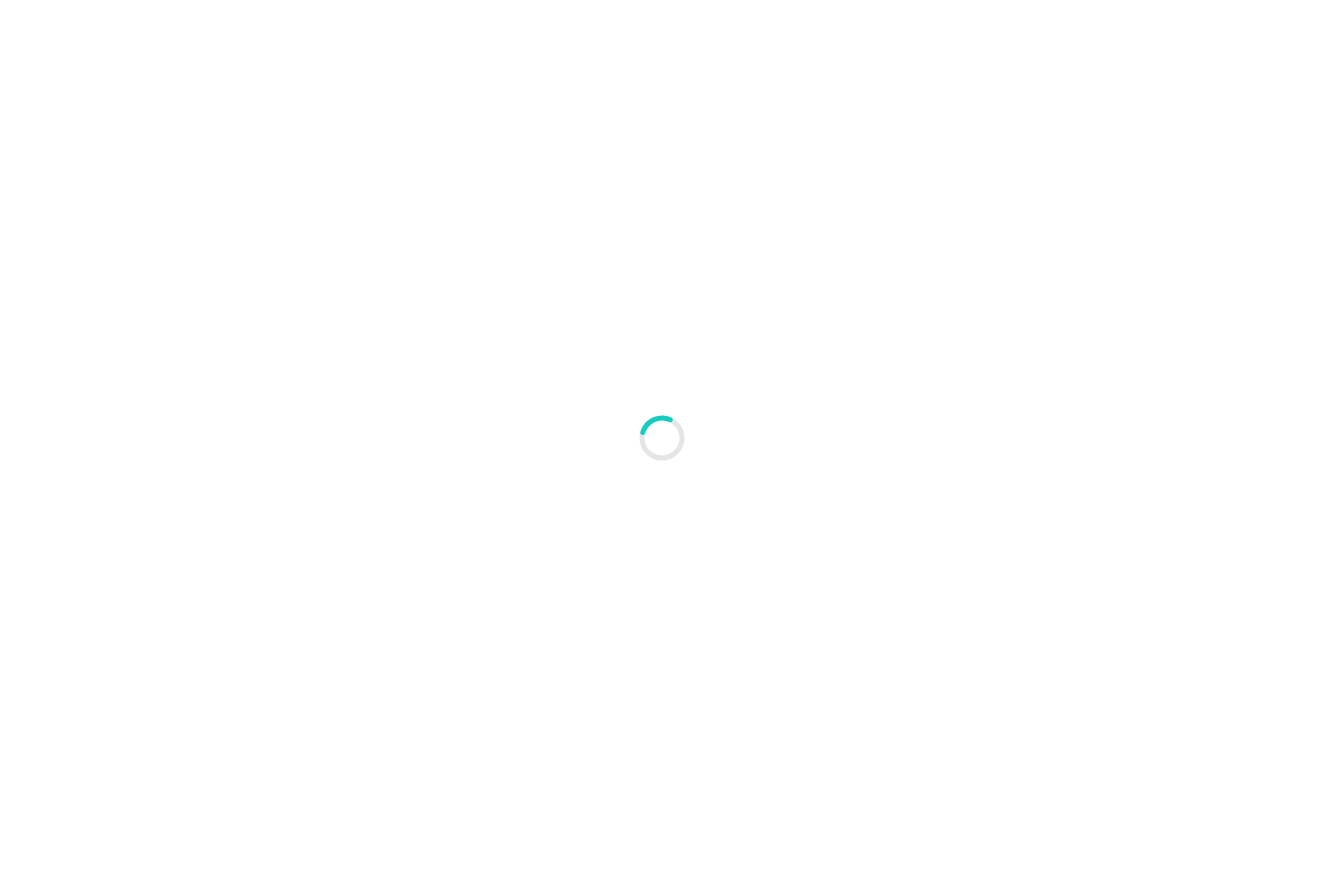 type on "An ancient tree with a door leading to a magical world" 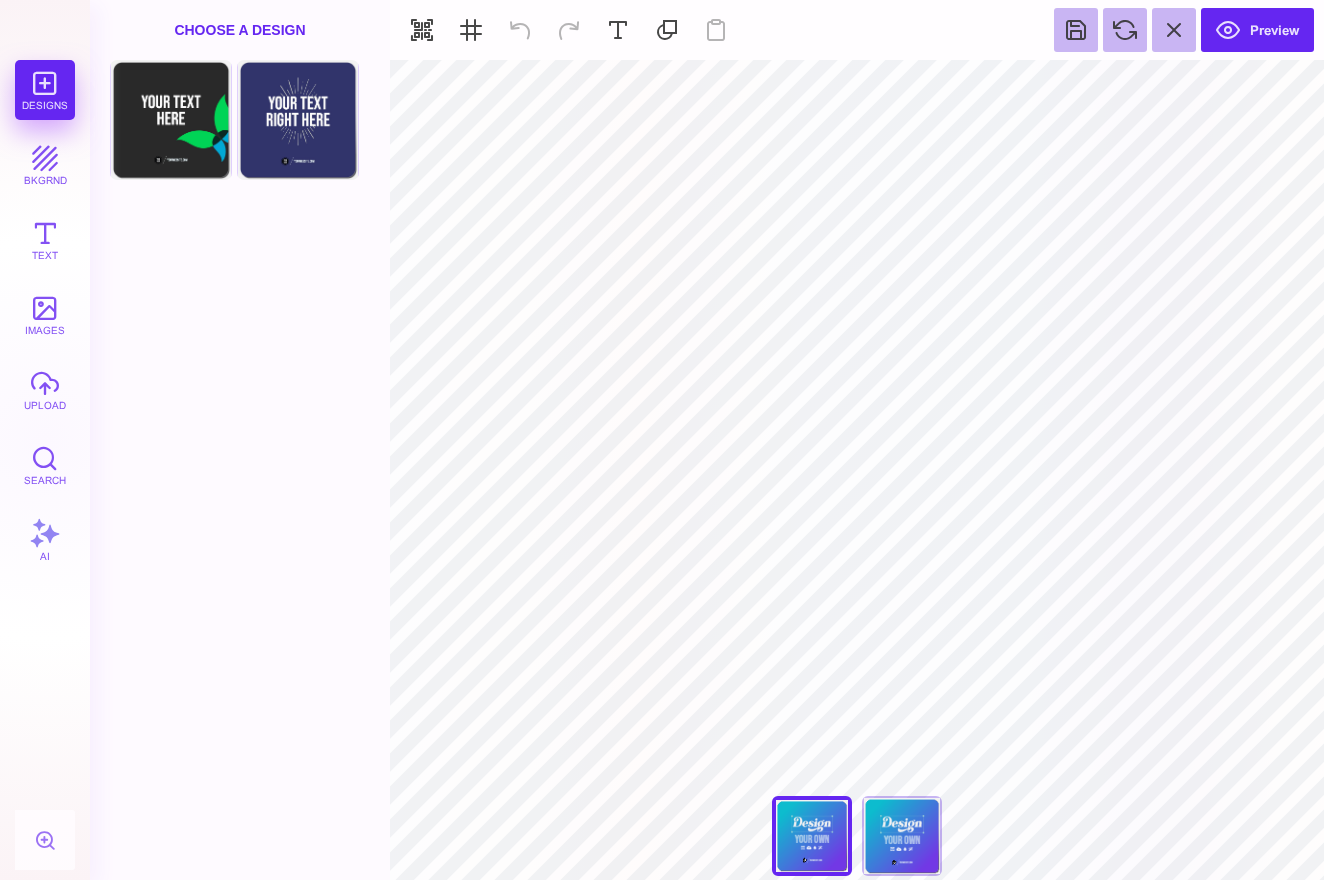 click on "Choose A Design" at bounding box center [240, 30] 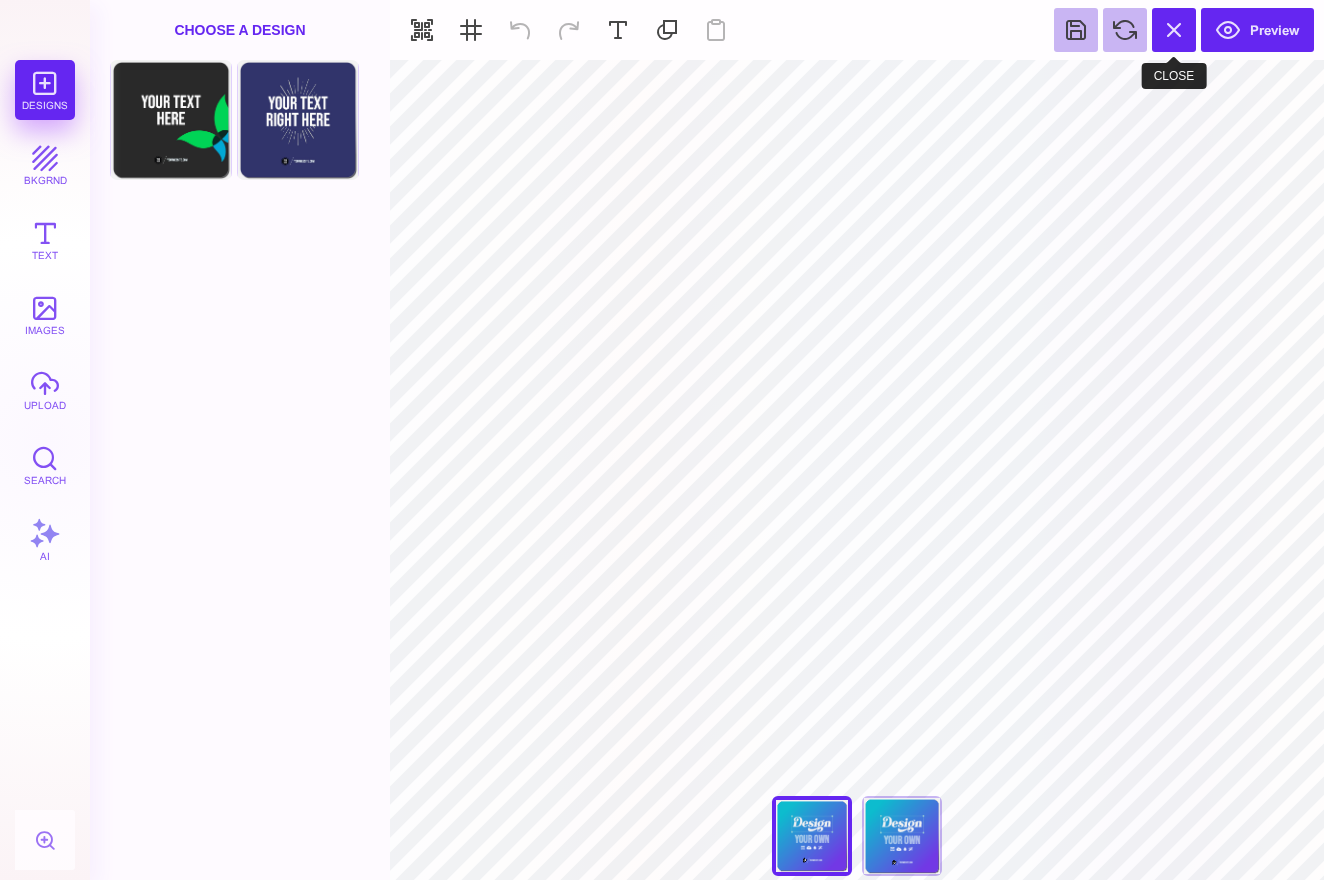 click at bounding box center [1174, 30] 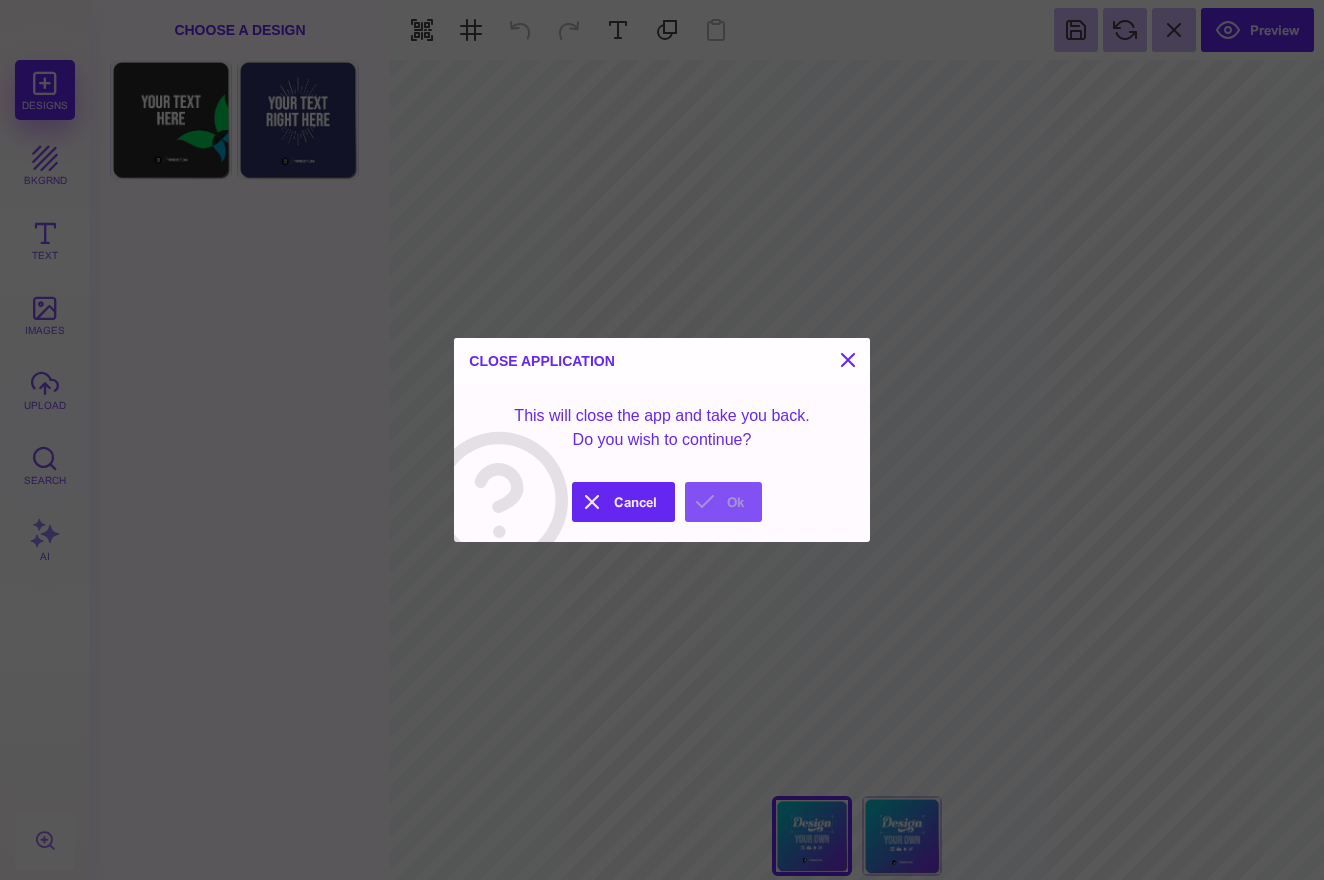 click on "Ok" at bounding box center [723, 502] 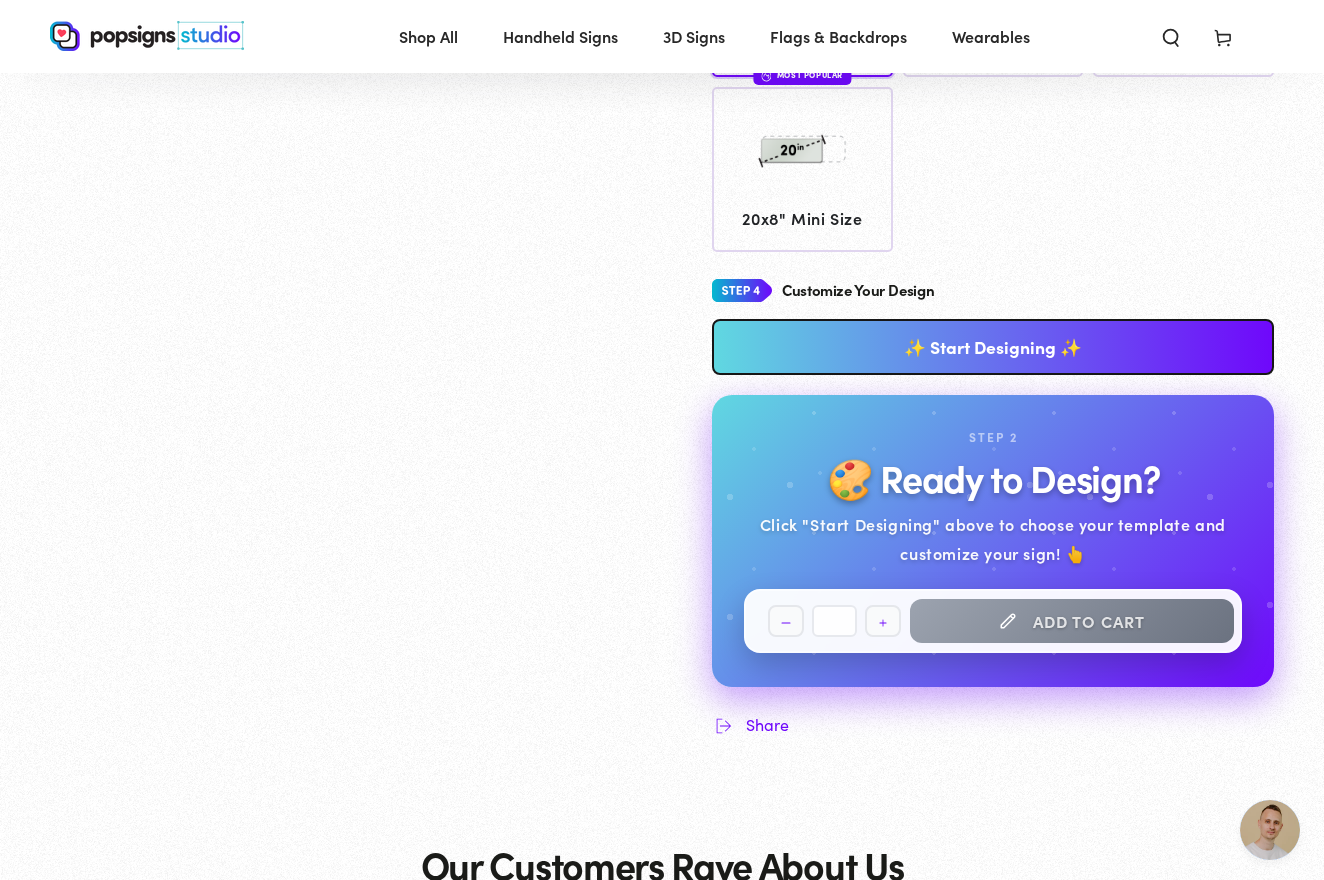 scroll, scrollTop: 955, scrollLeft: 0, axis: vertical 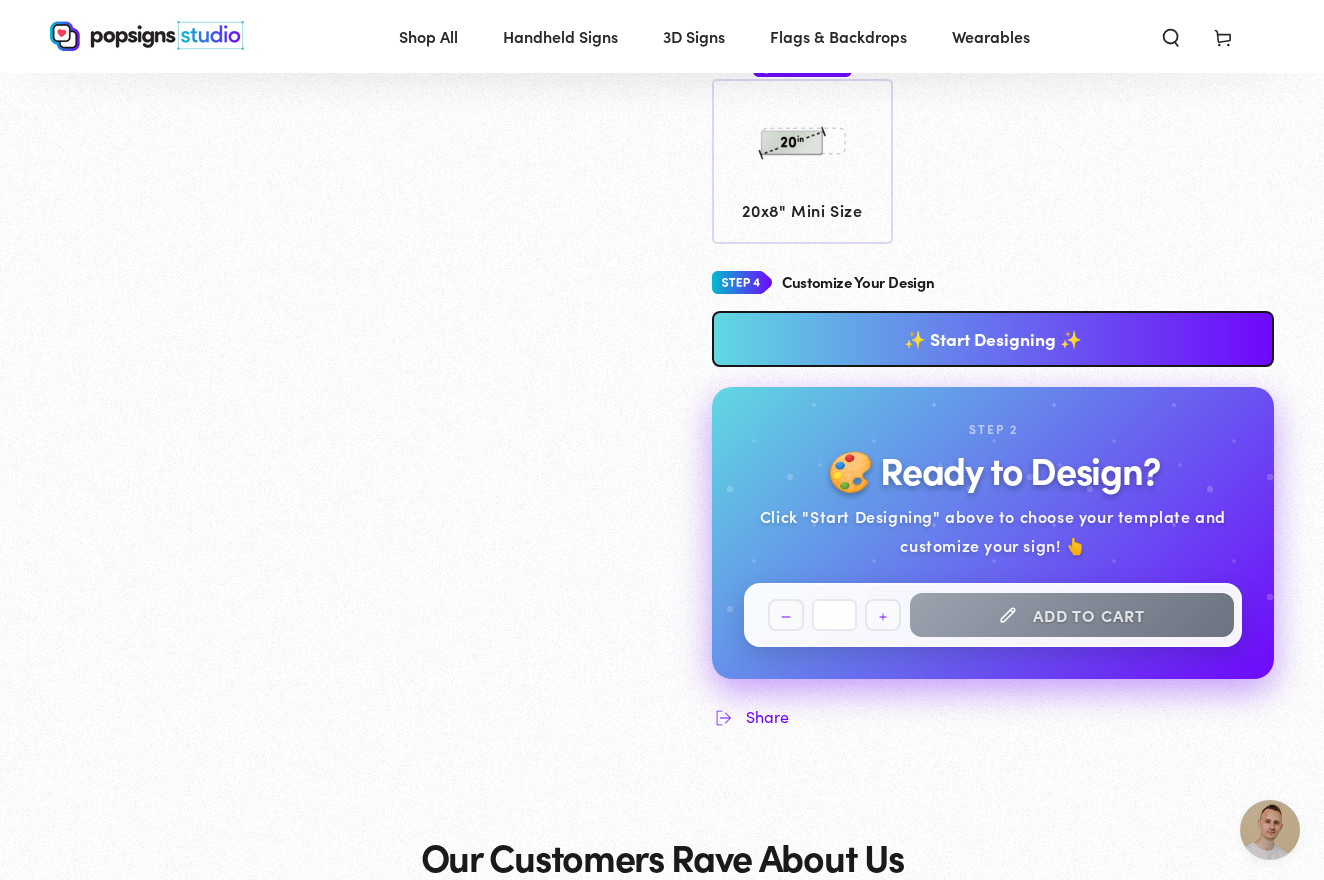 click on "✨ Start Designing ✨" at bounding box center [993, 339] 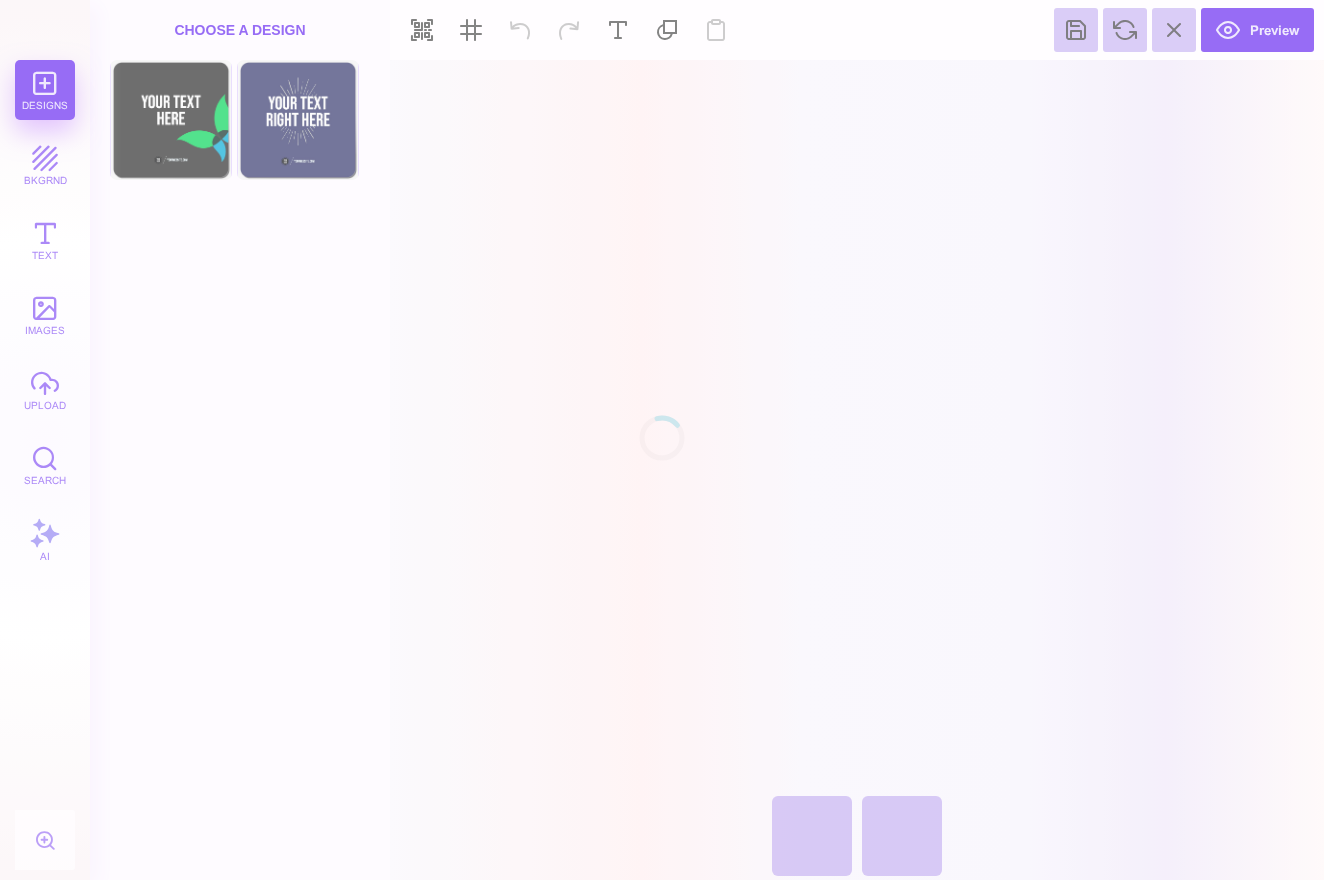 scroll, scrollTop: 0, scrollLeft: 0, axis: both 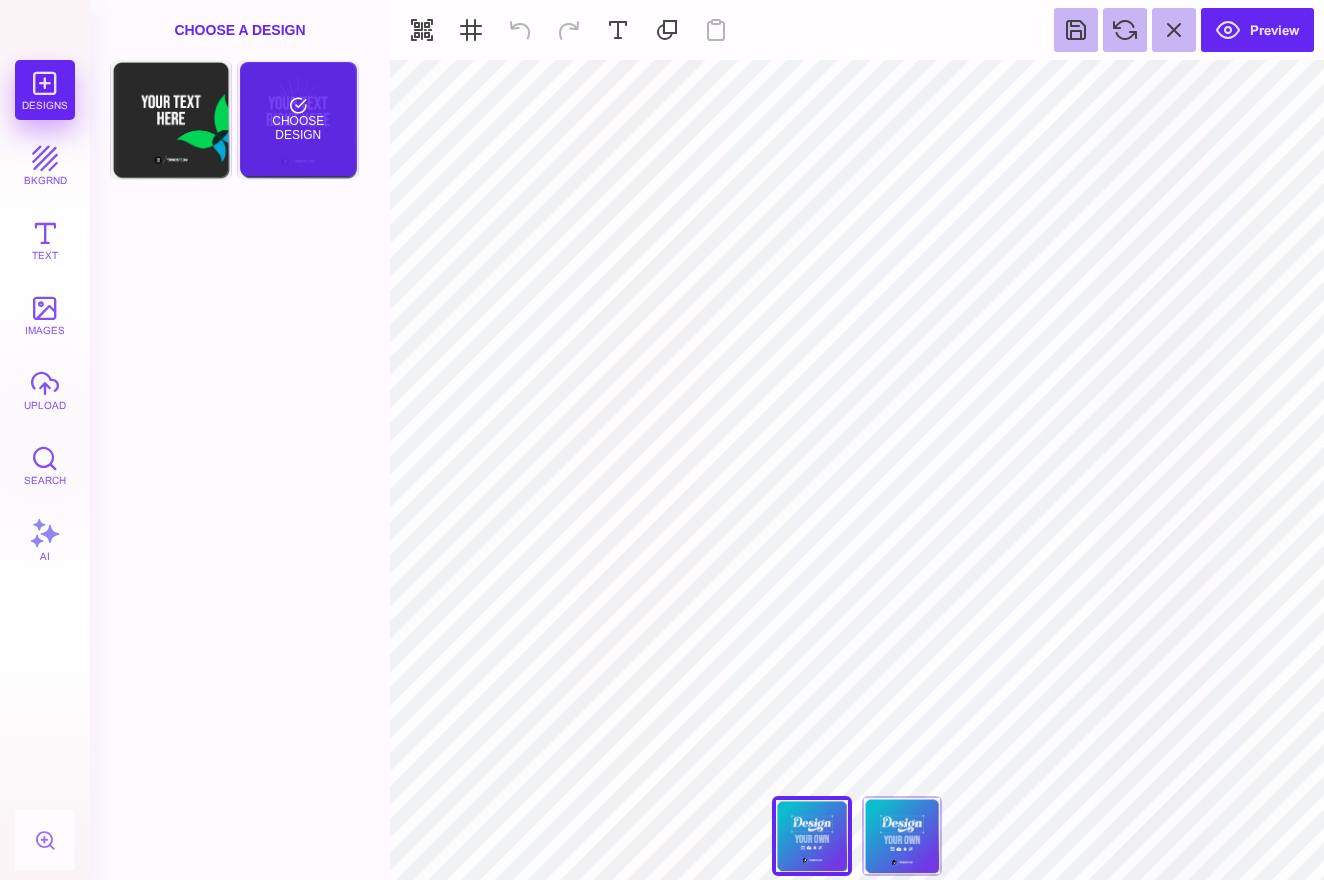 click on "Choose Design" at bounding box center (298, 119) 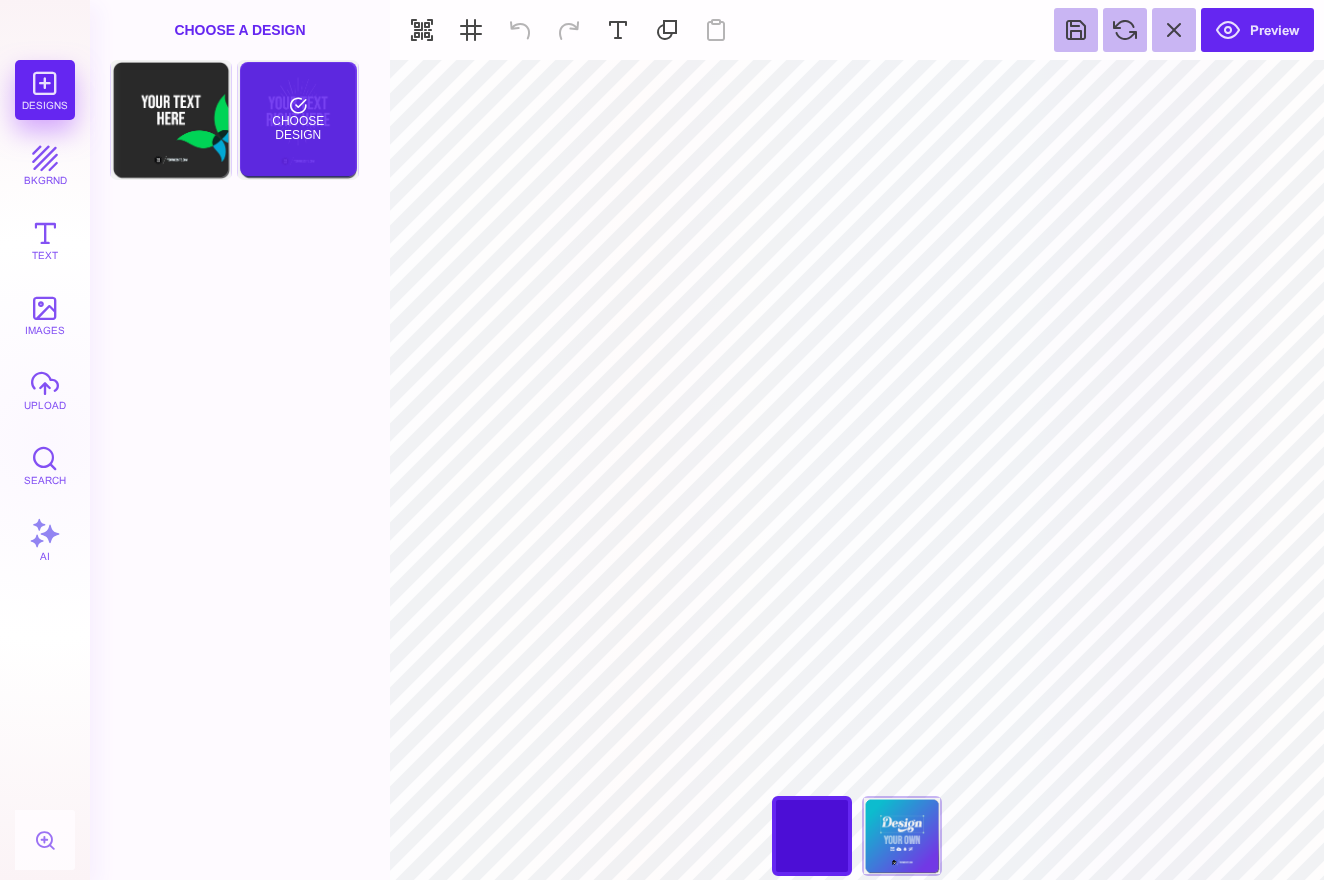 click on "Choose Design" at bounding box center (298, 119) 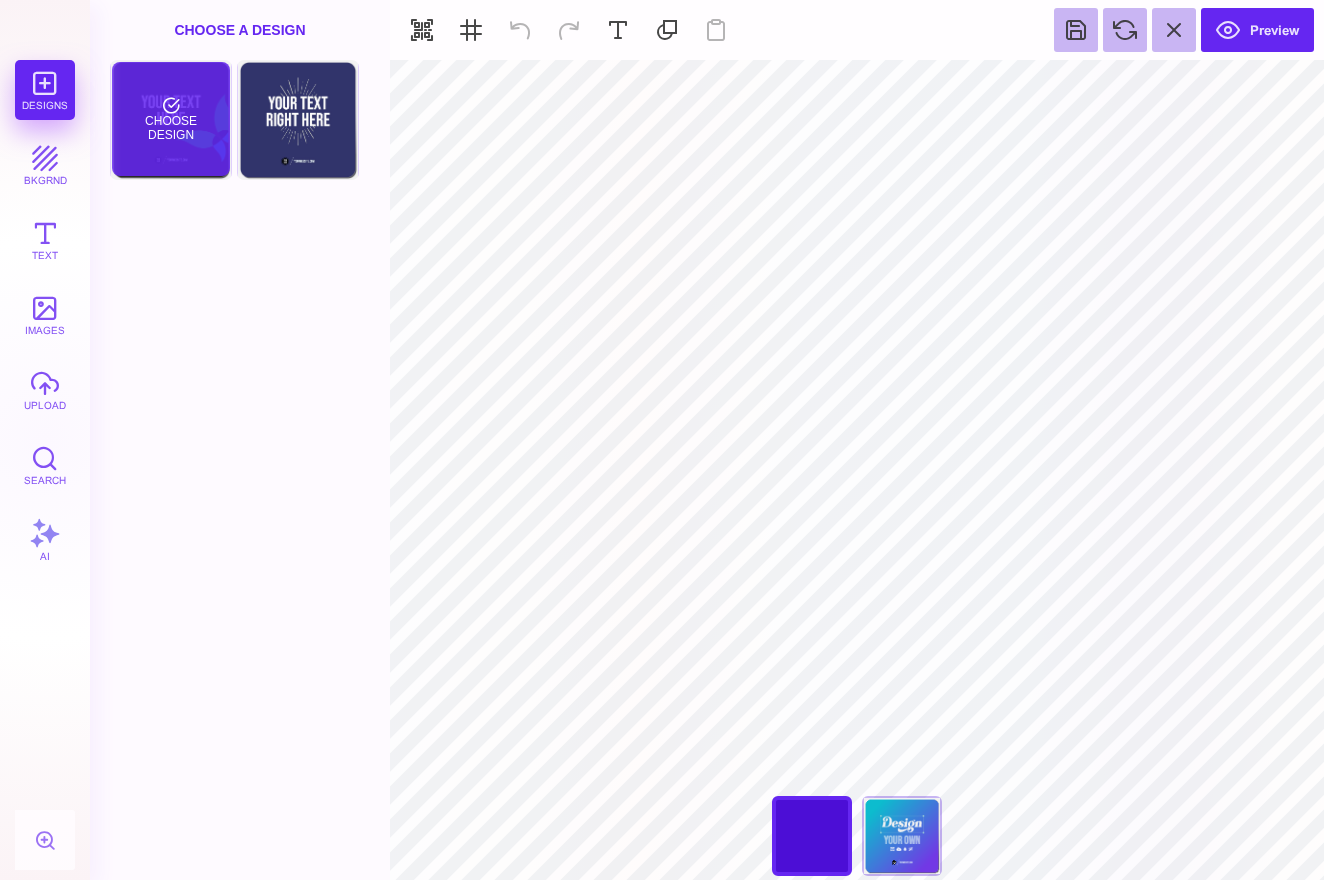 click on "Choose Design" at bounding box center [170, 119] 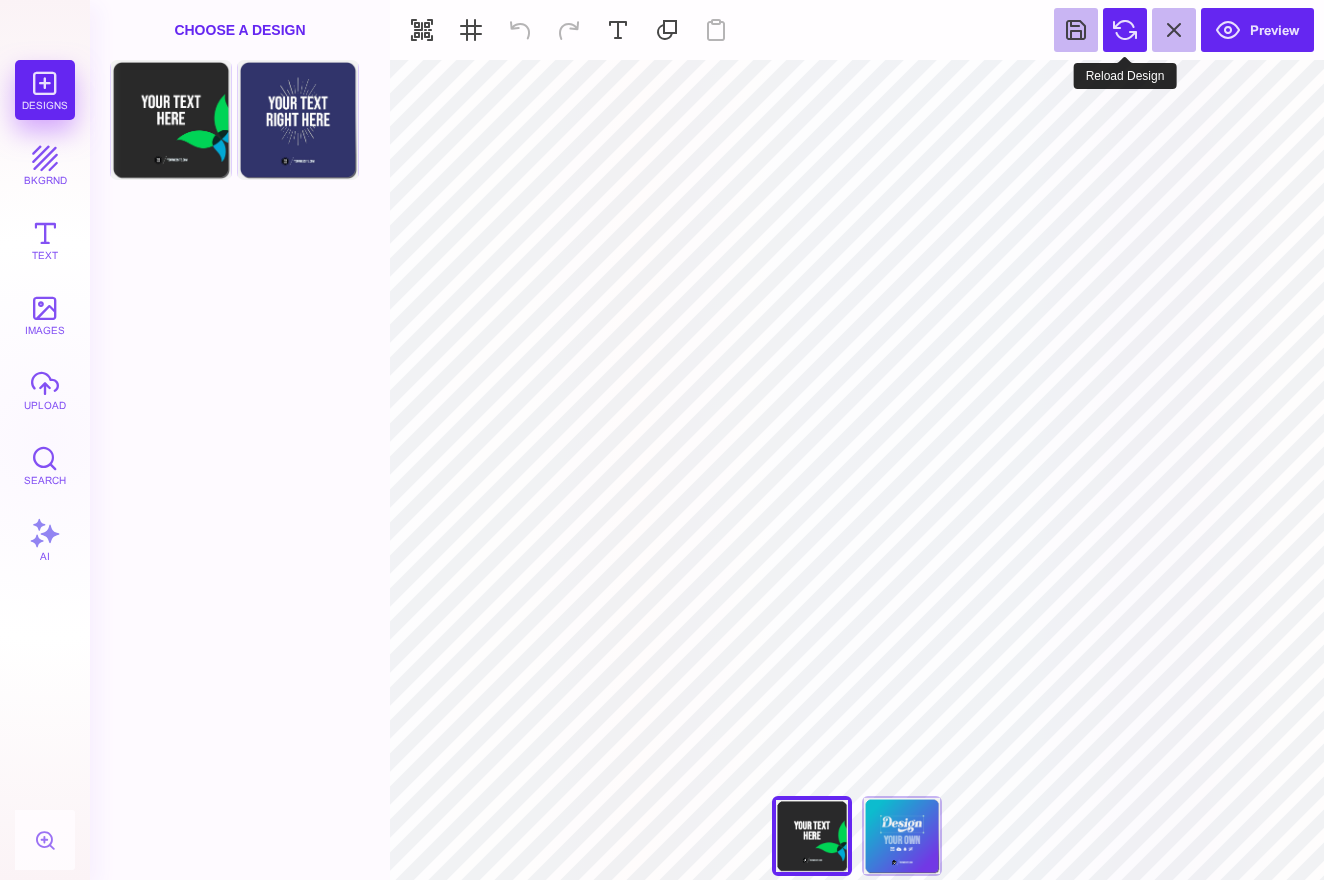 click at bounding box center (1125, 30) 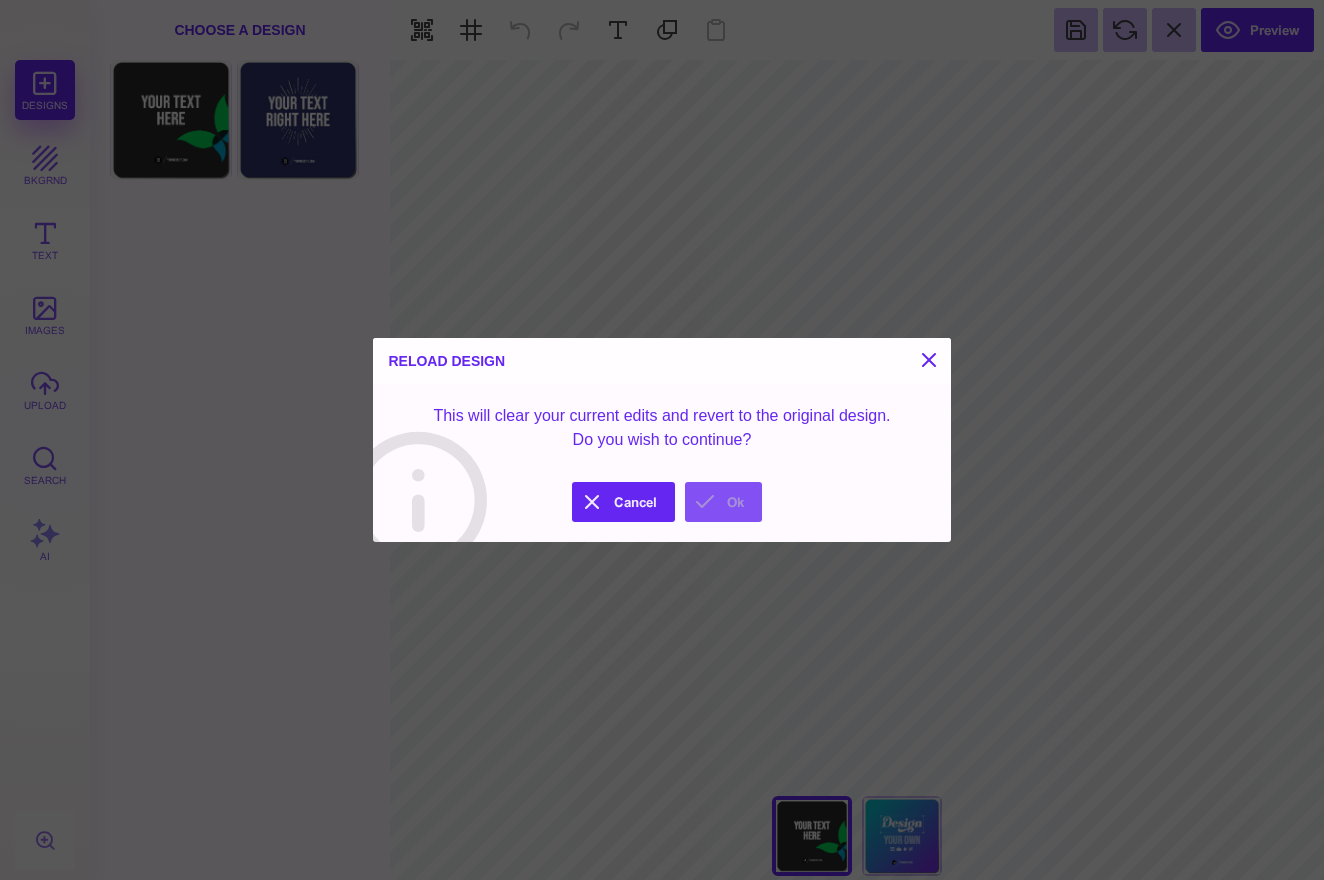 click on "Ok" at bounding box center [723, 502] 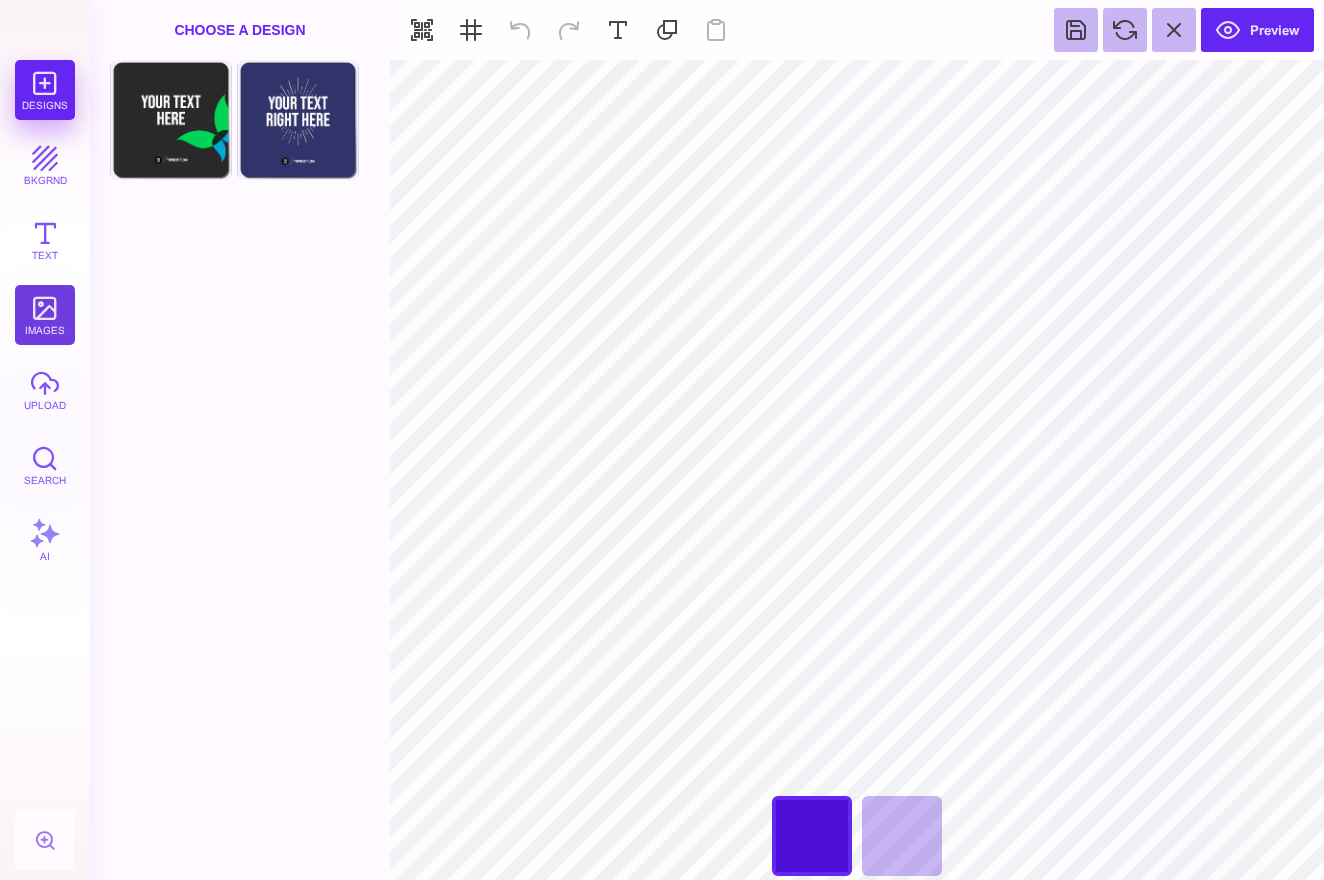 click on "images" at bounding box center (45, 315) 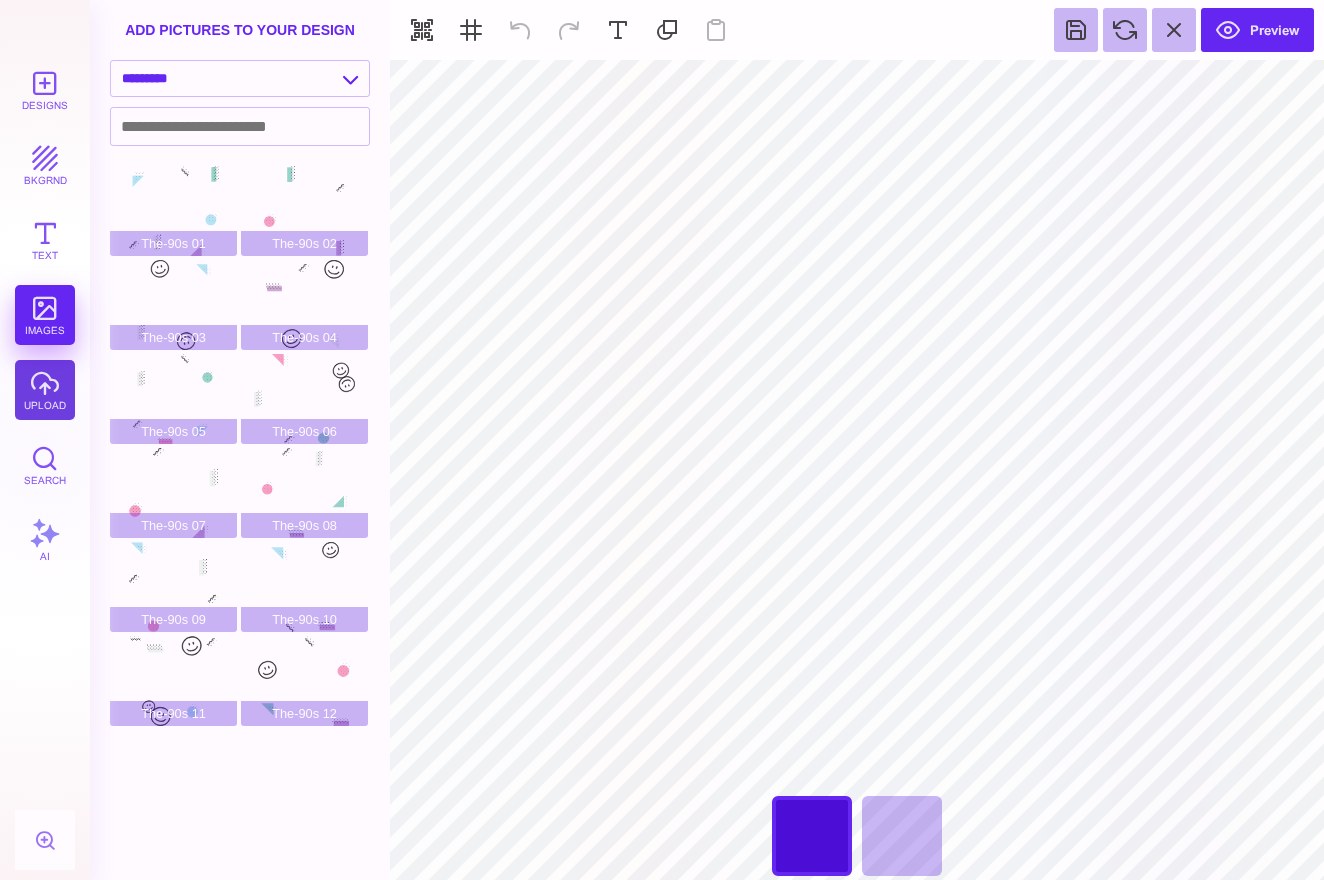click on "upload" at bounding box center (45, 390) 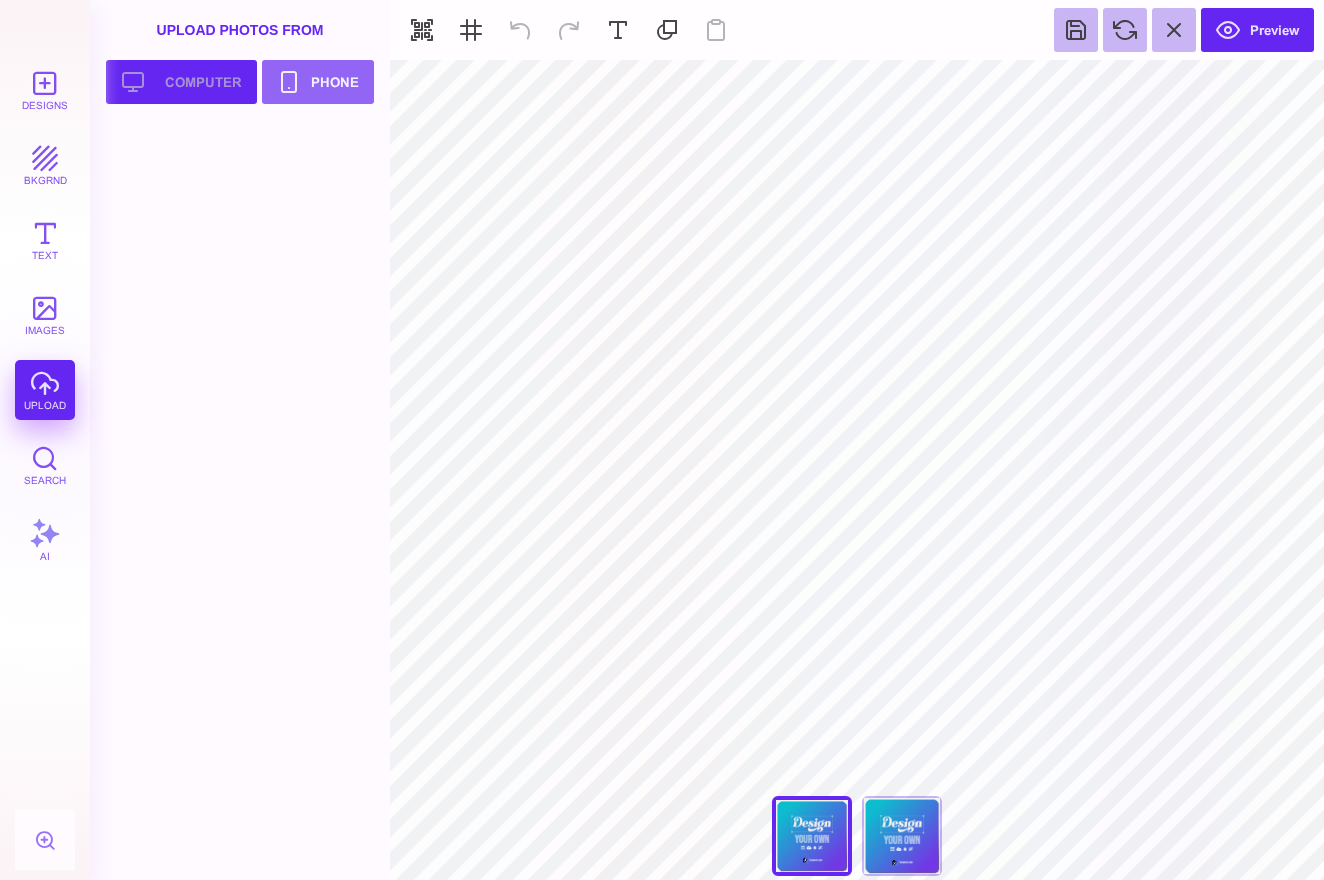 click on "Upload your artwork
Computer" at bounding box center (181, 82) 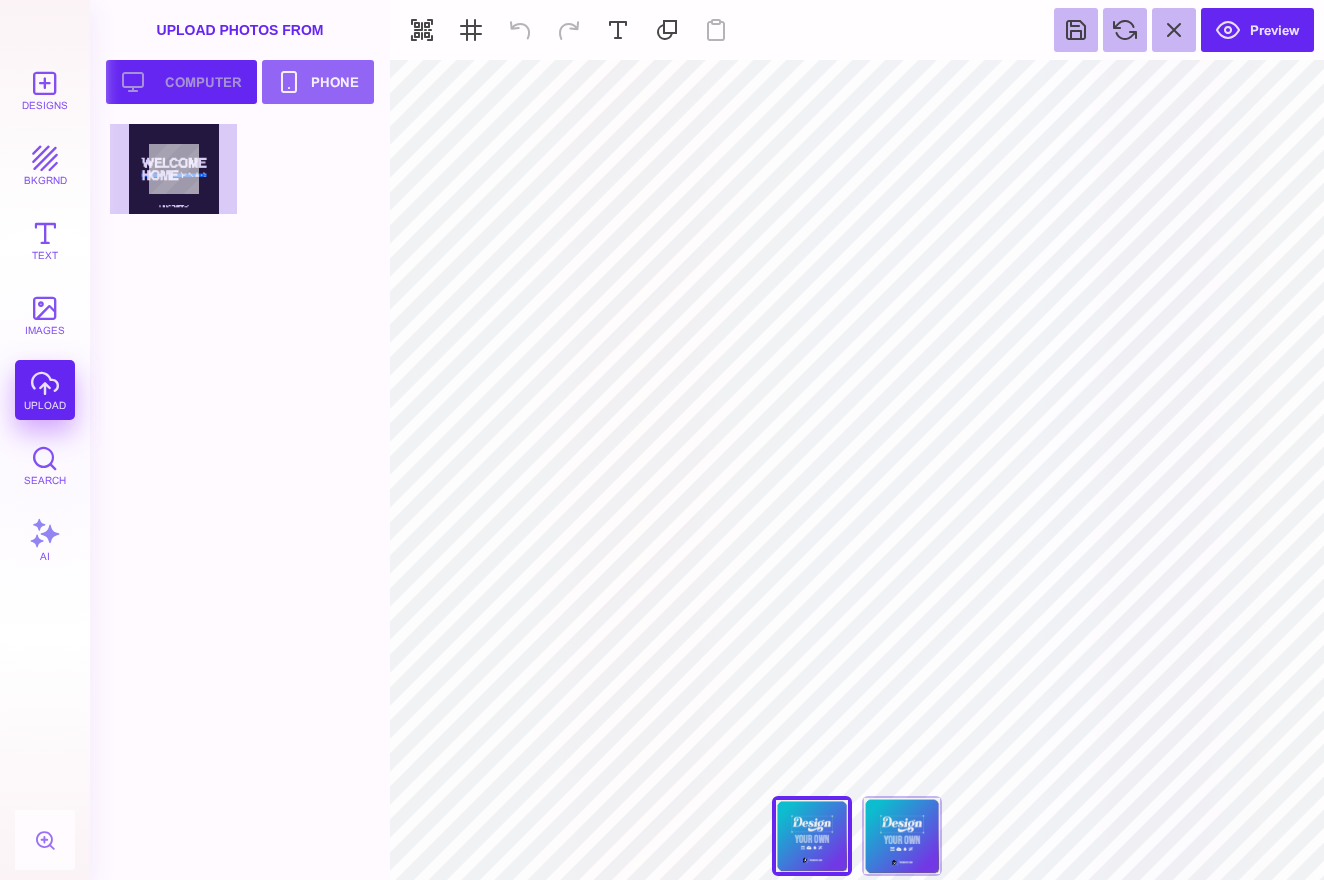 click on "Upload your artwork
Computer" at bounding box center [181, 82] 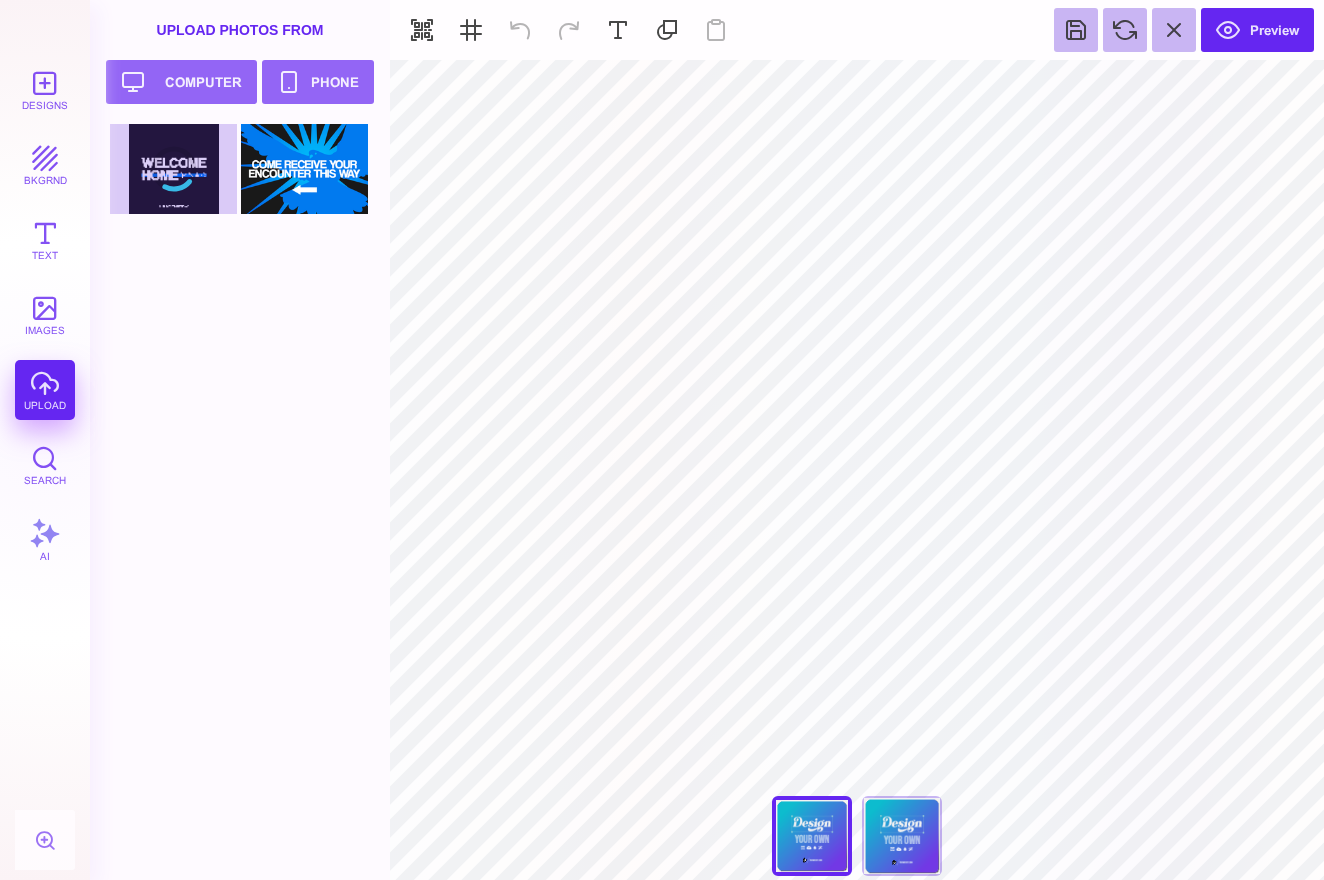 click at bounding box center (246, 171) 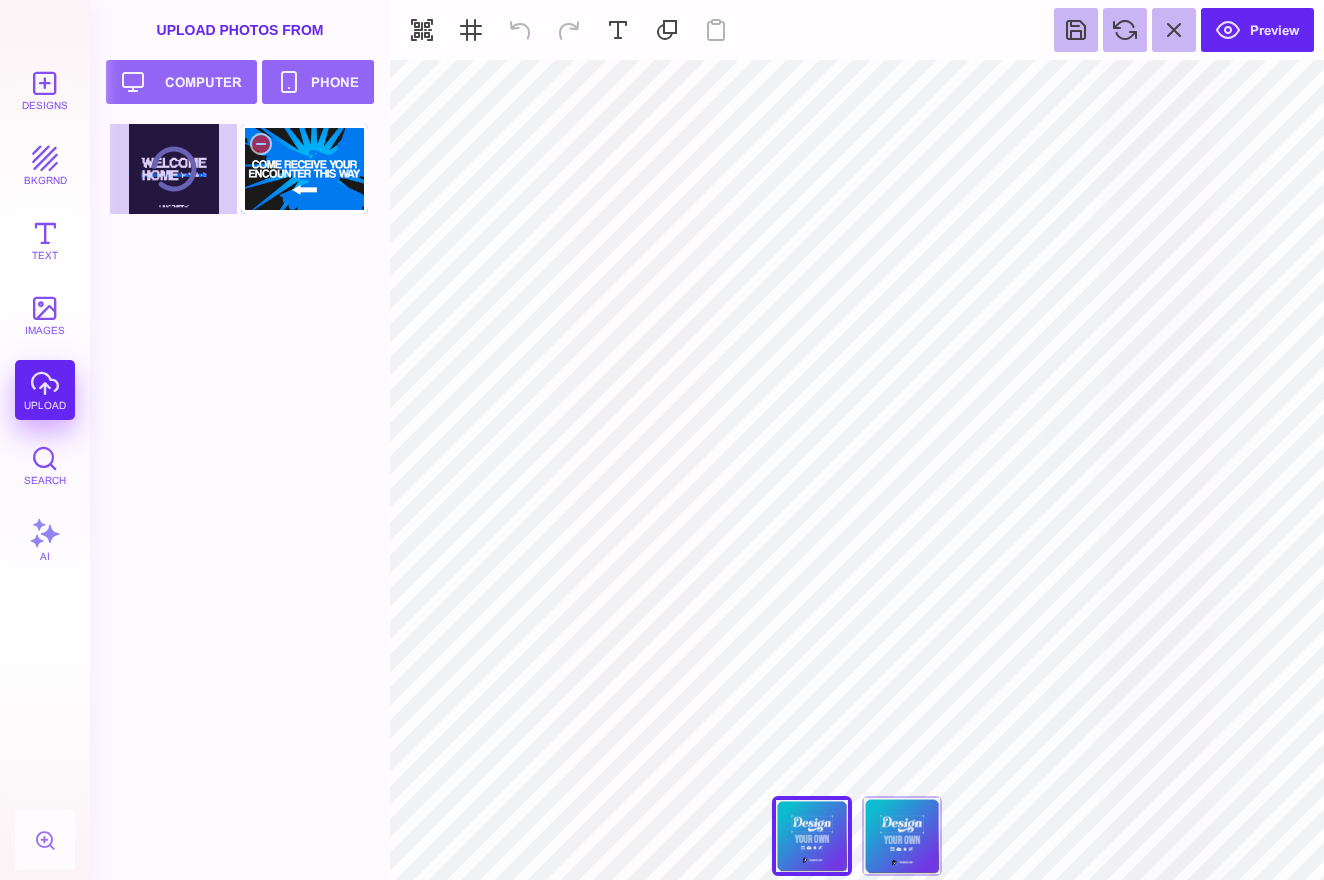 click at bounding box center (304, 169) 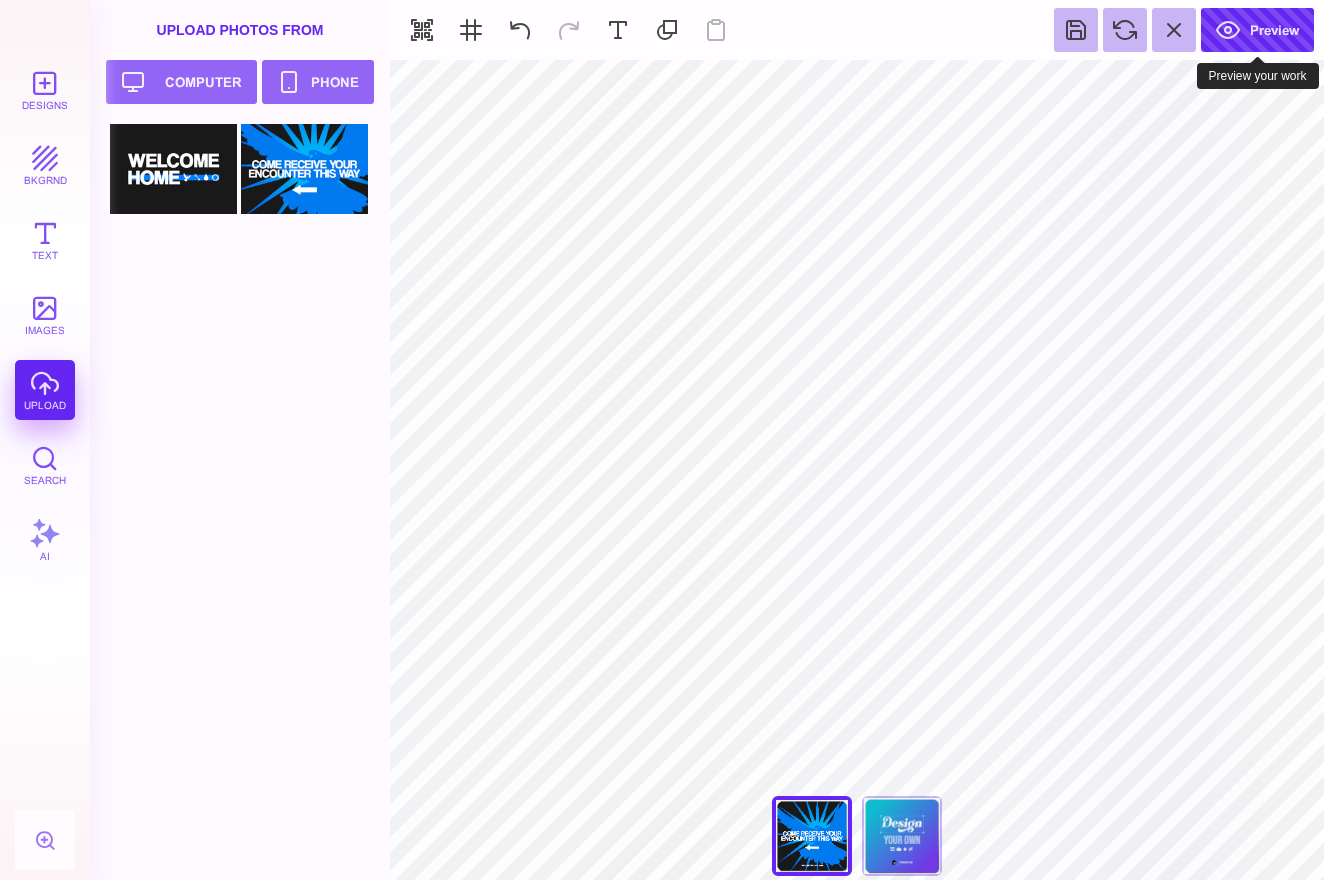 click on "Preview" at bounding box center [1257, 30] 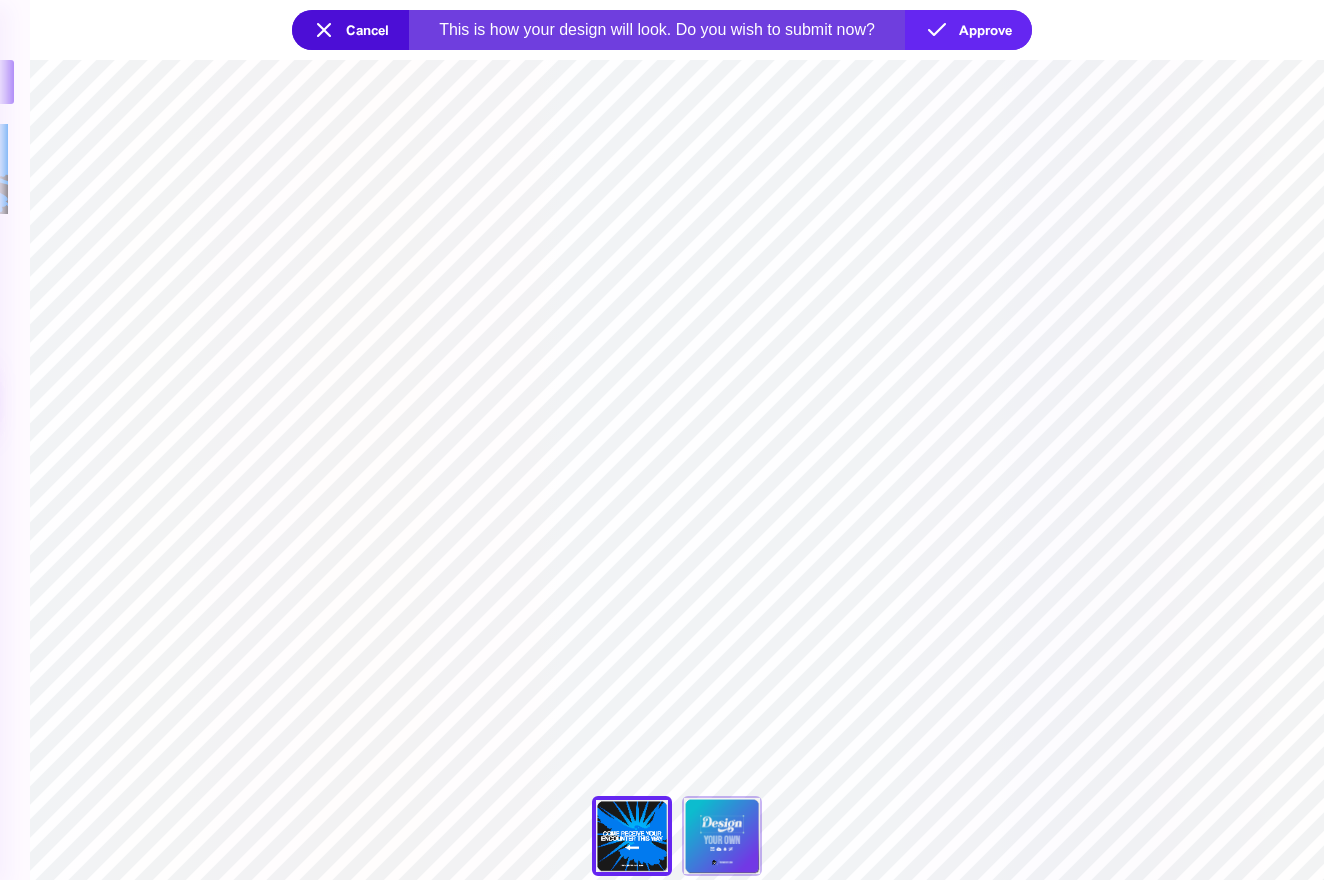 drag, startPoint x: 767, startPoint y: 359, endPoint x: 854, endPoint y: 359, distance: 87 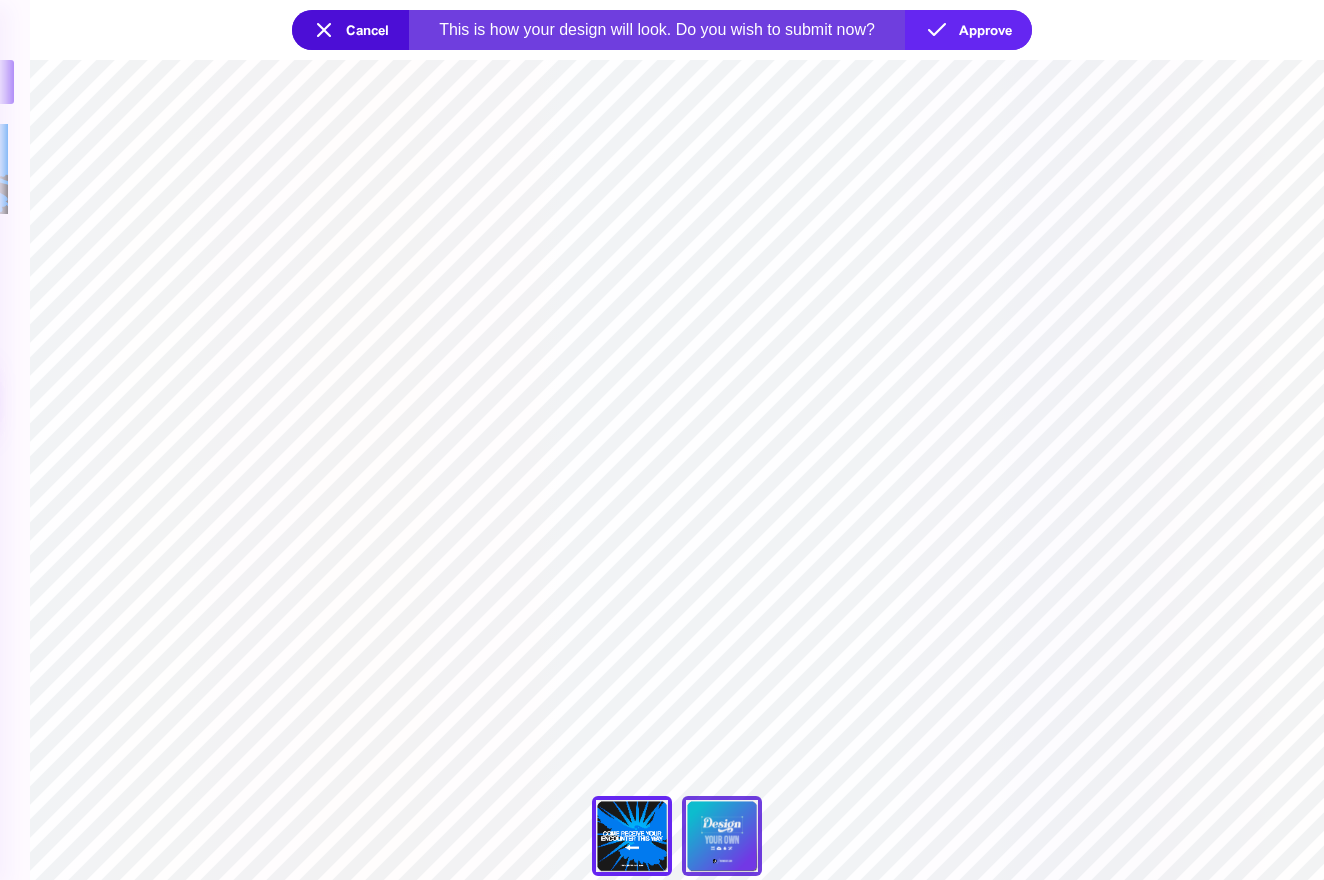 click on "Back" at bounding box center [722, 836] 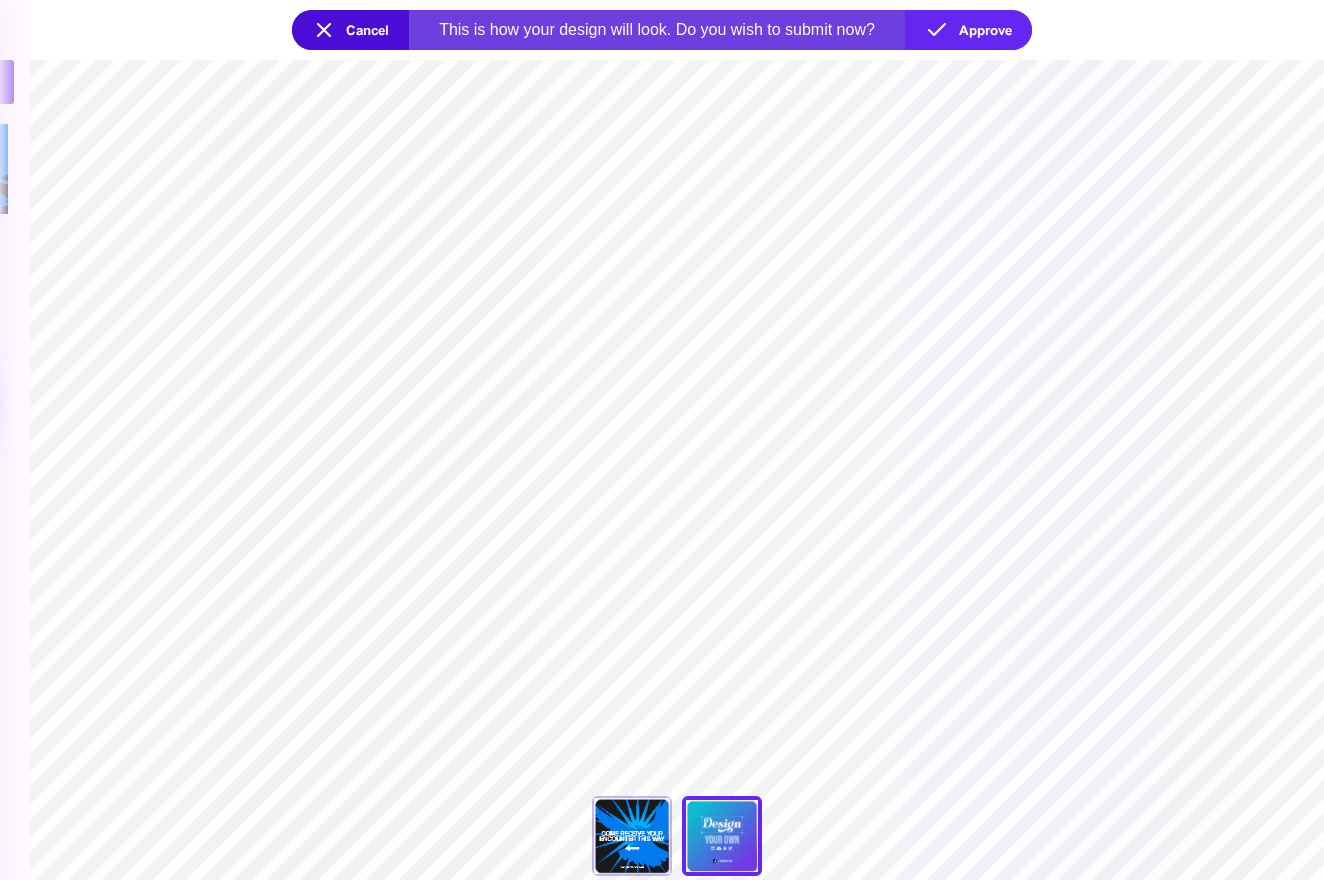 click on "***** ****
Front
Back" at bounding box center [677, 841] 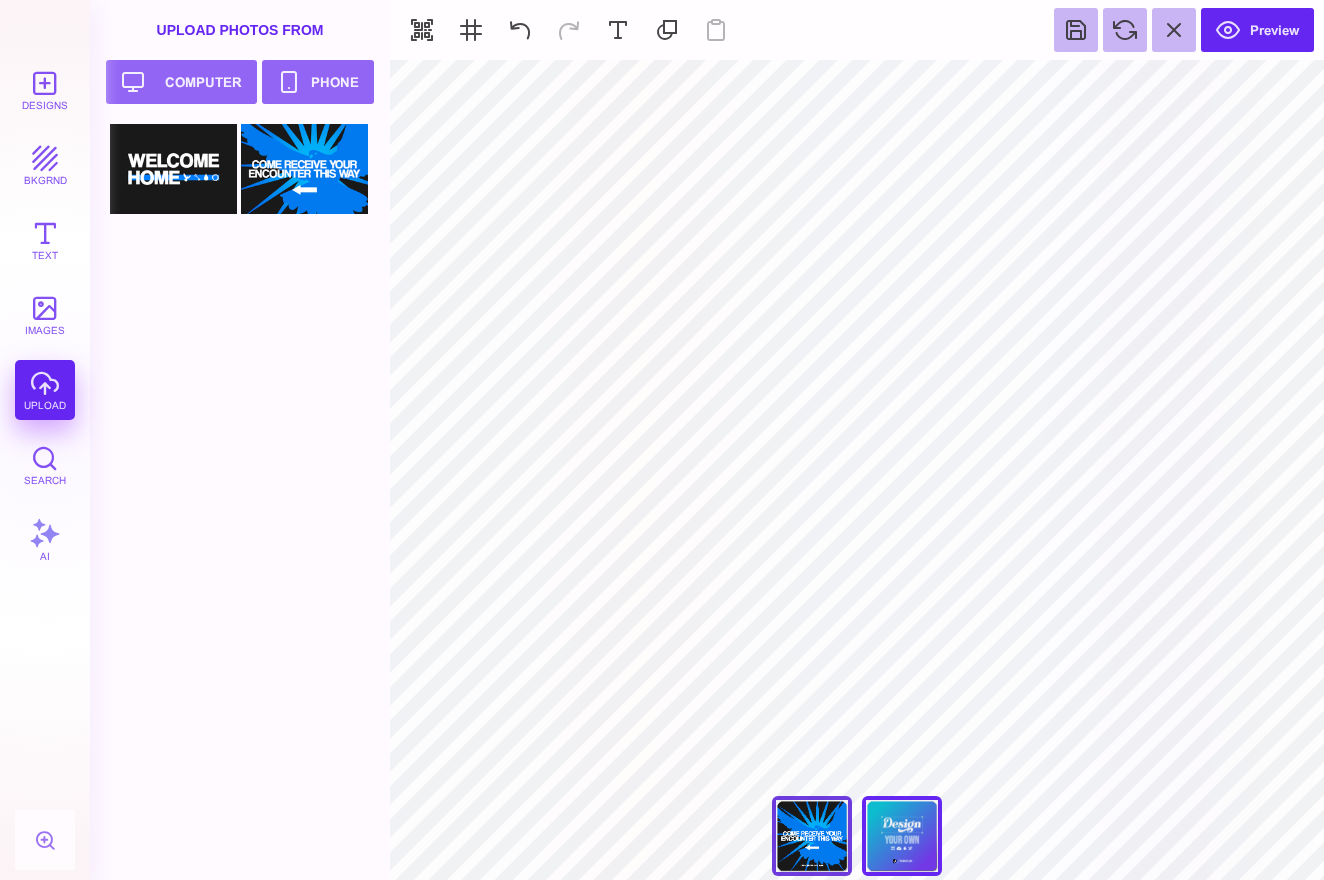 click on "Front" at bounding box center (812, 836) 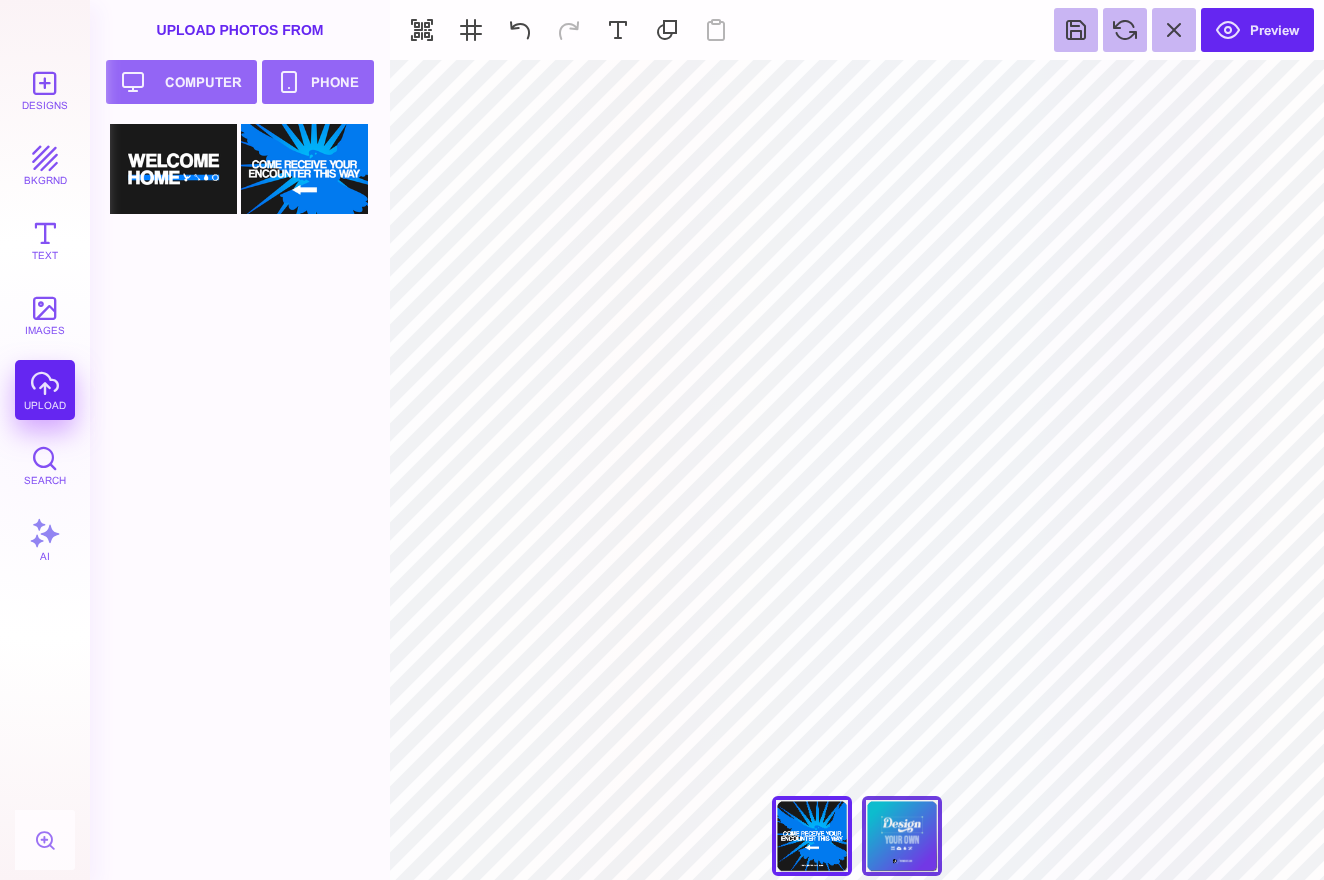 click on "Back" at bounding box center [902, 836] 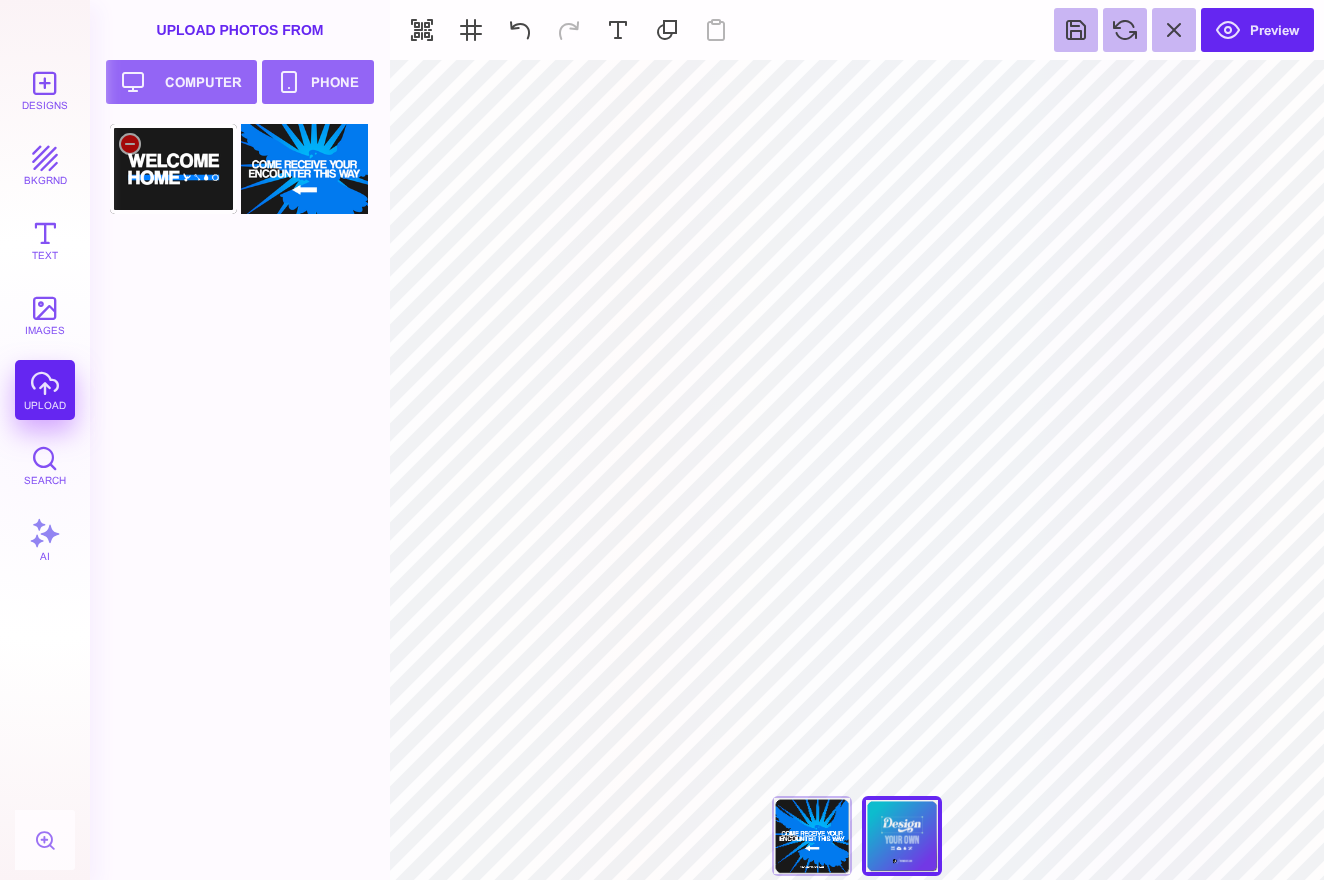 click at bounding box center (173, 169) 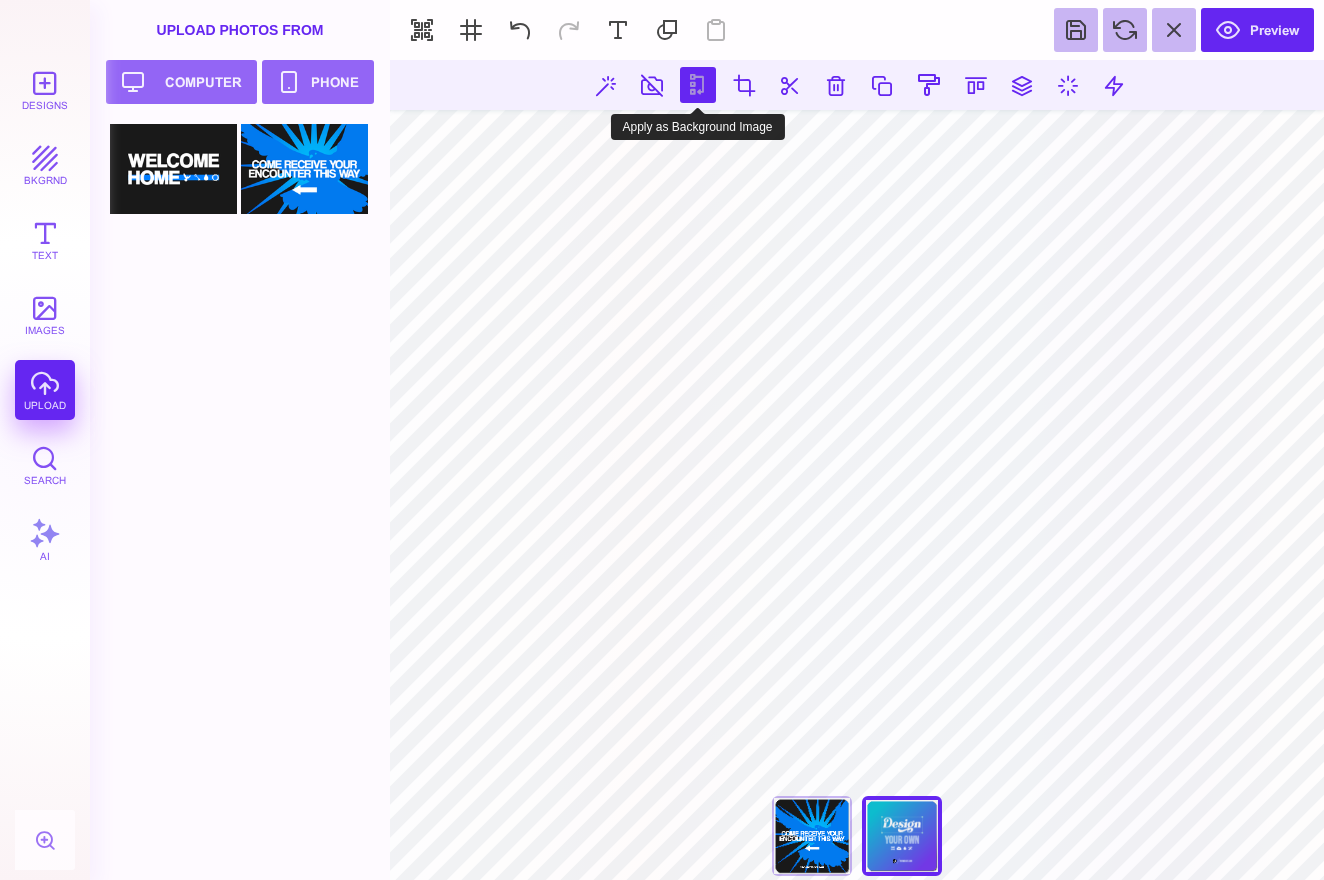 click at bounding box center (698, 85) 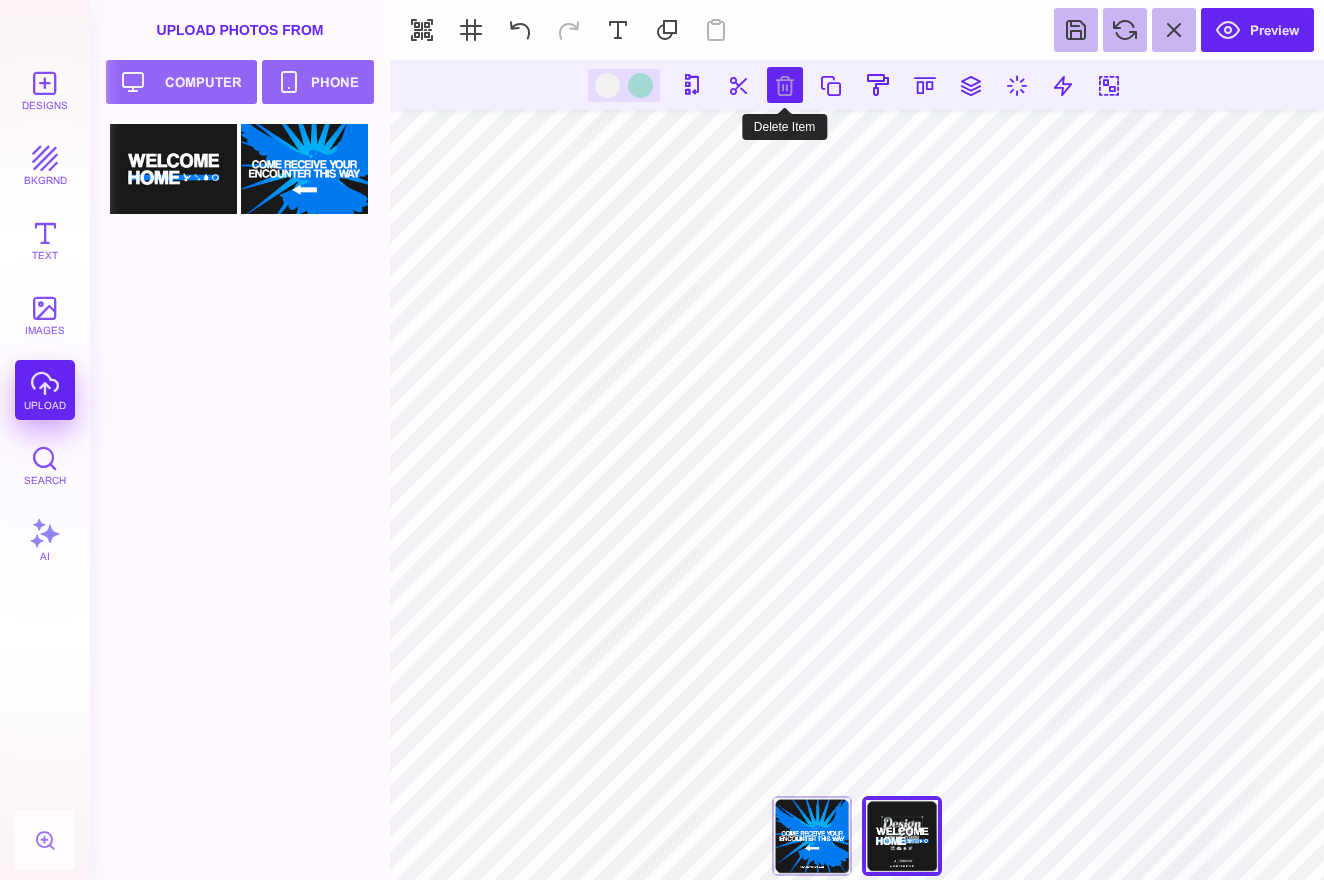 click at bounding box center (785, 85) 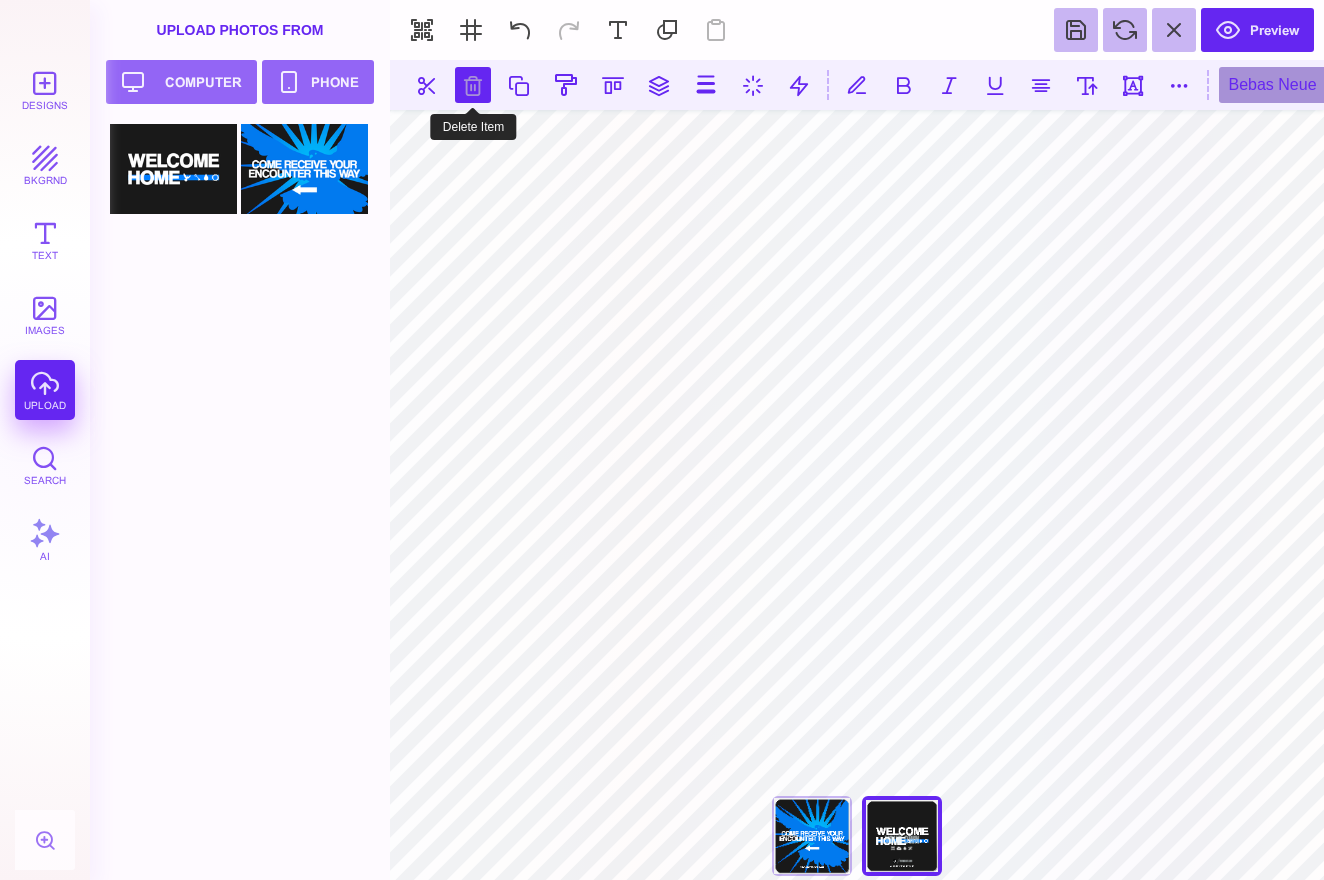 click at bounding box center (473, 85) 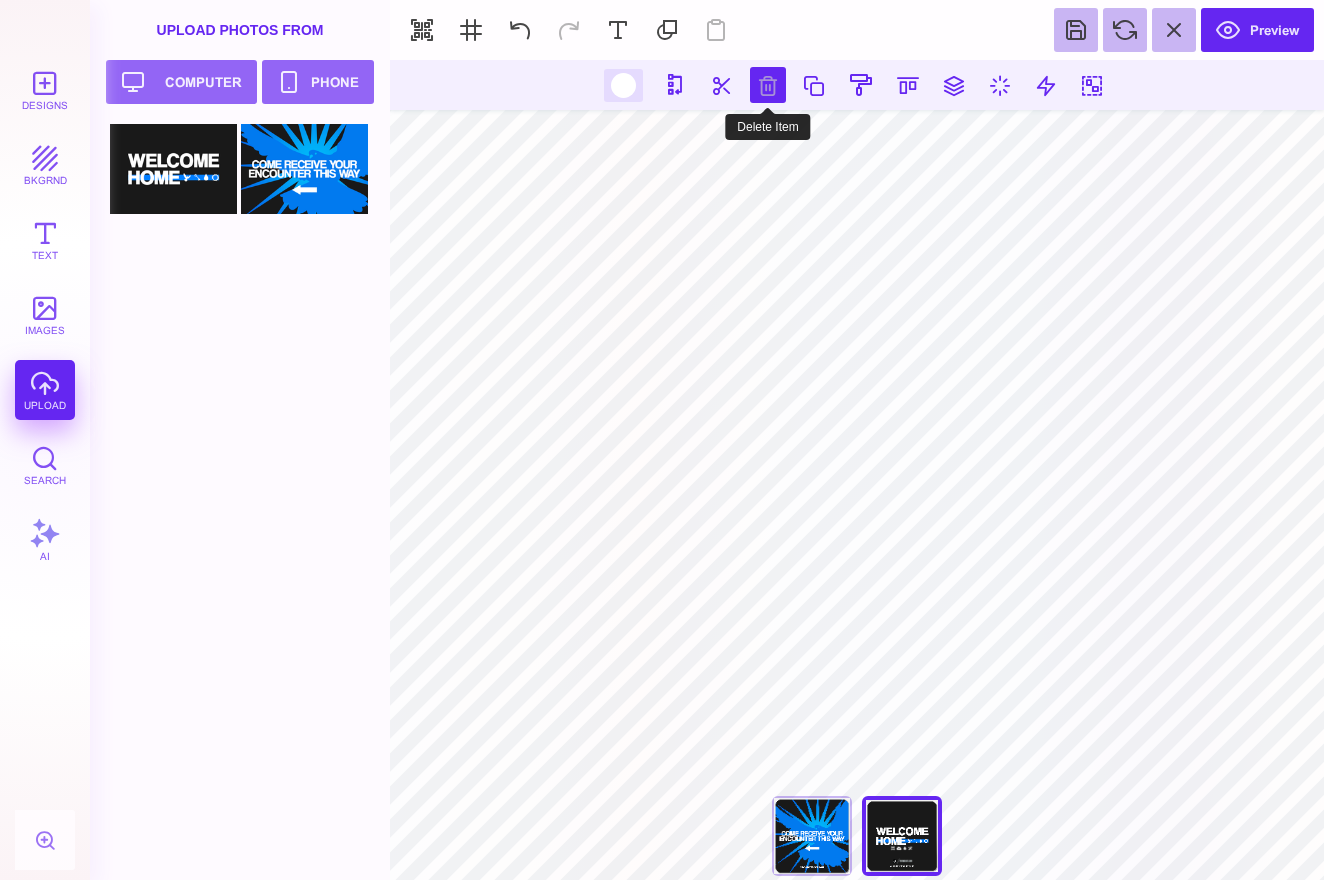 click at bounding box center [768, 85] 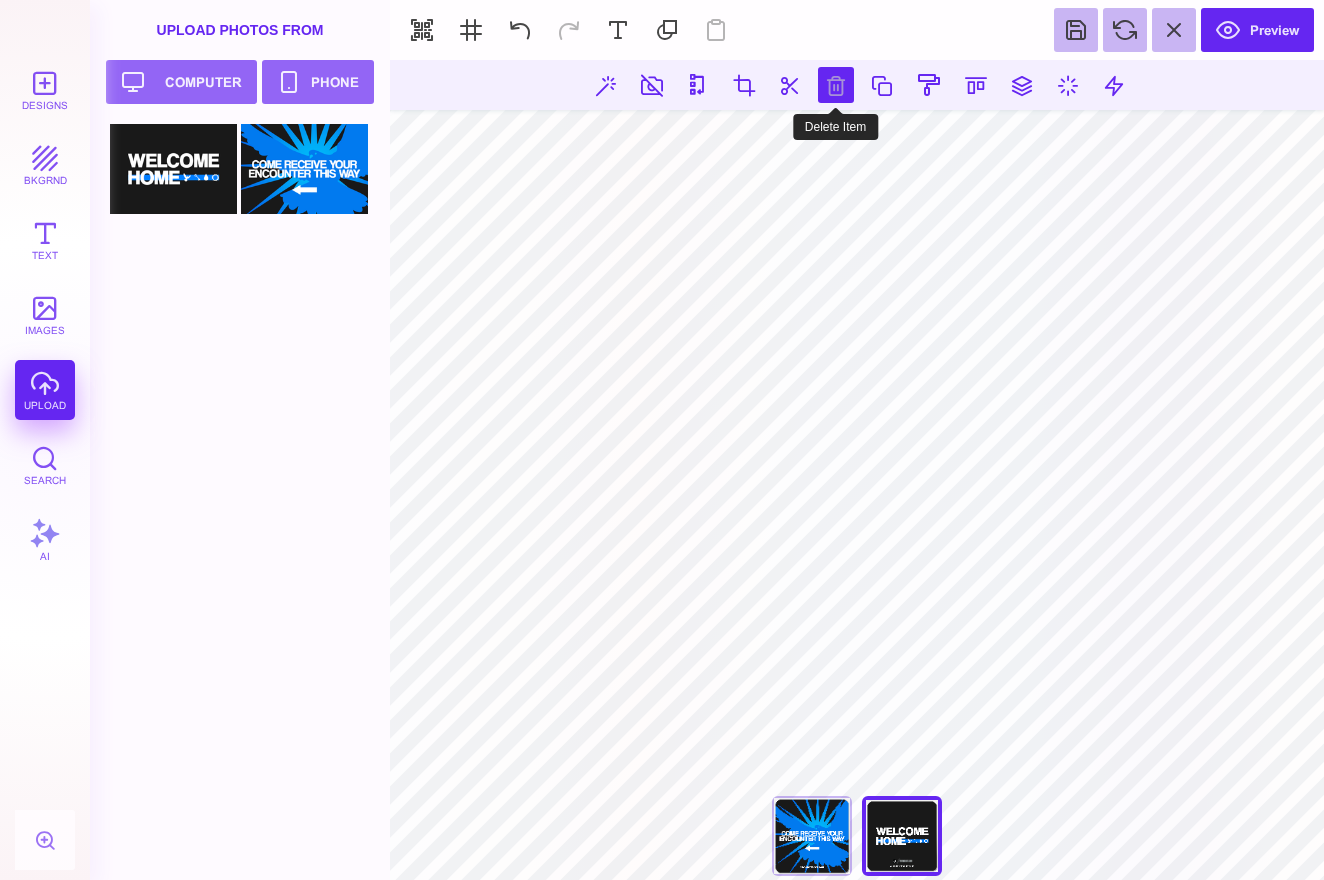 click at bounding box center (836, 85) 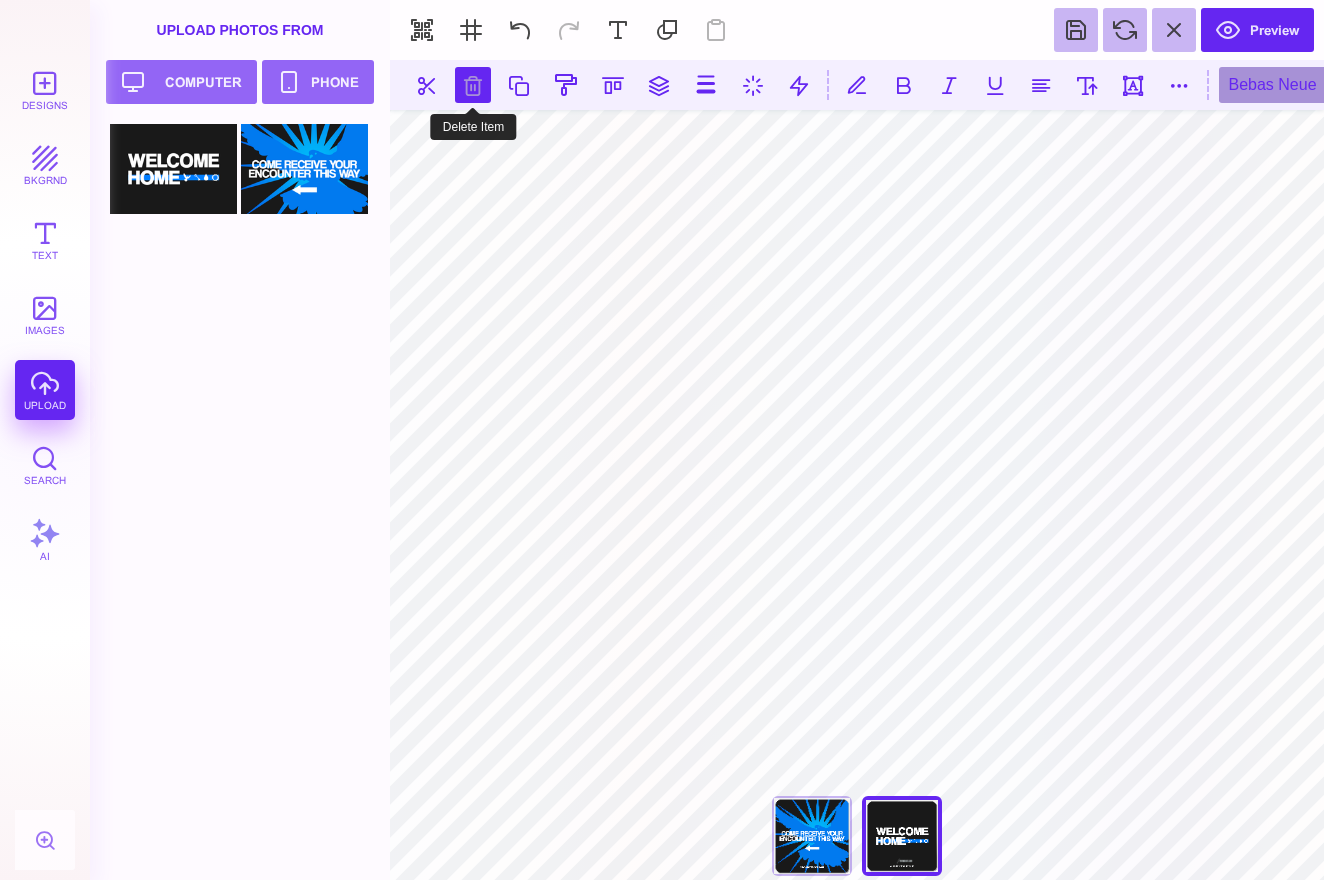 click at bounding box center (473, 85) 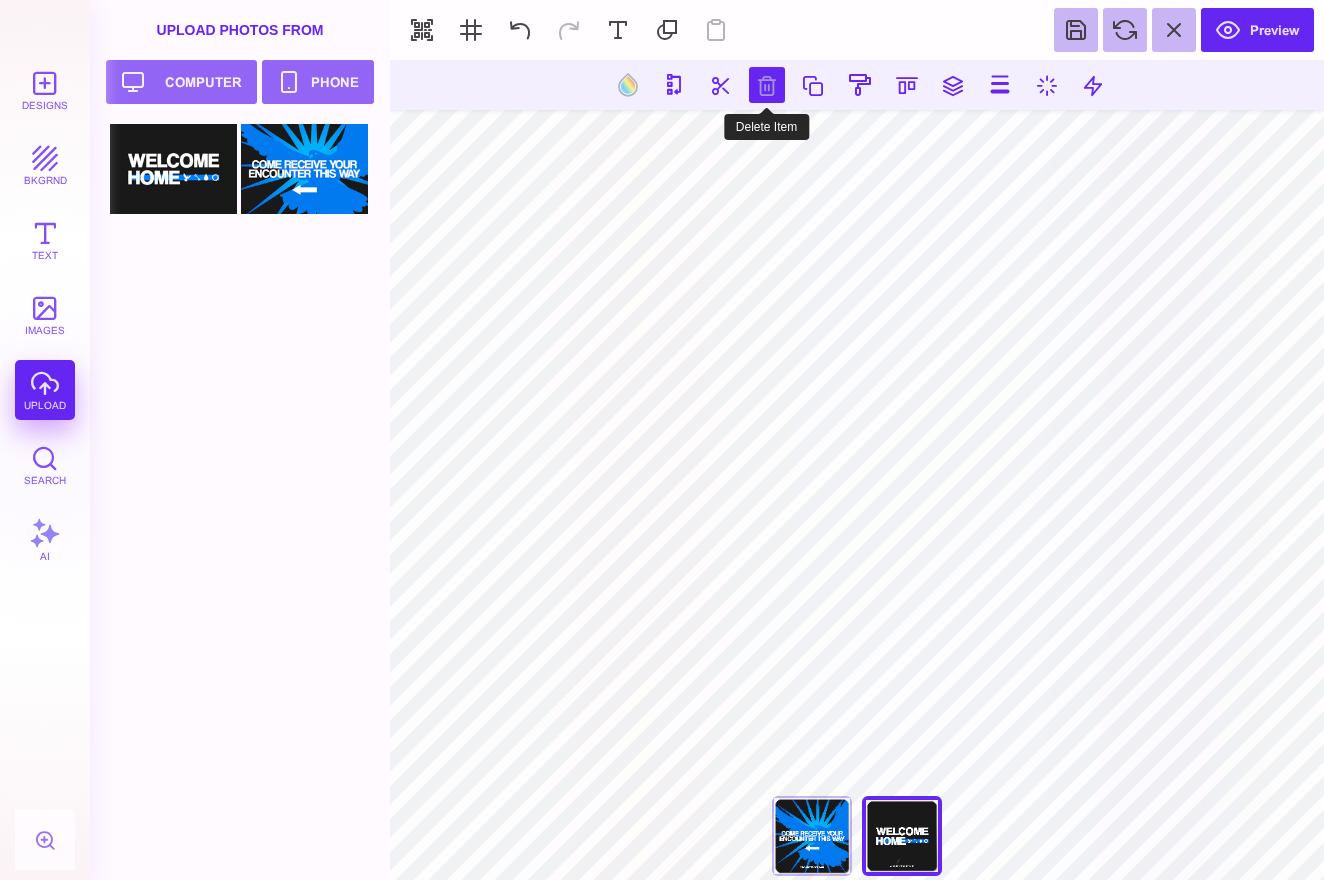 click at bounding box center [767, 85] 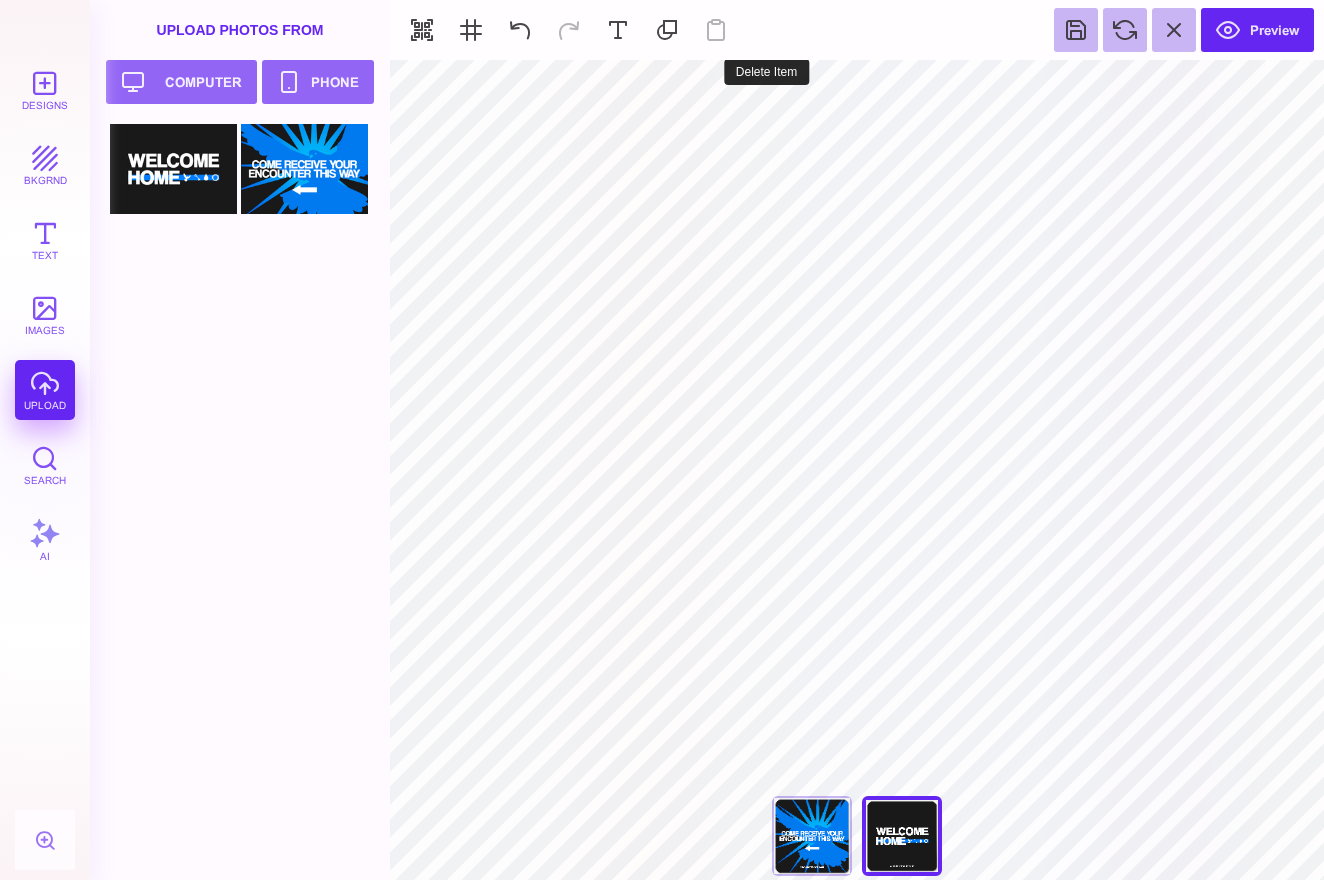 type on "#FFFFFF" 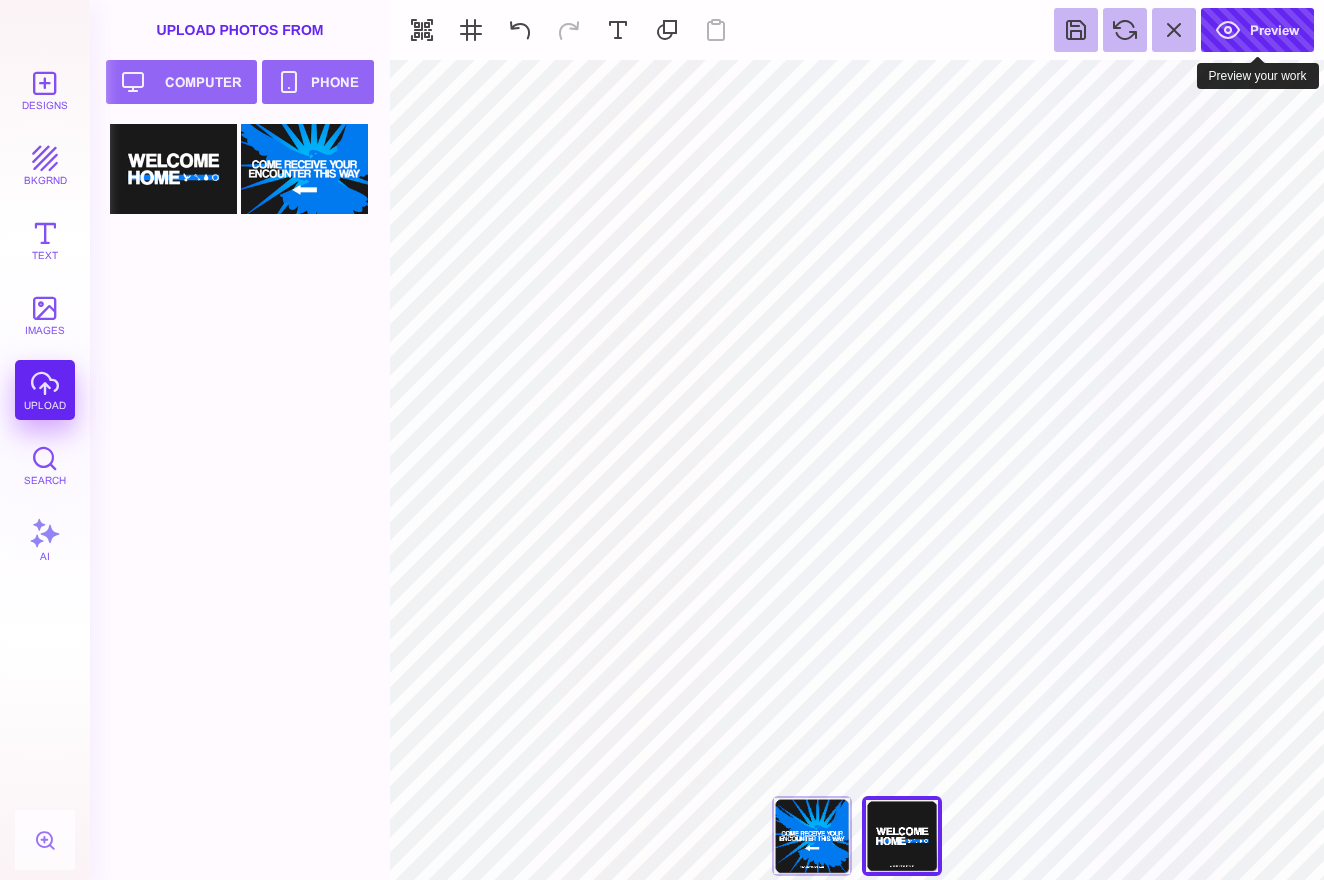 click on "Preview" at bounding box center (1257, 30) 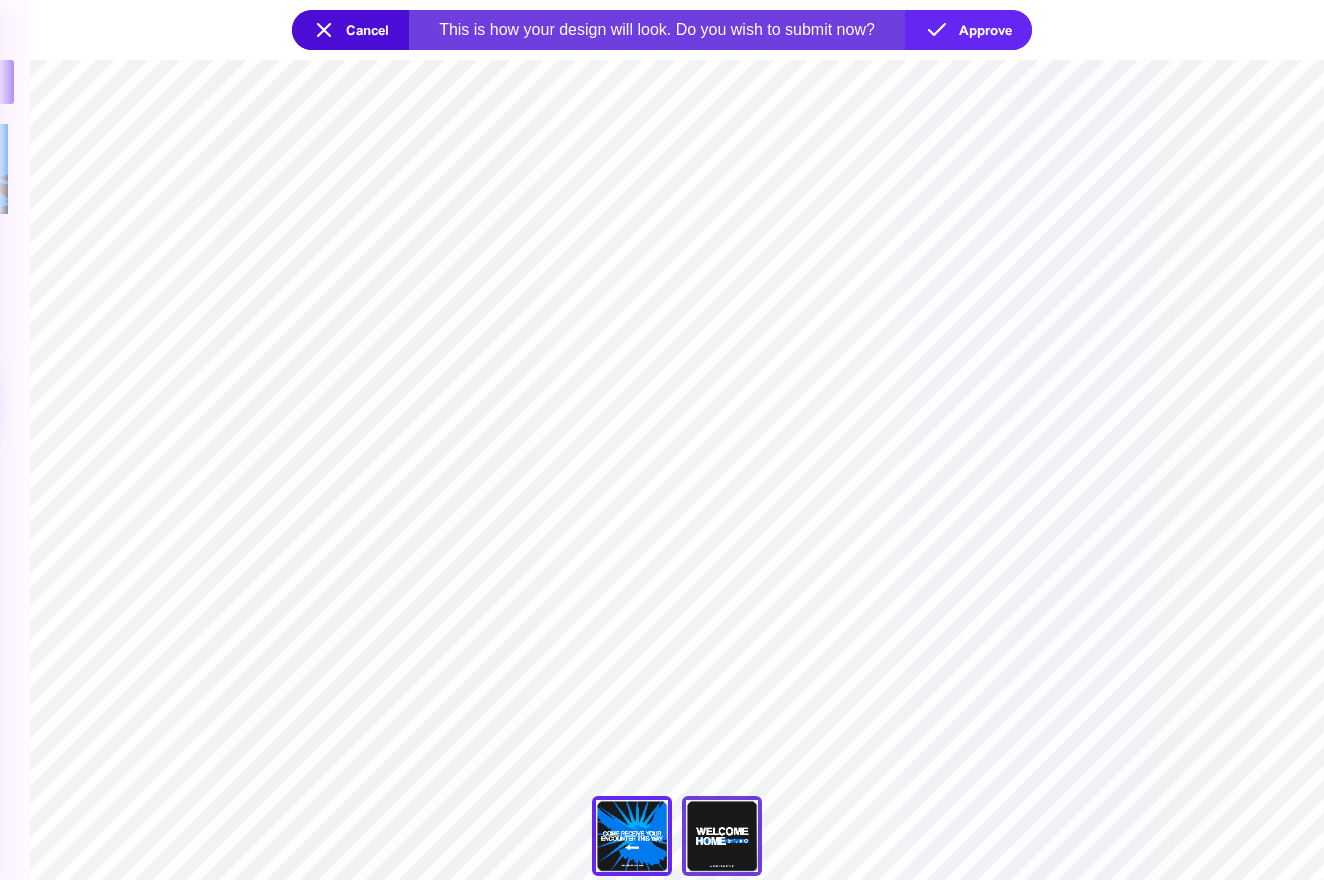 click on "Back" at bounding box center (722, 836) 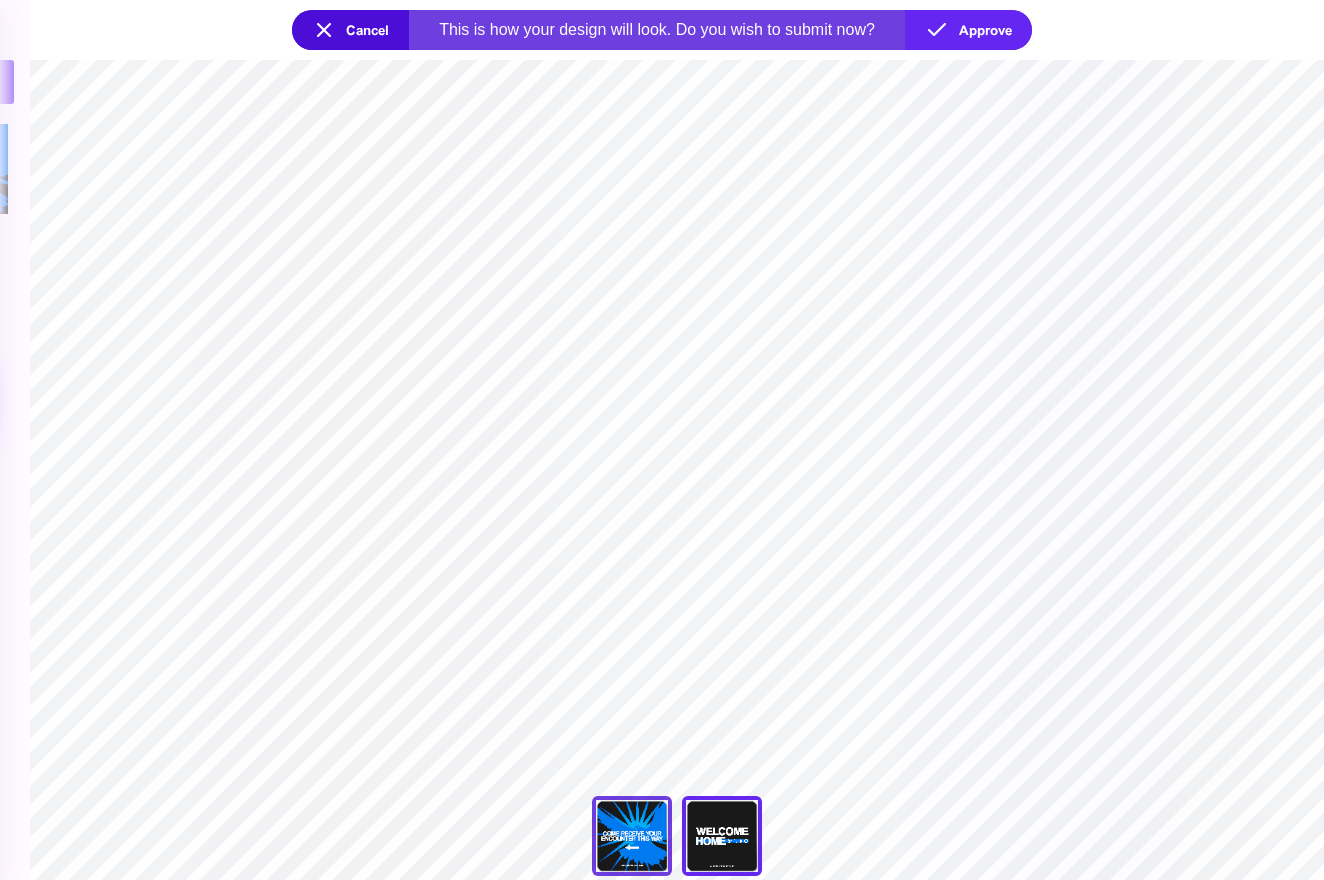 click on "Front" at bounding box center (632, 836) 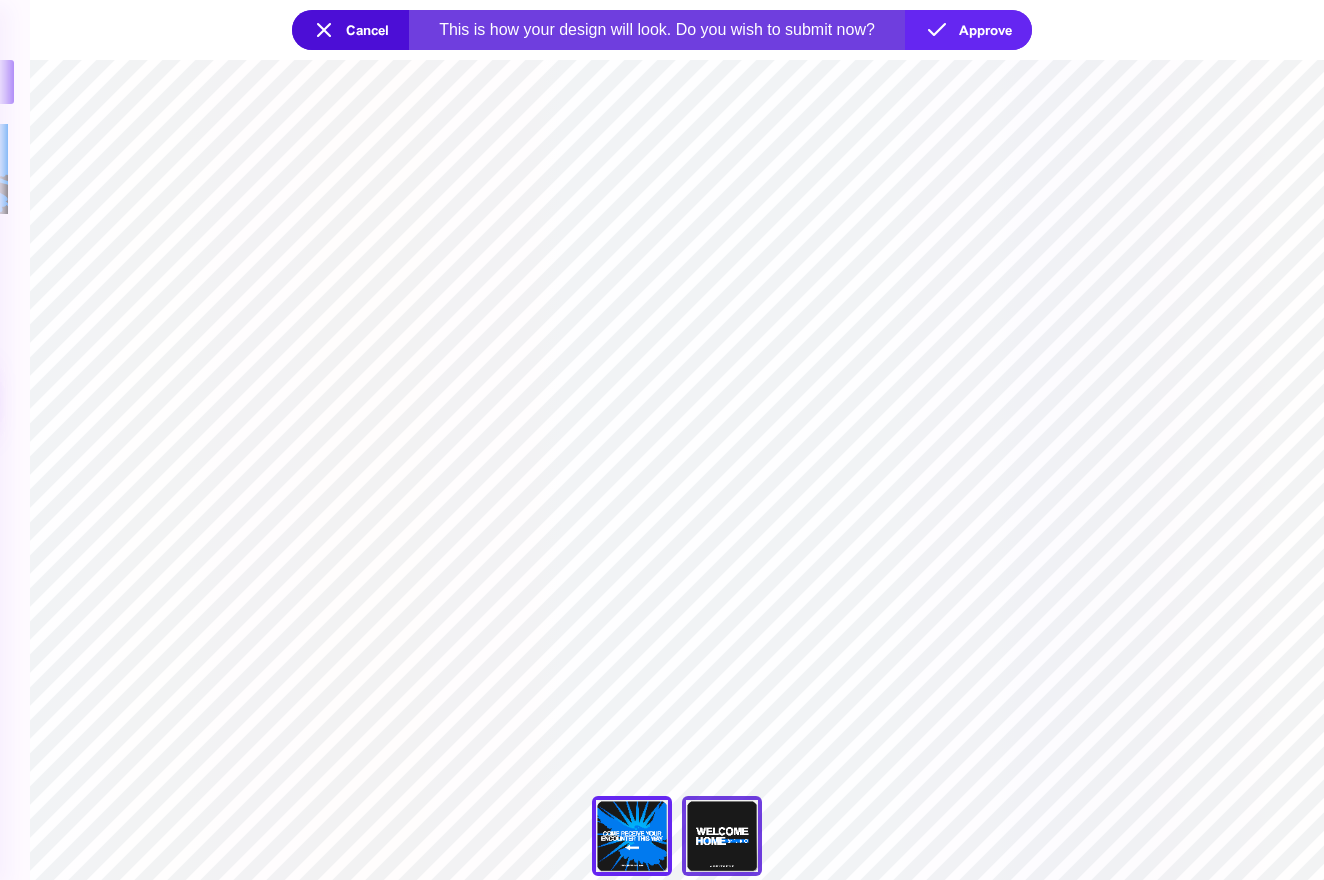 click on "Back" at bounding box center (722, 836) 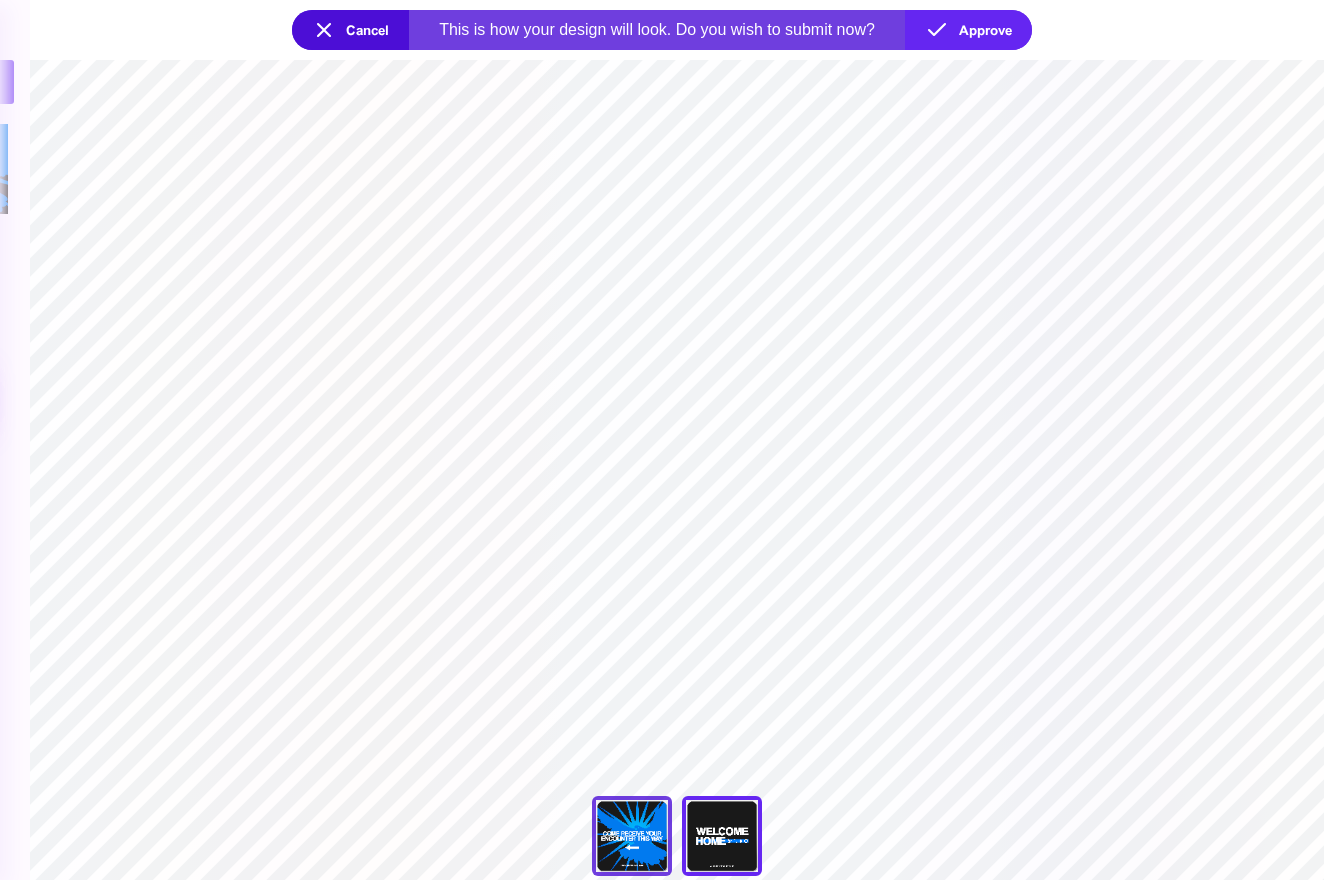 click on "Front" at bounding box center [632, 836] 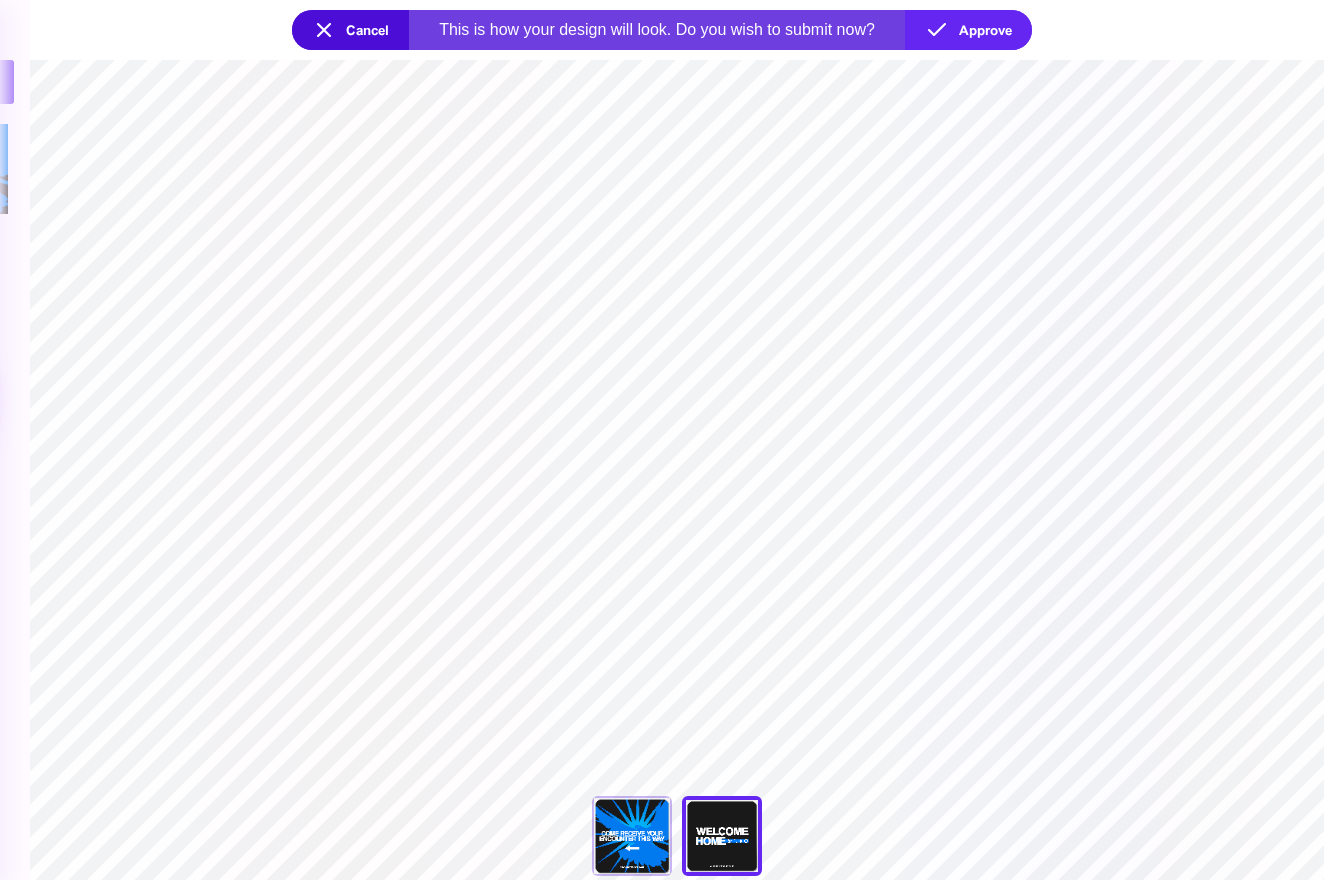 drag, startPoint x: 978, startPoint y: 585, endPoint x: 987, endPoint y: 666, distance: 81.49847 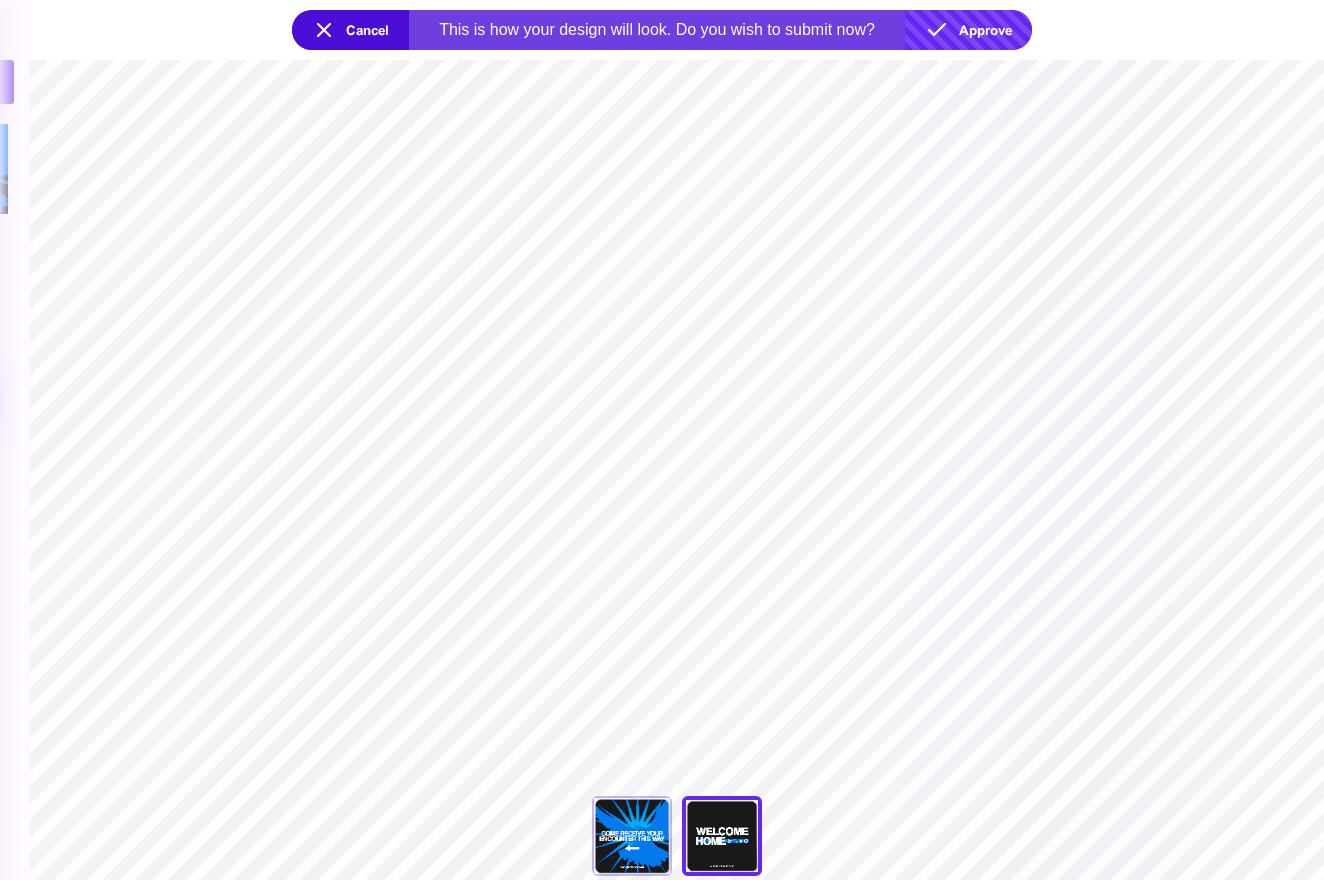 click on "Approve" at bounding box center (968, 30) 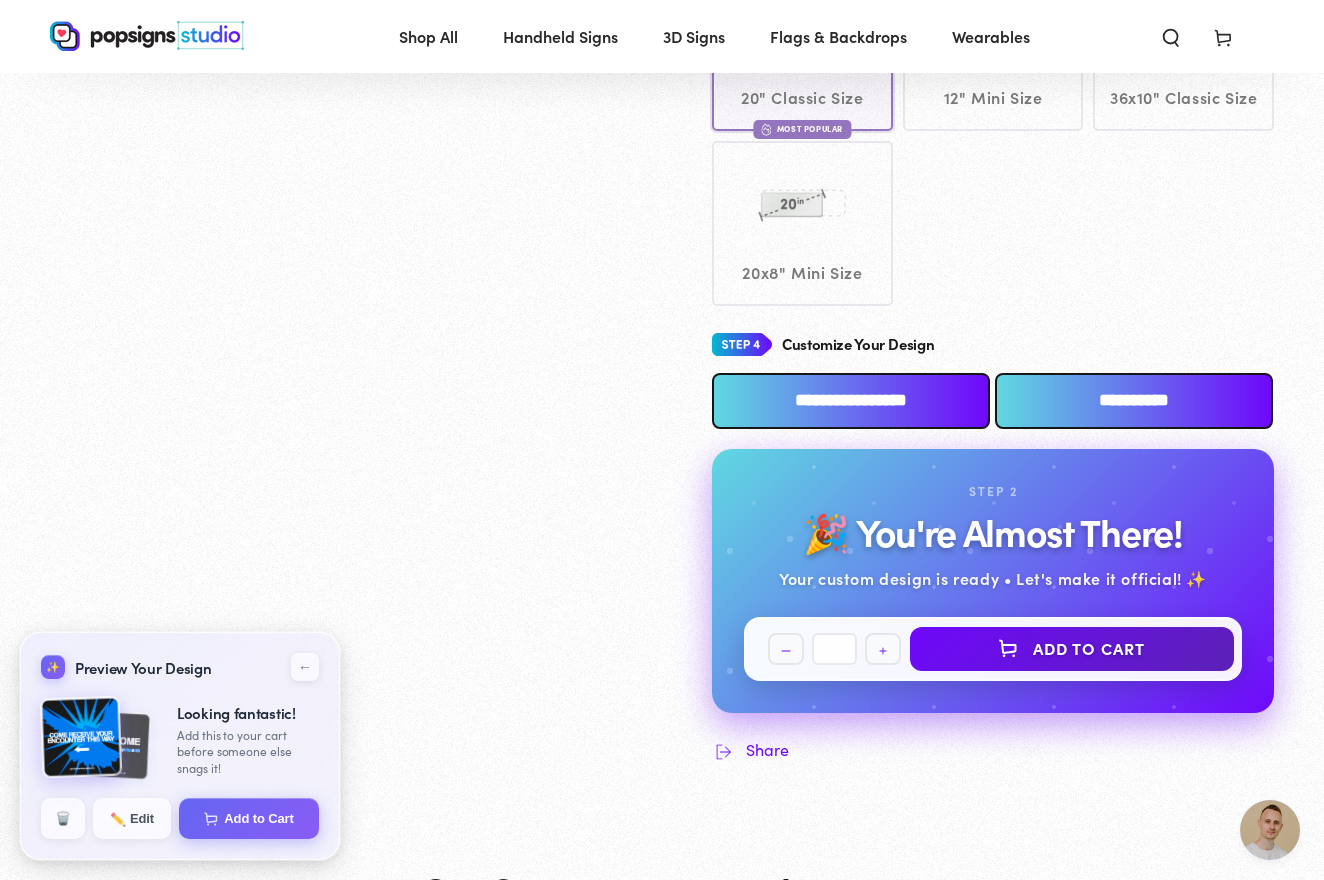 scroll, scrollTop: 888, scrollLeft: 0, axis: vertical 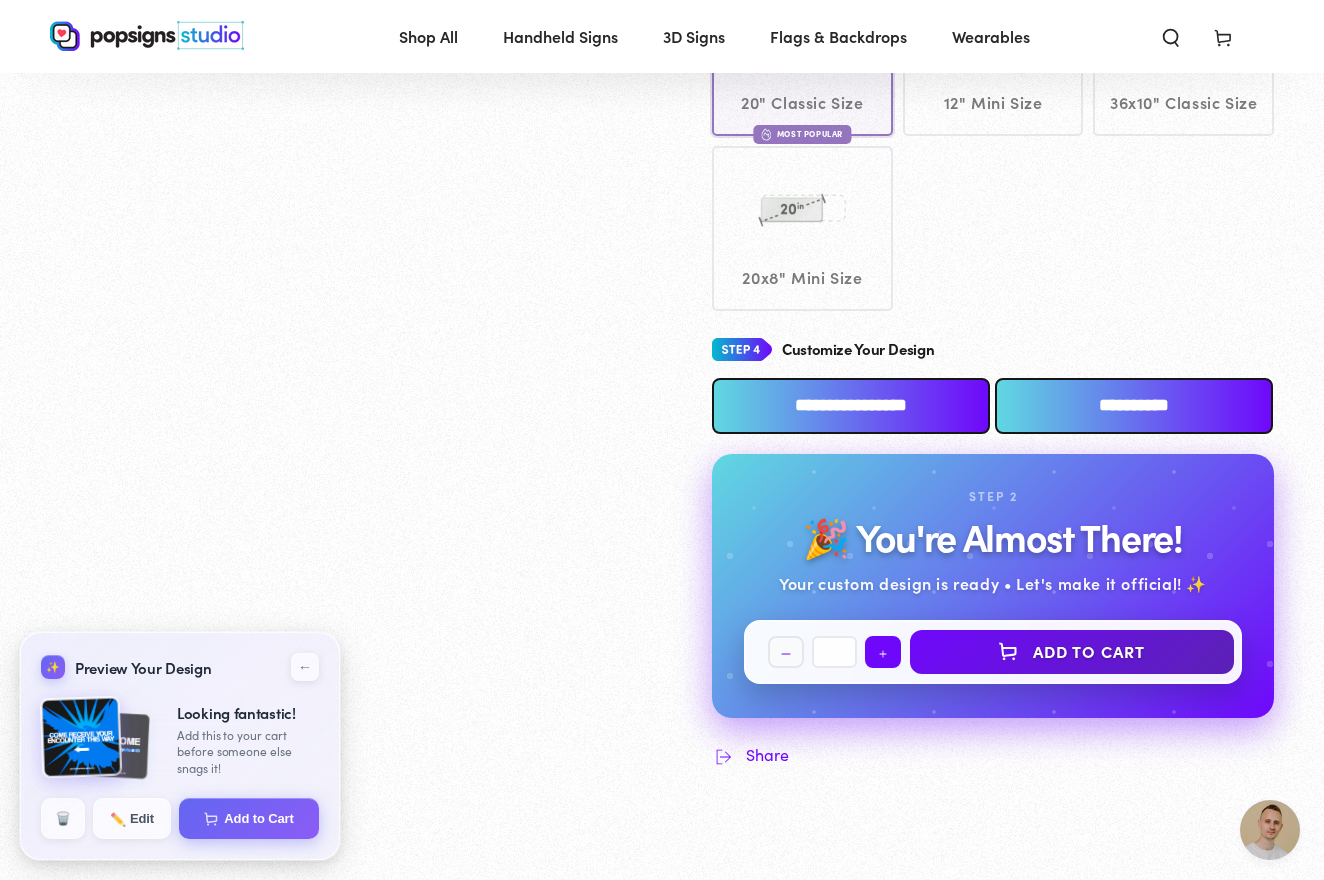click on "Increase quantity for Custom Popsigns" at bounding box center [883, 652] 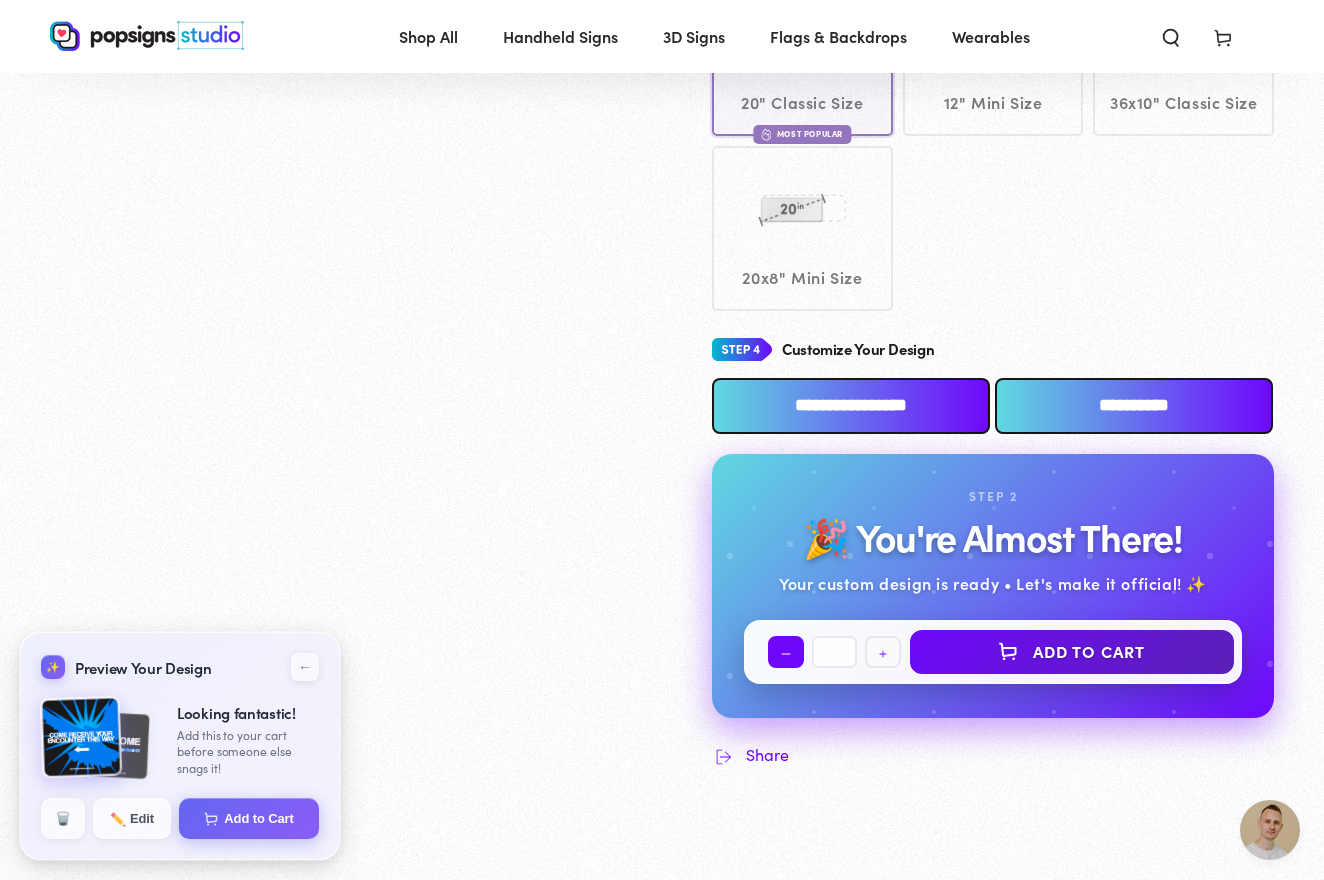 click on "Decrease quantity for Custom Popsigns" at bounding box center [786, 652] 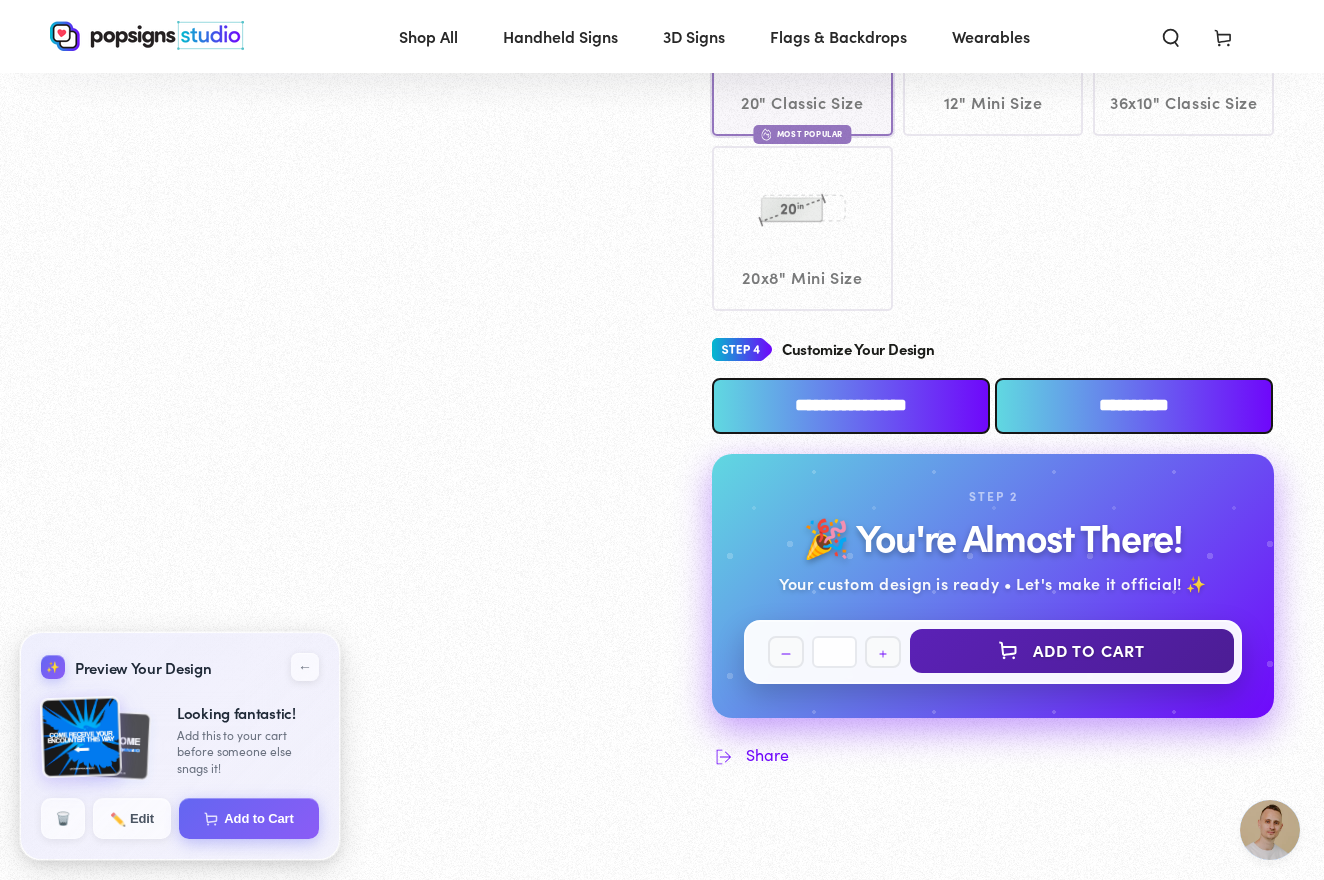 click on "Add to Cart" at bounding box center (1072, 651) 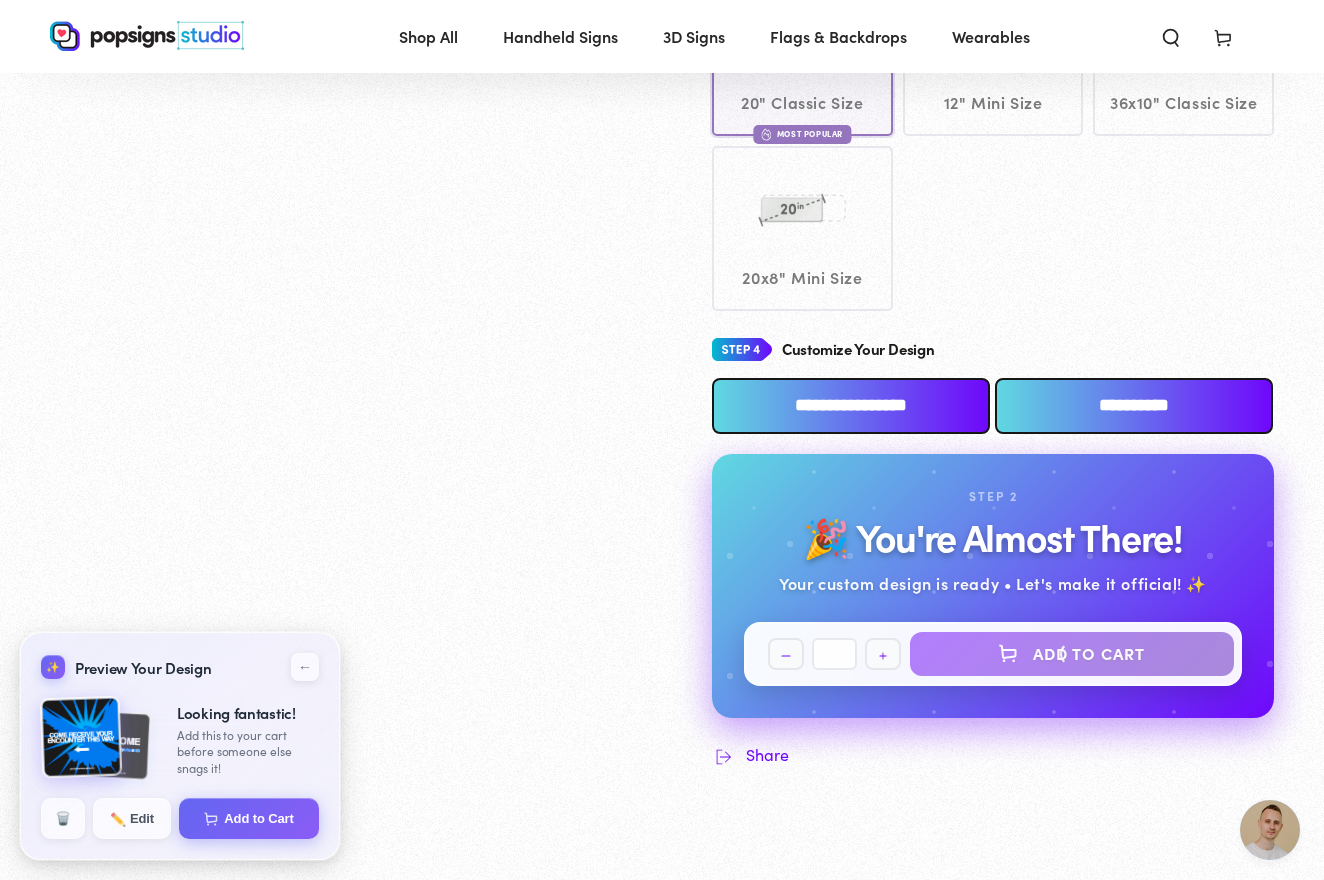 select on "**********" 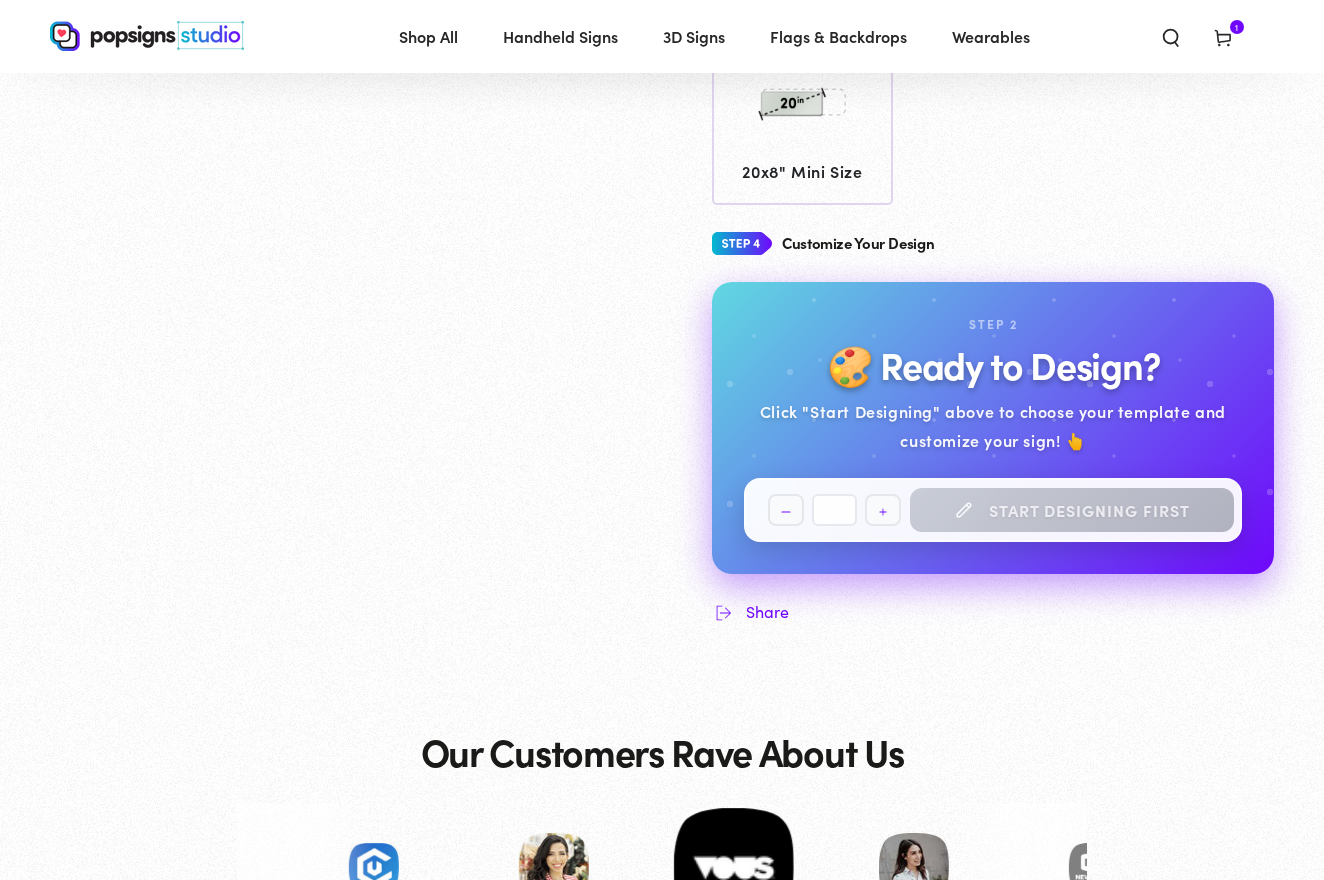 scroll, scrollTop: 984, scrollLeft: 0, axis: vertical 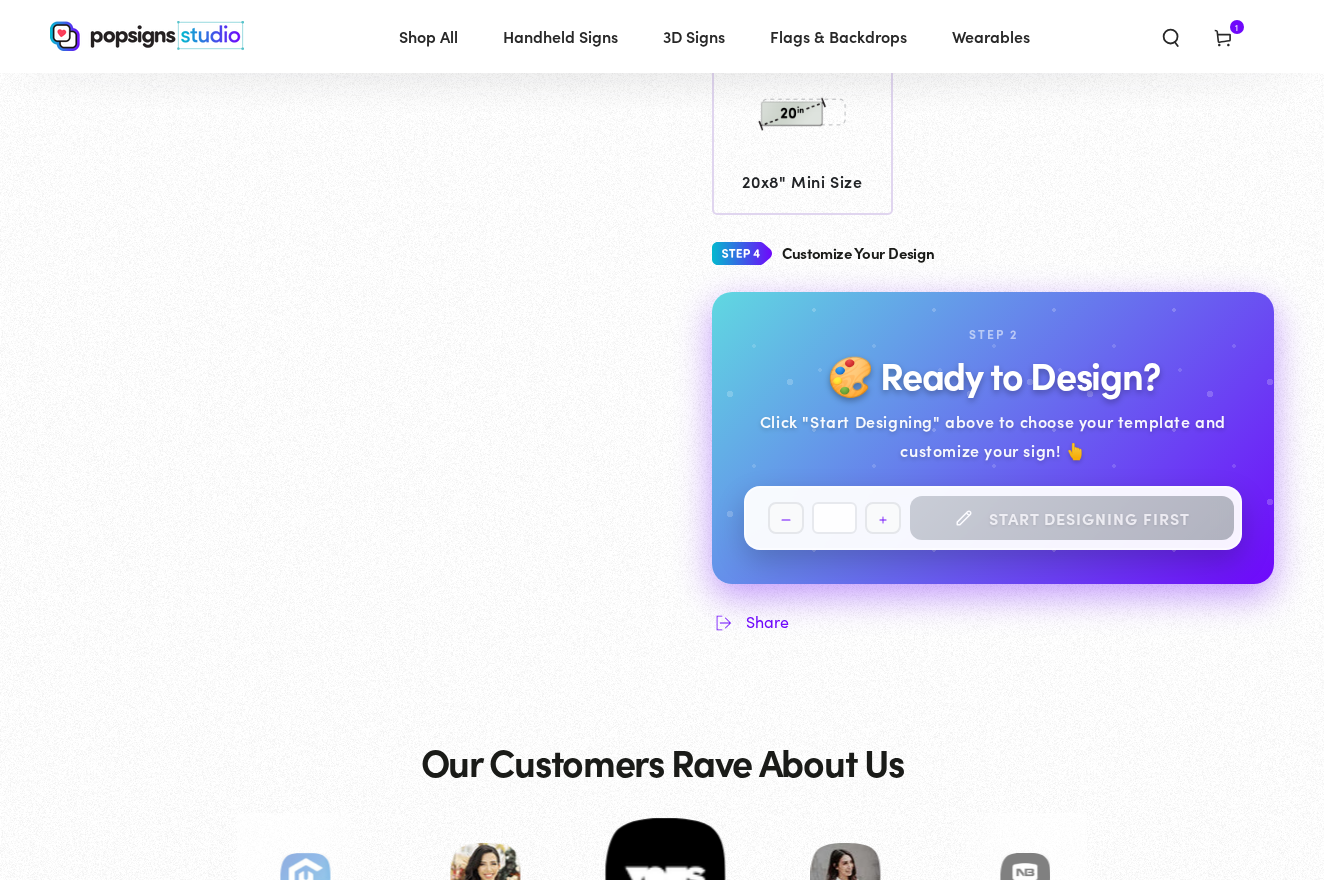 click on "Quantity
Decrease quantity for Custom Popsigns
*
Increase quantity for Custom Popsigns
Start Designing First" at bounding box center (993, 518) 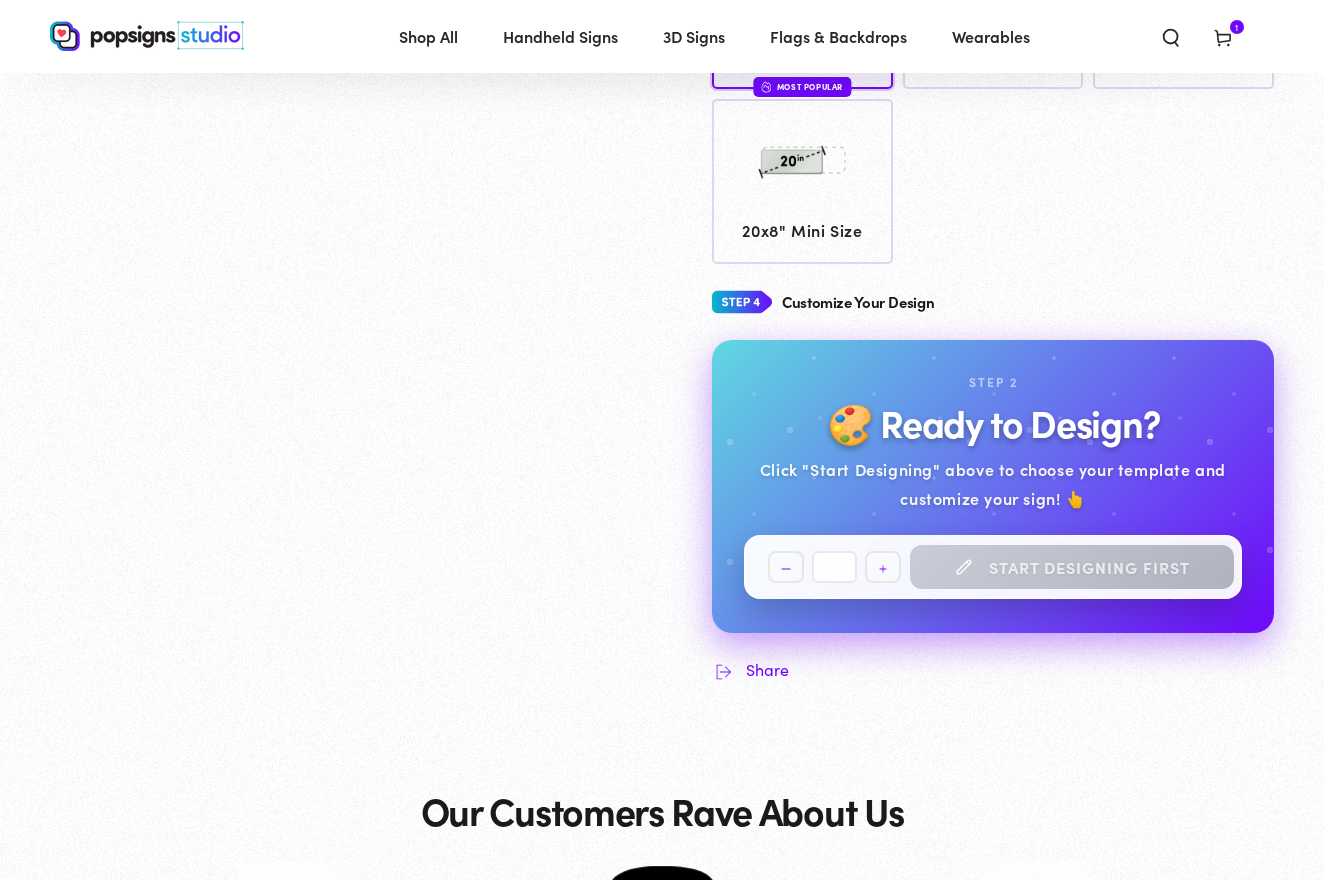 click on "Quantity
Decrease quantity for Custom Popsigns
*
Increase quantity for Custom Popsigns
Start Designing First" at bounding box center [993, 567] 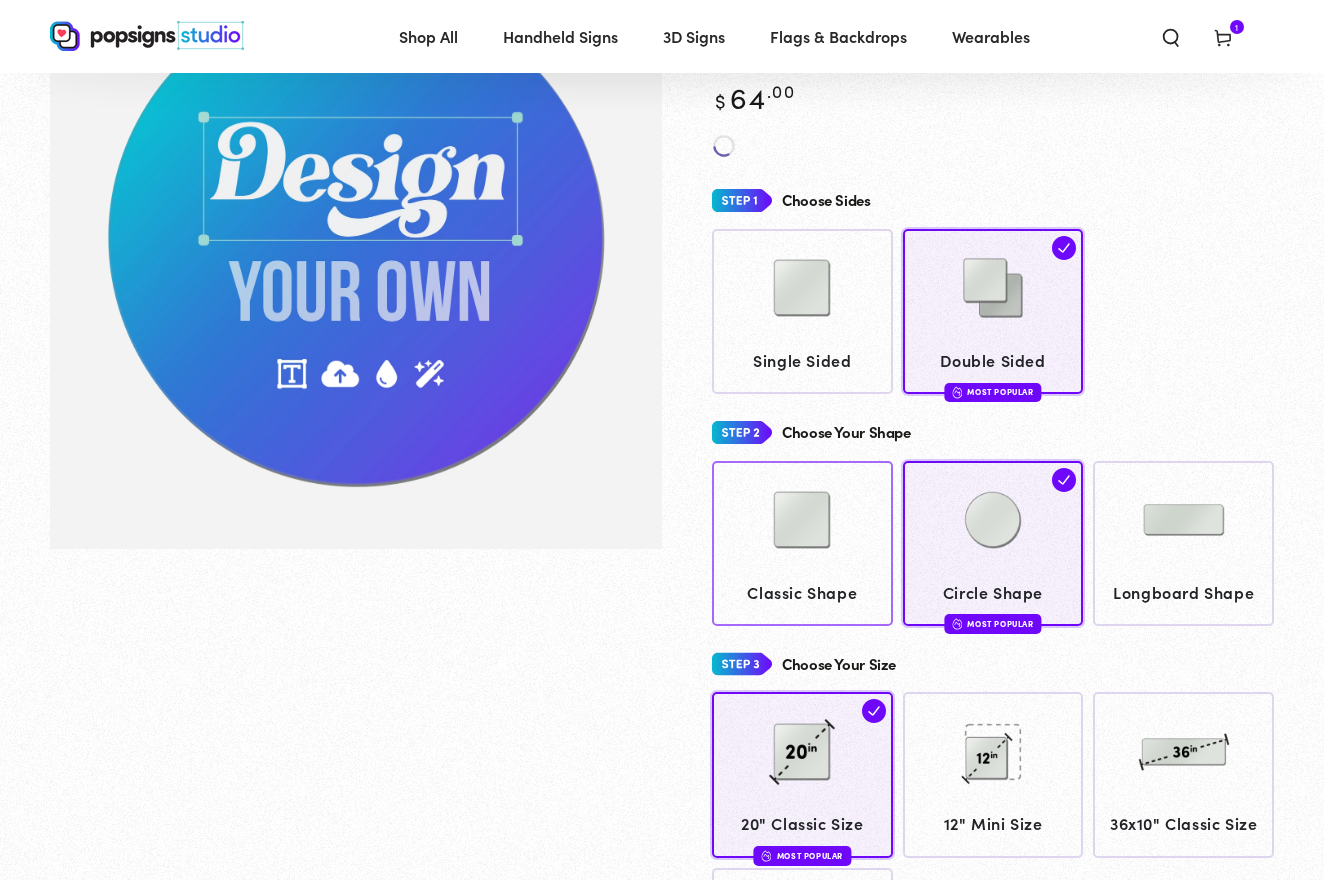 click 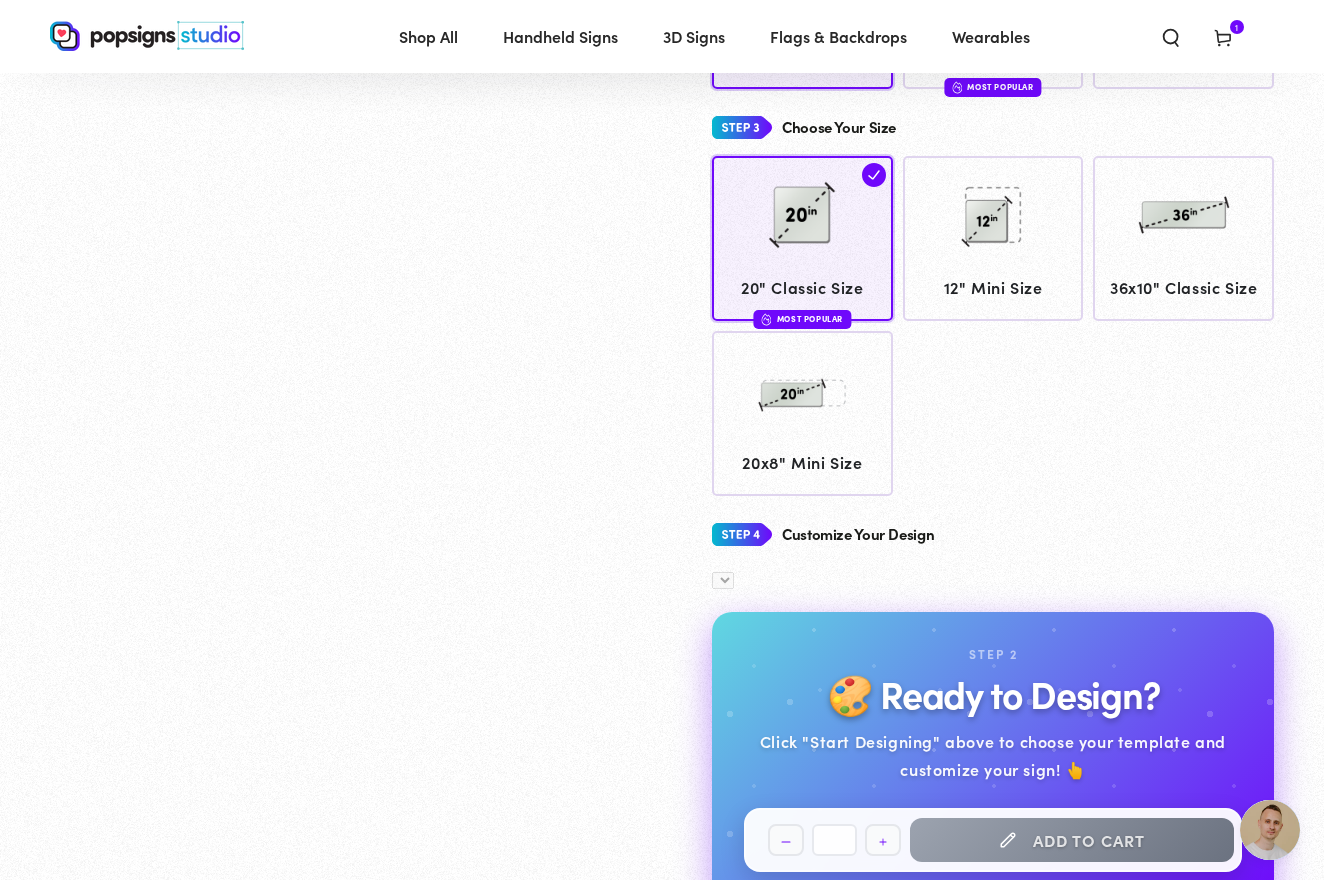scroll, scrollTop: 700, scrollLeft: 0, axis: vertical 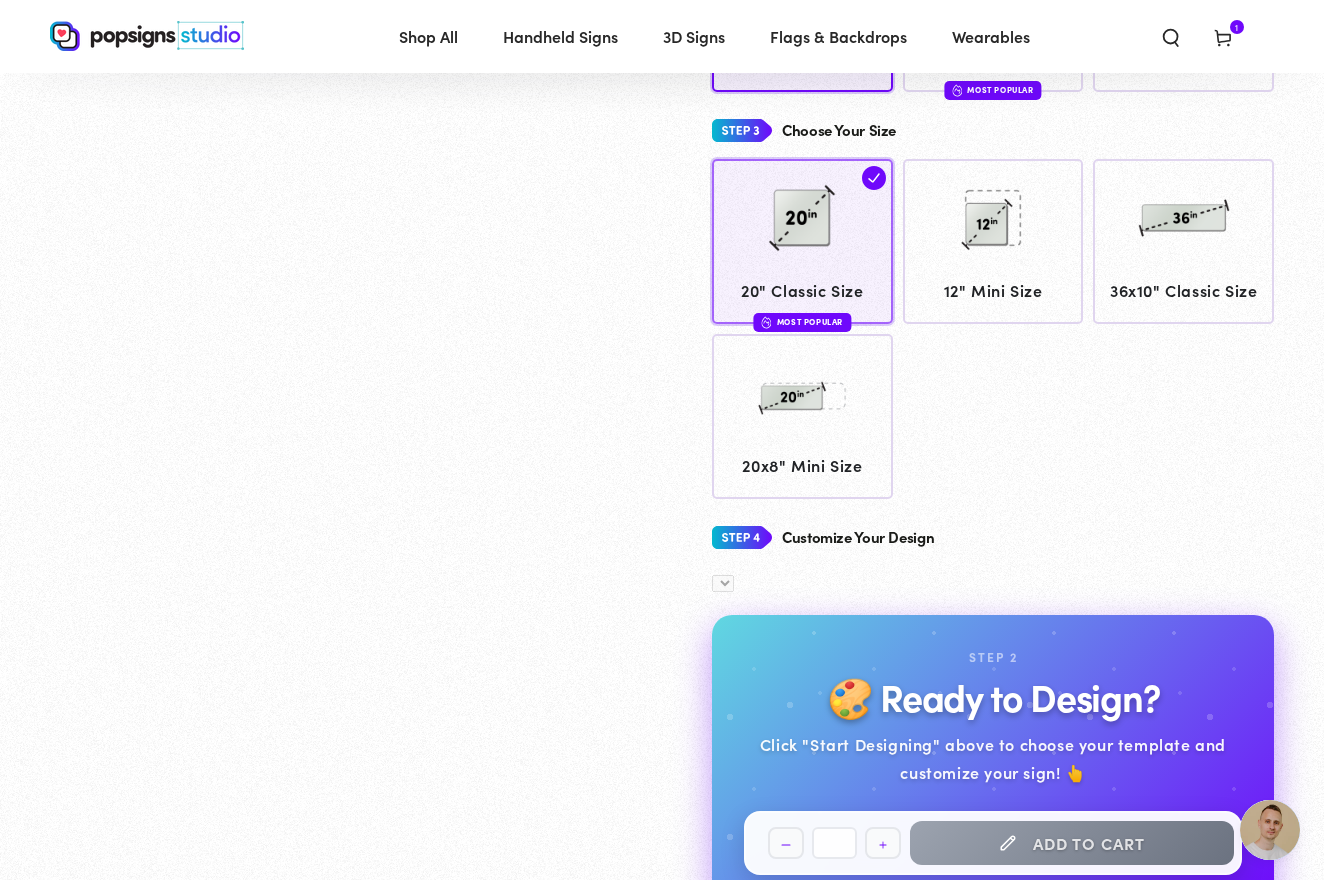 click 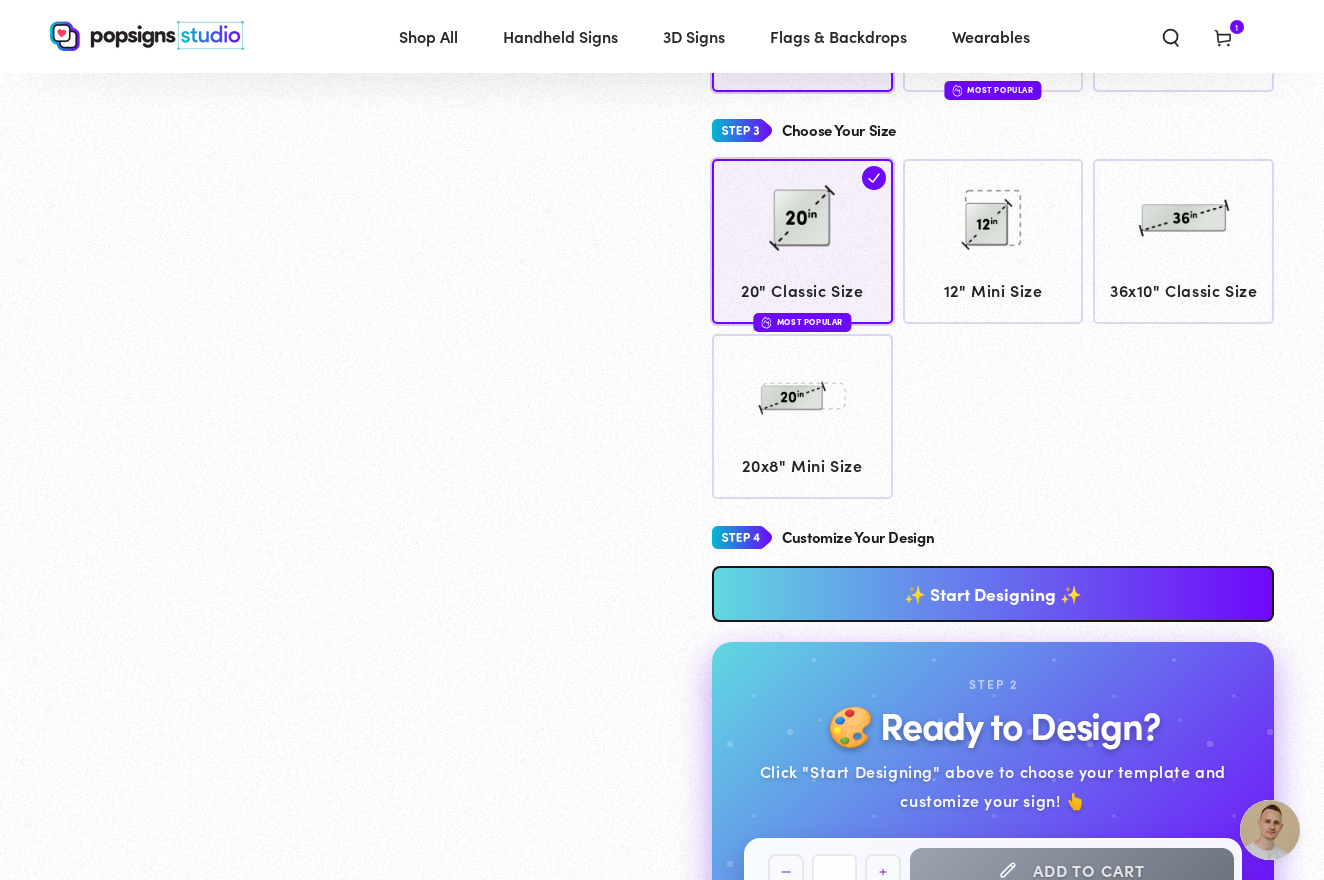 click on "✨ Start Designing ✨" at bounding box center (993, 594) 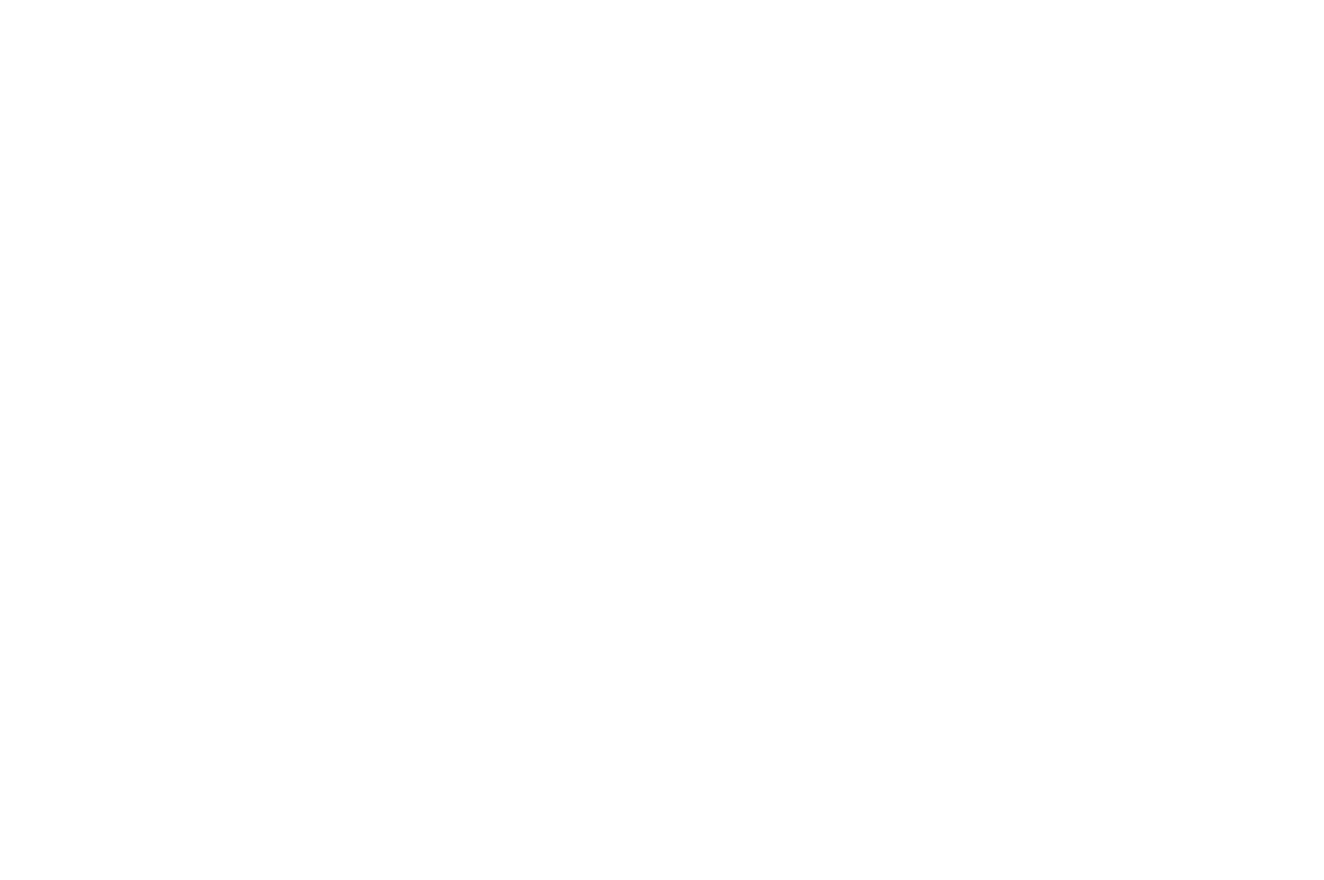 scroll, scrollTop: 0, scrollLeft: 0, axis: both 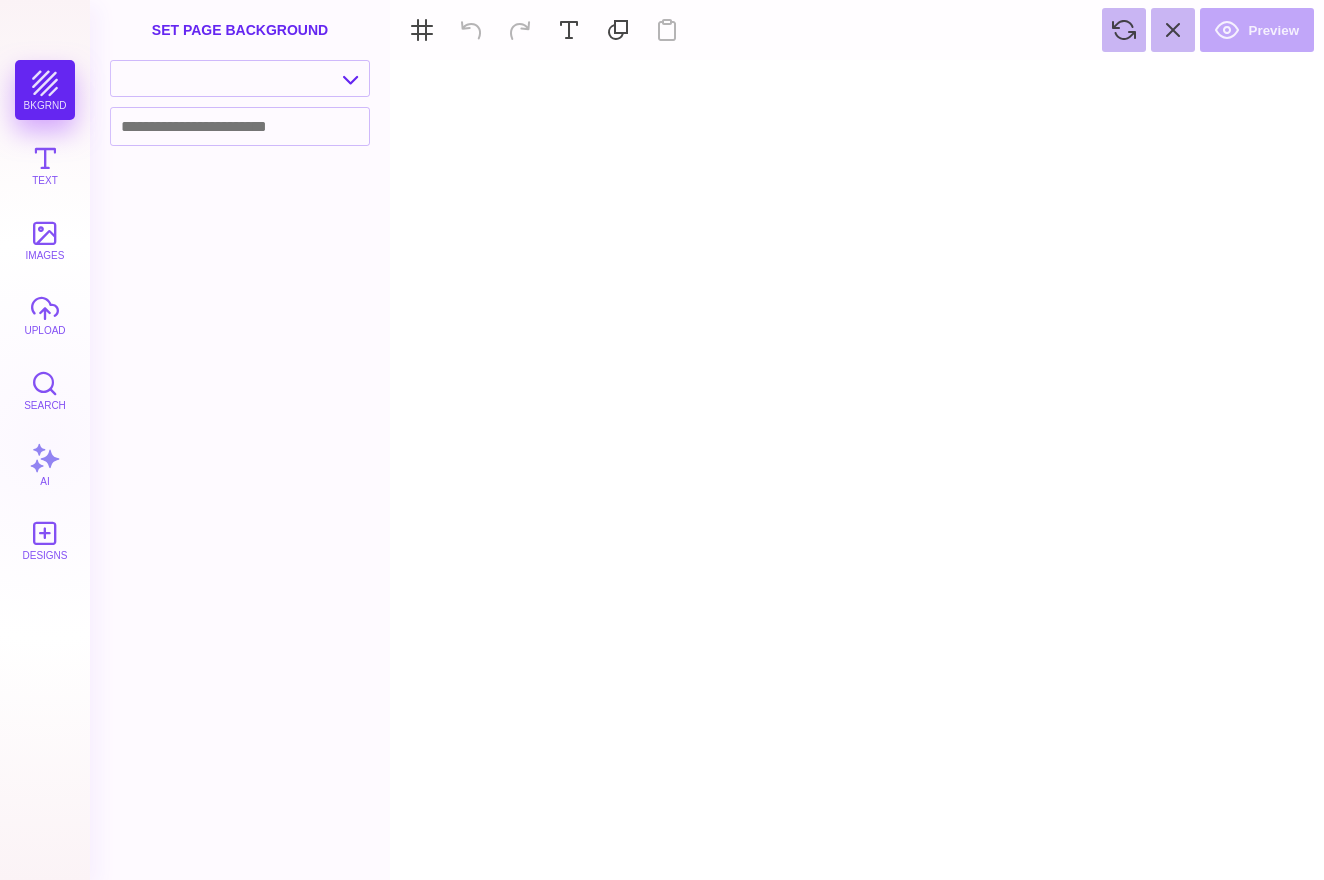 type on "An ancient tree with a door leading to a magical world" 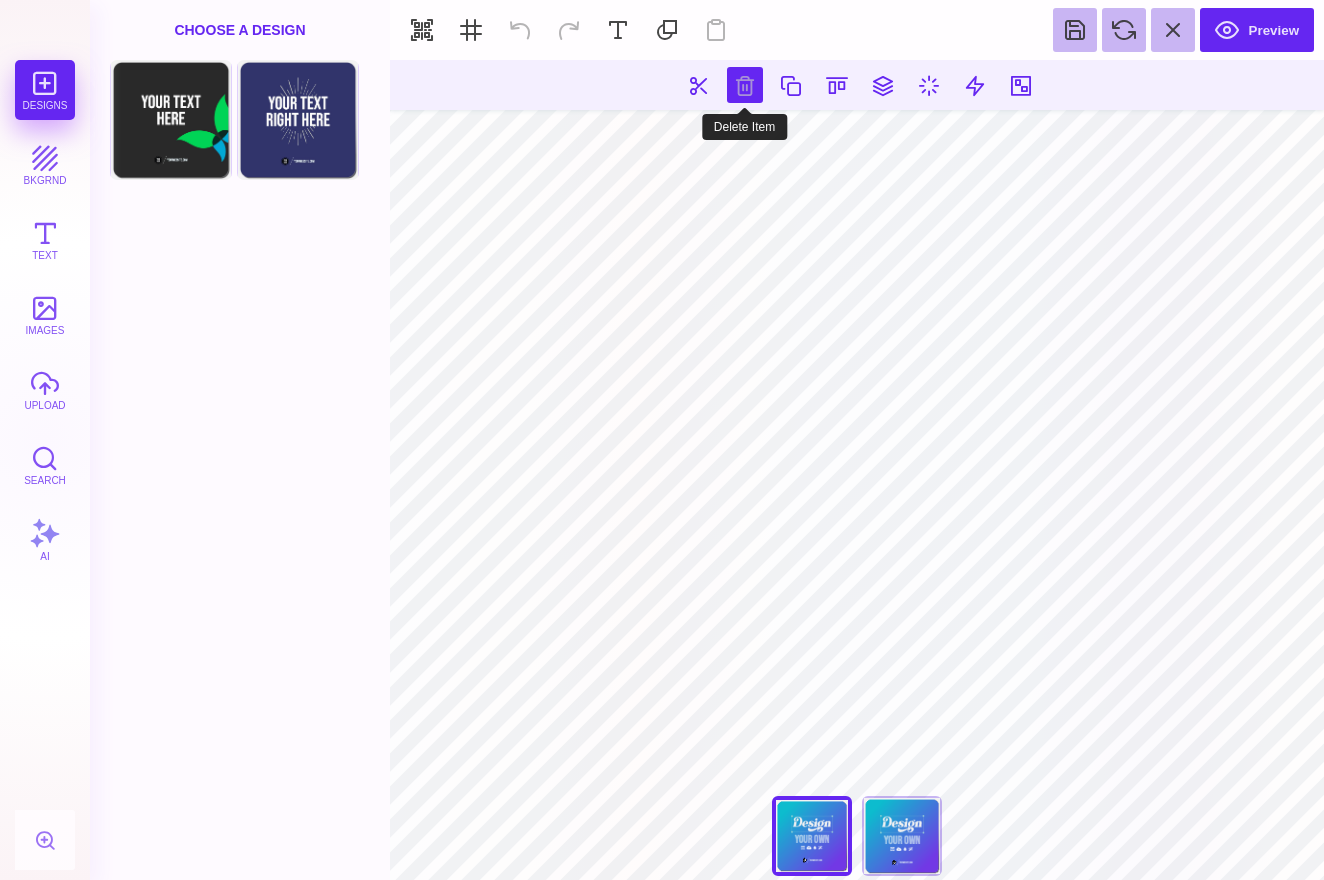 click at bounding box center (745, 85) 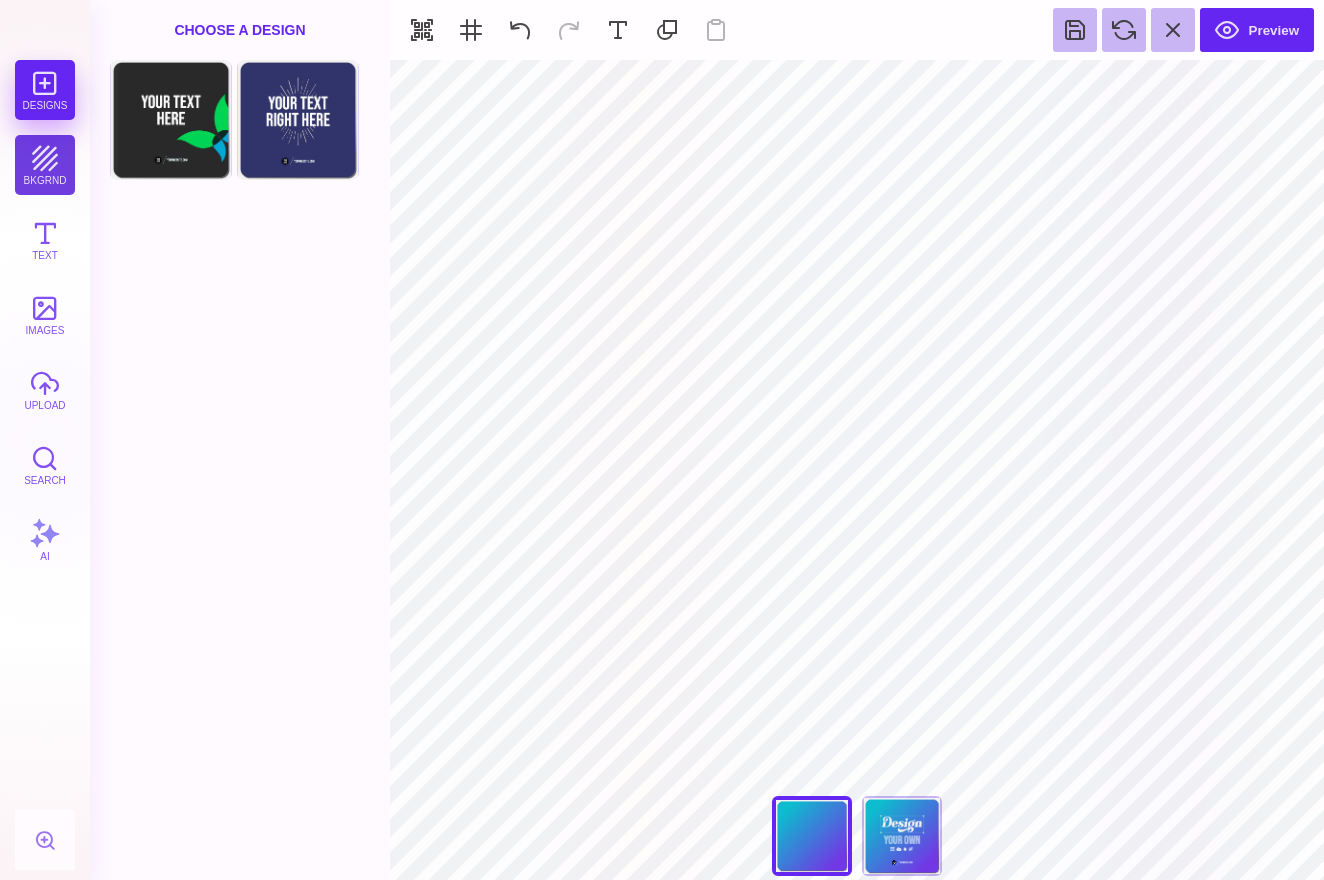 click on "bkgrnd" at bounding box center [45, 165] 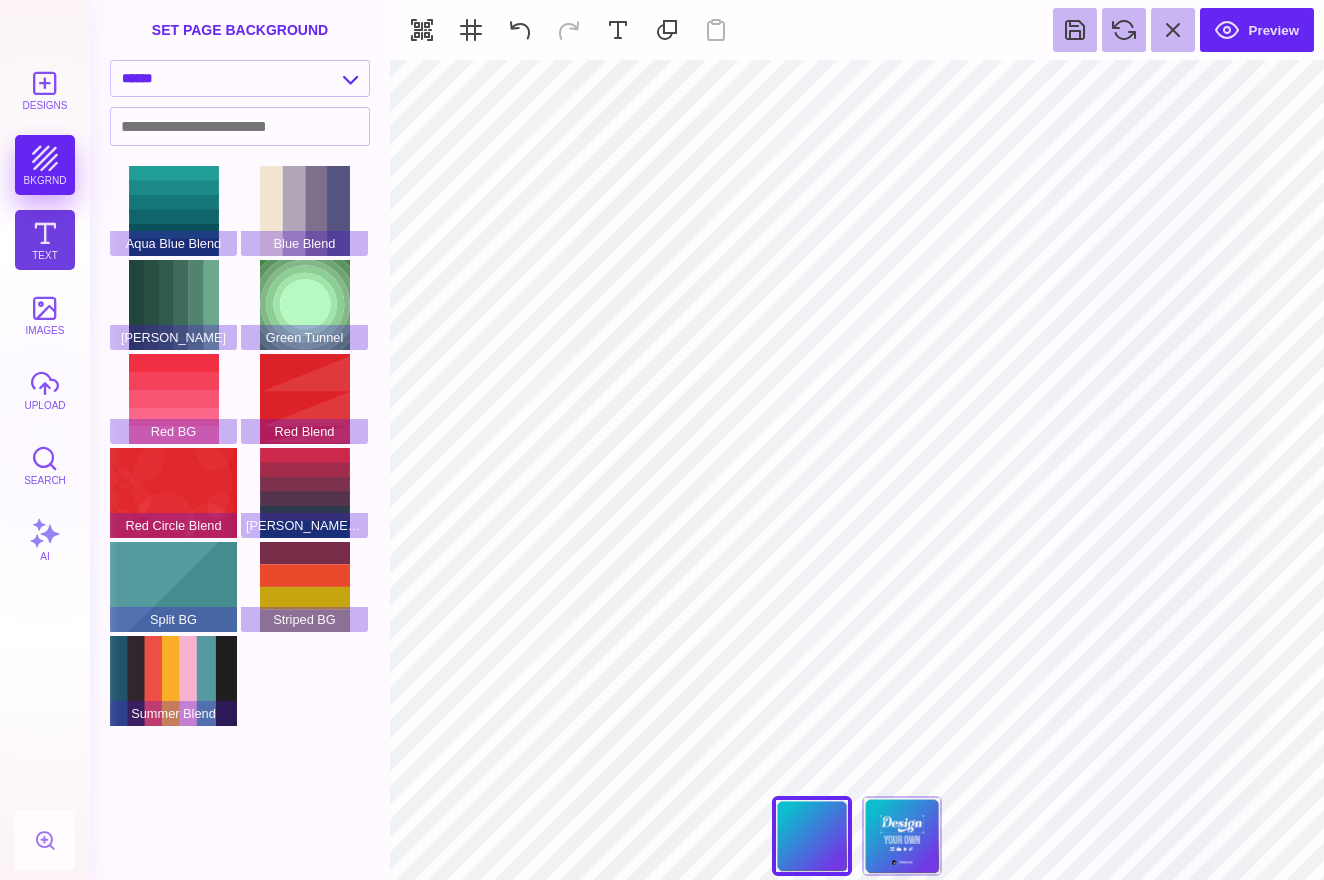 click on "Text" at bounding box center [45, 240] 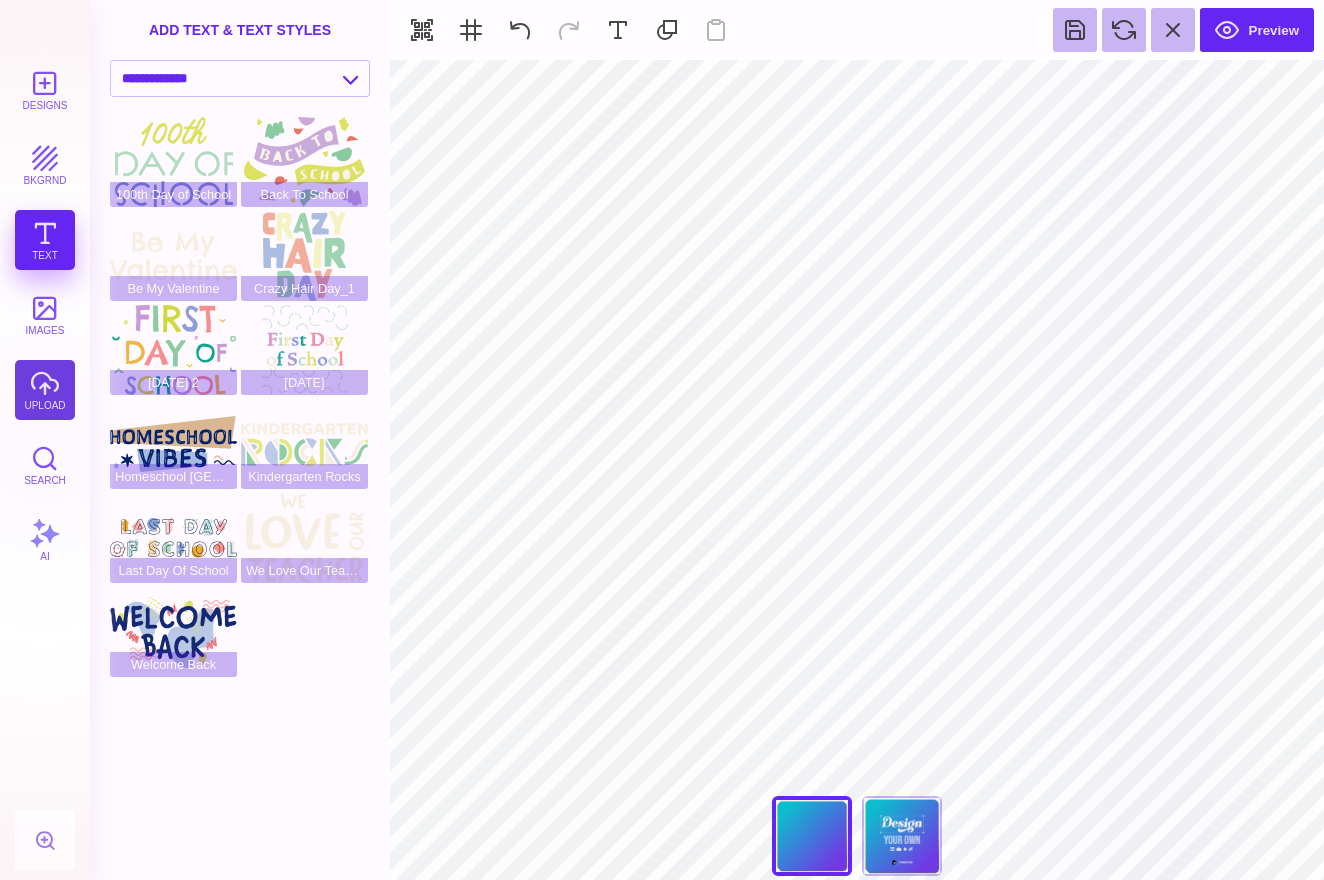 click on "upload" at bounding box center [45, 390] 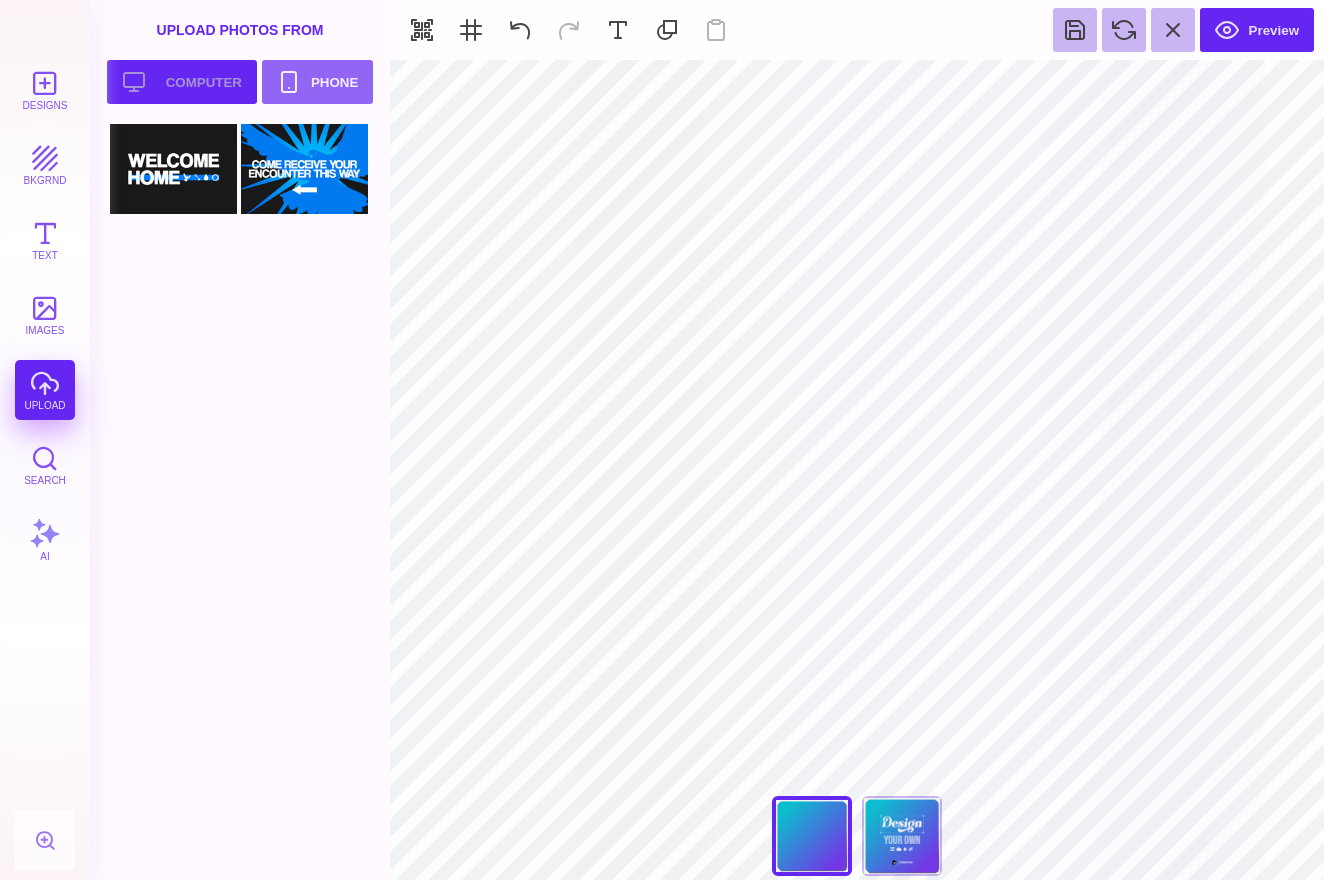 click on "Upload your artwork
Computer" at bounding box center (182, 82) 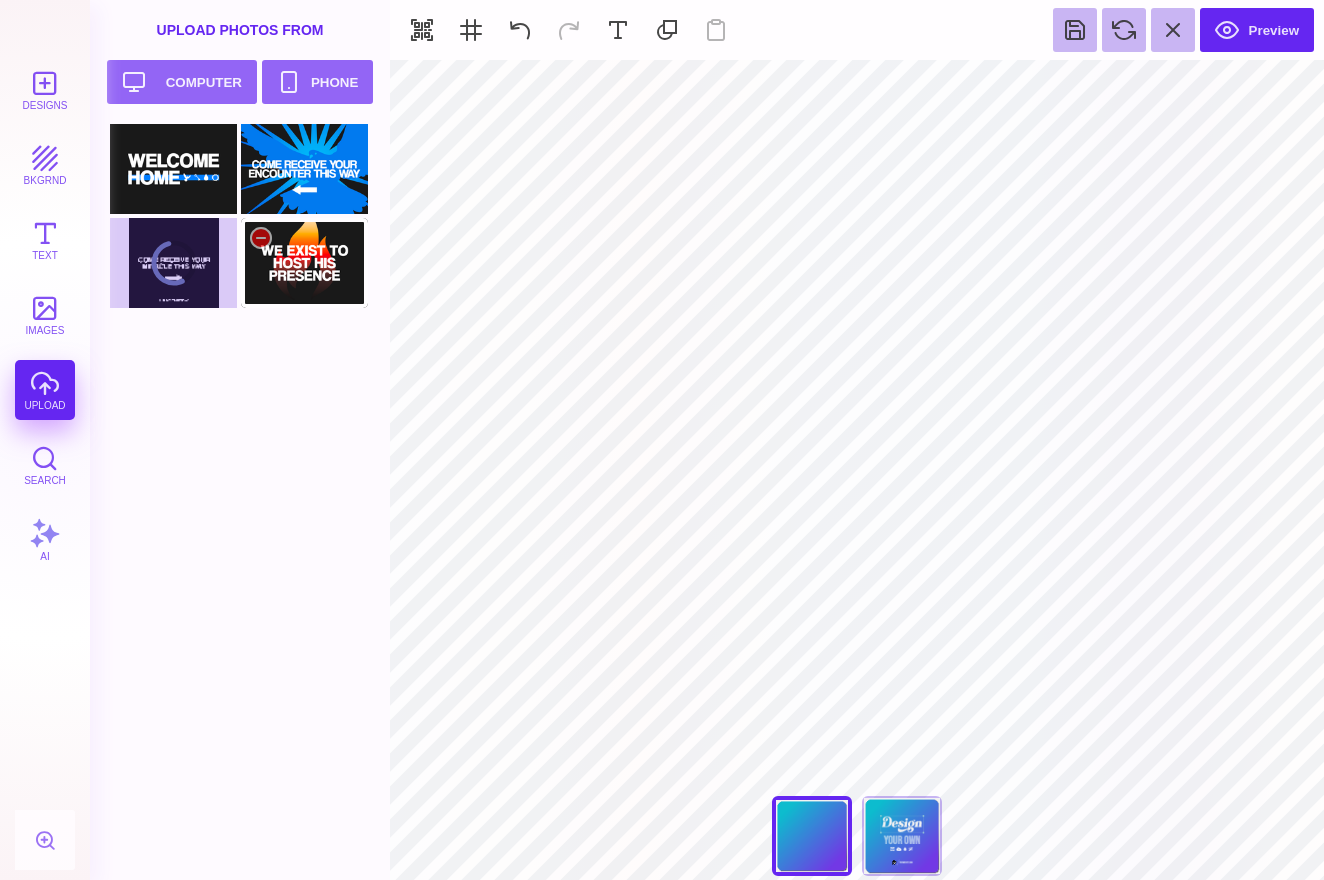 click at bounding box center [304, 263] 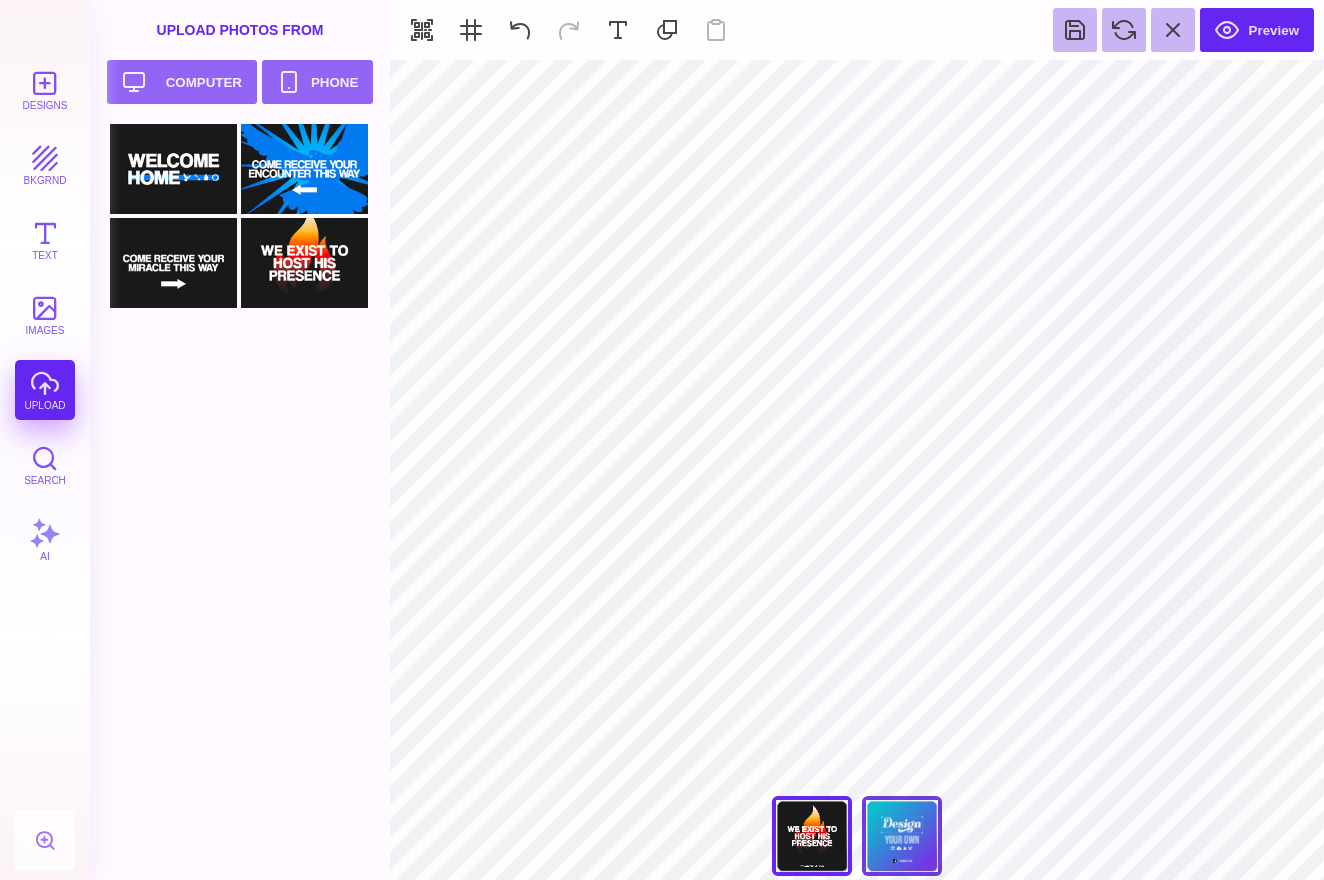 click on "Back" at bounding box center (902, 836) 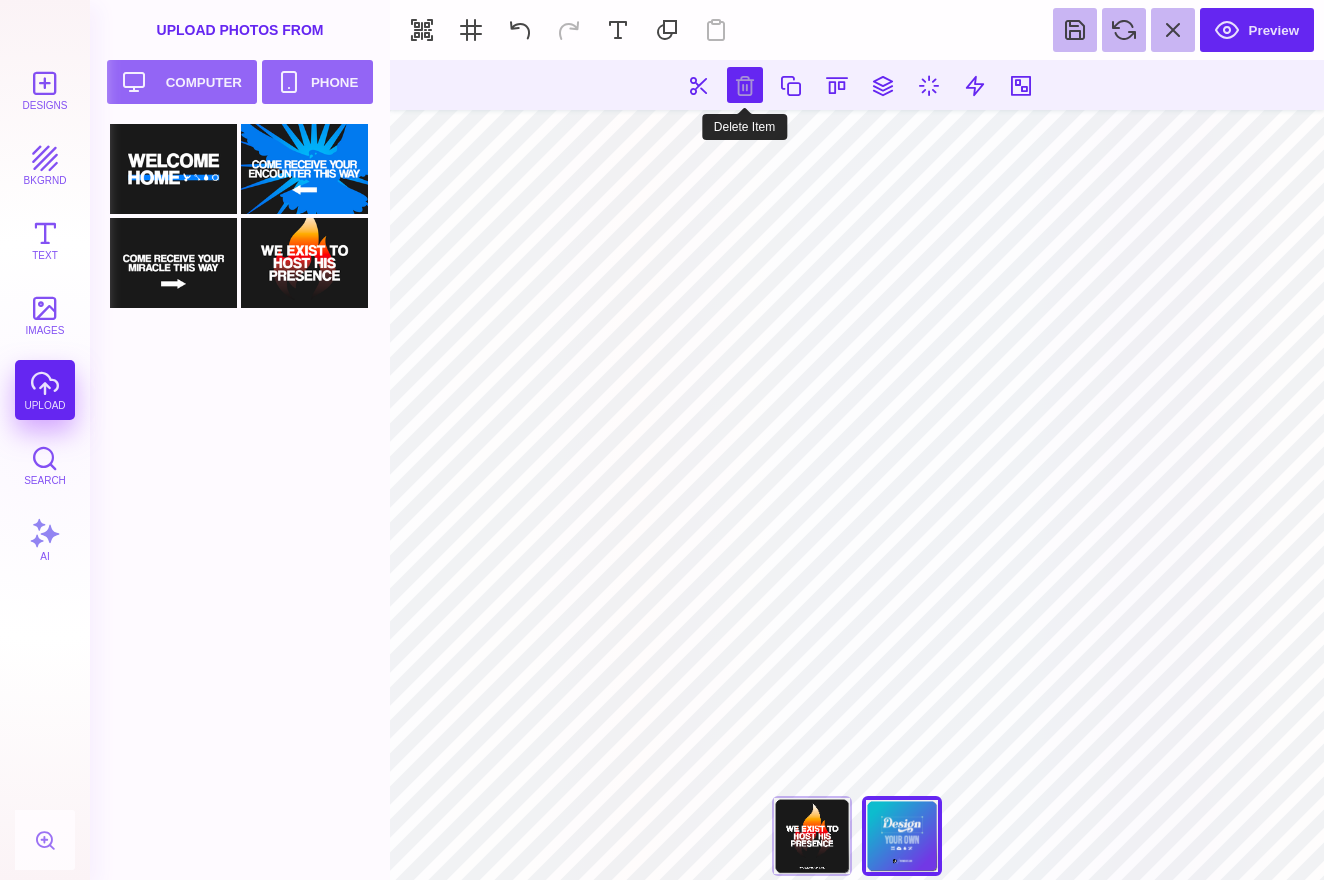click at bounding box center (745, 85) 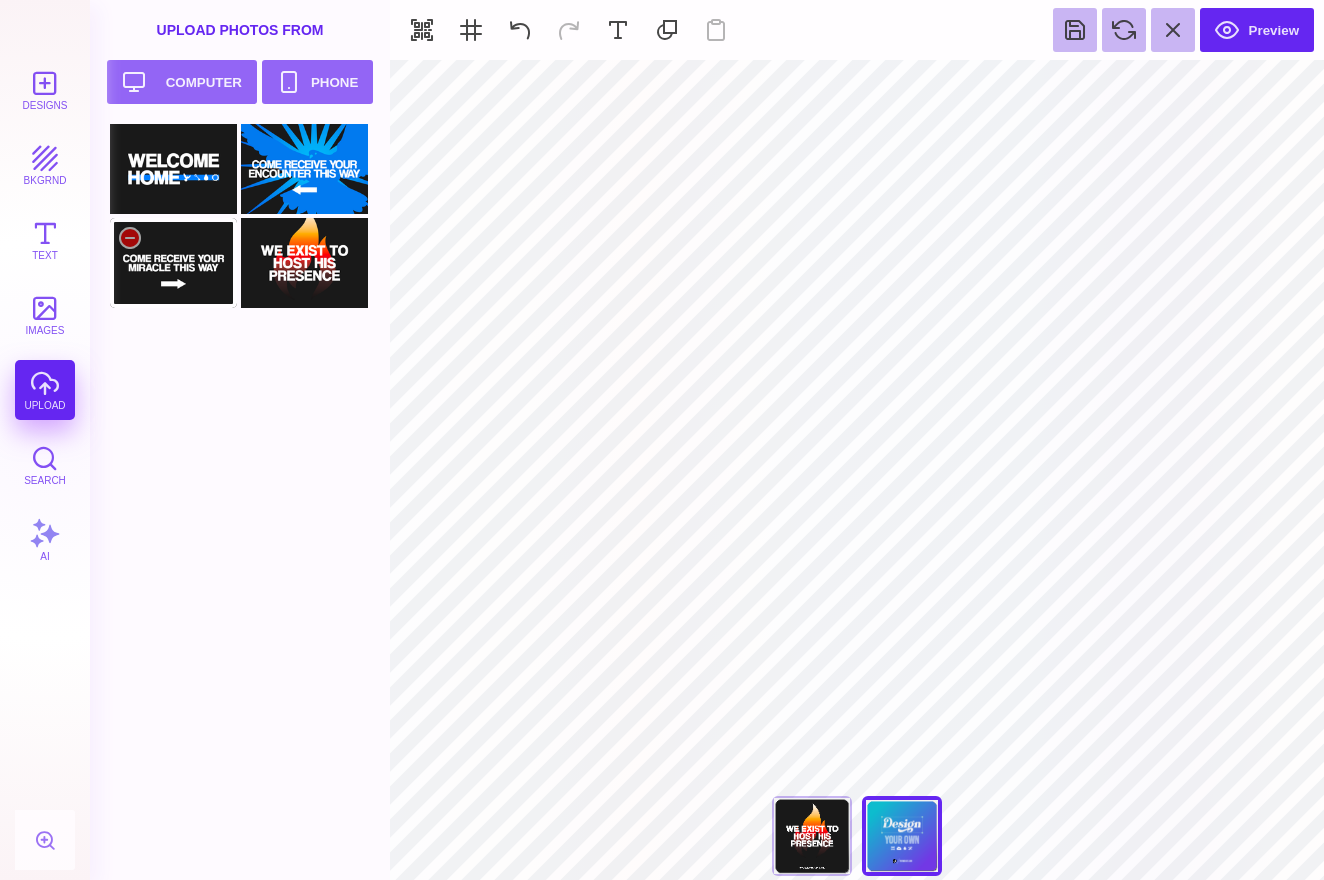 click at bounding box center [173, 263] 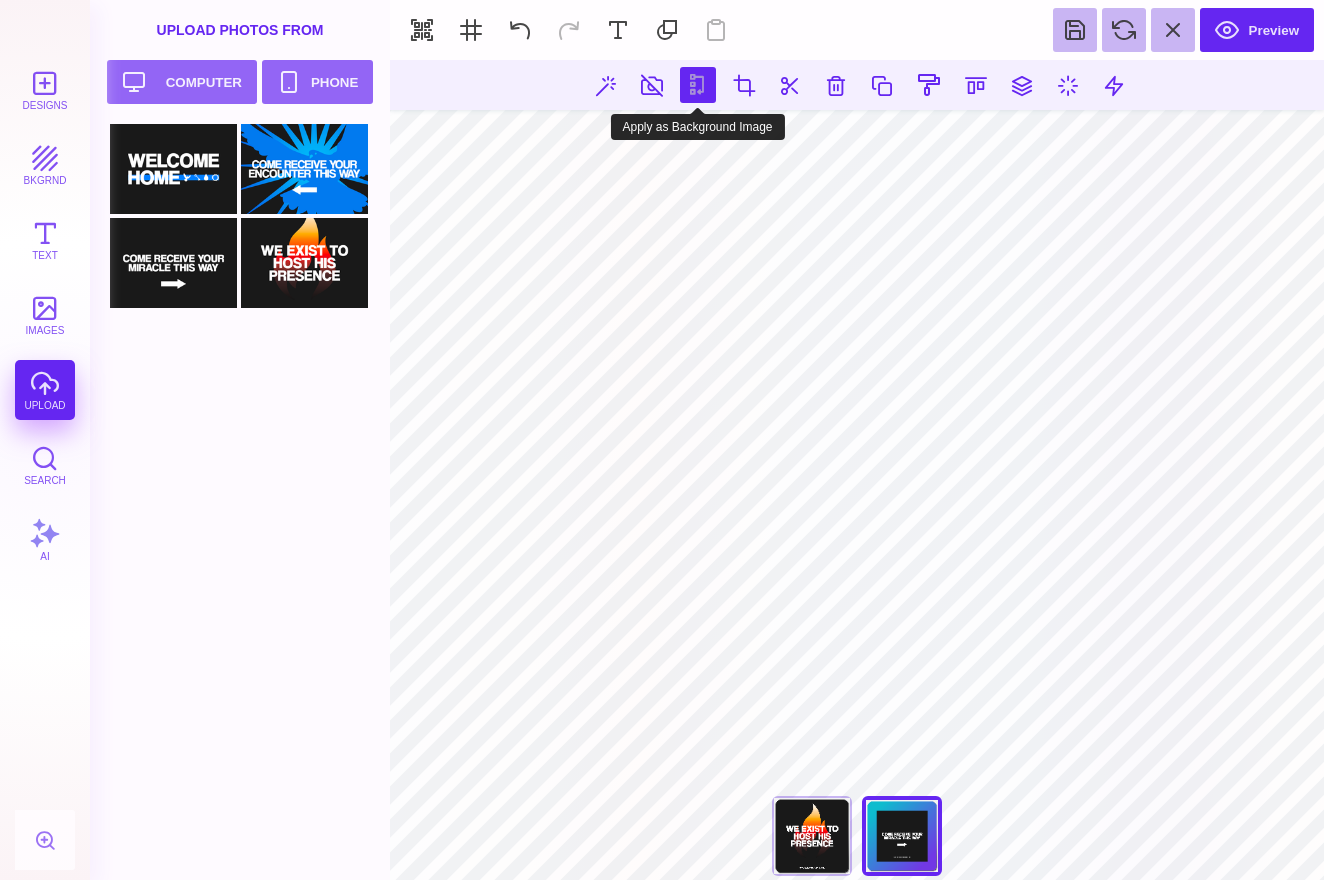 click at bounding box center (698, 85) 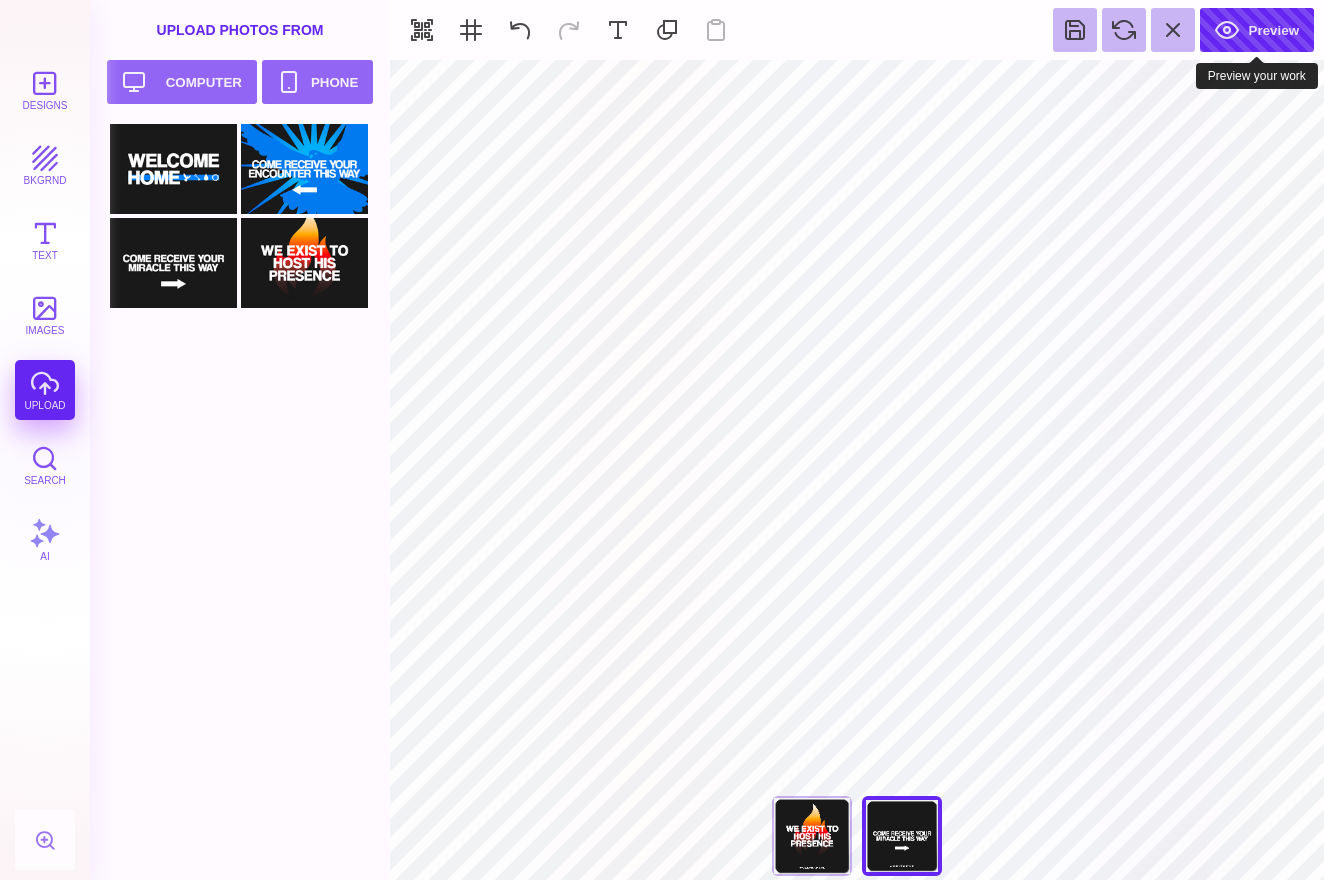click on "Preview" at bounding box center (1257, 30) 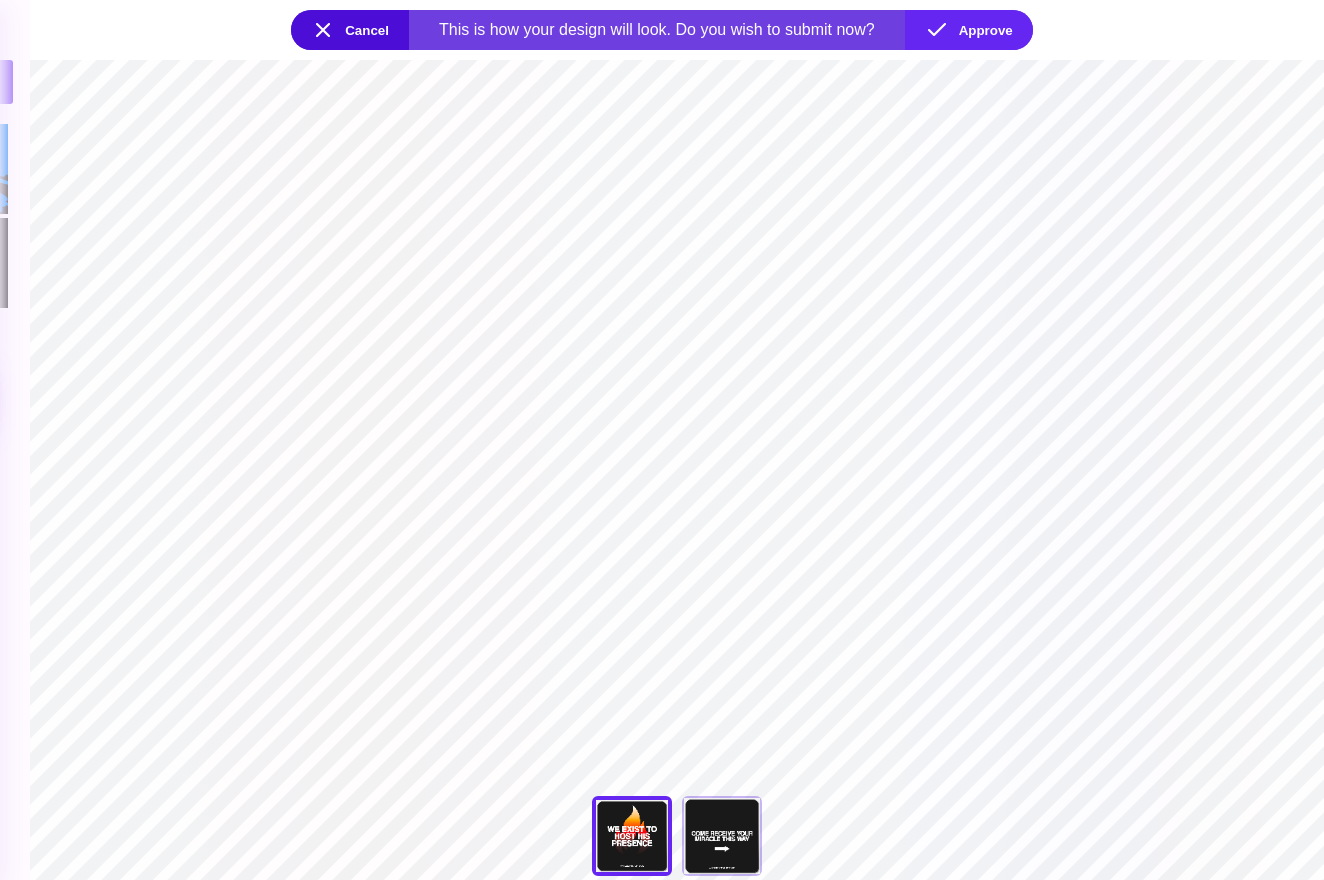drag, startPoint x: 828, startPoint y: 552, endPoint x: 970, endPoint y: 663, distance: 180.23596 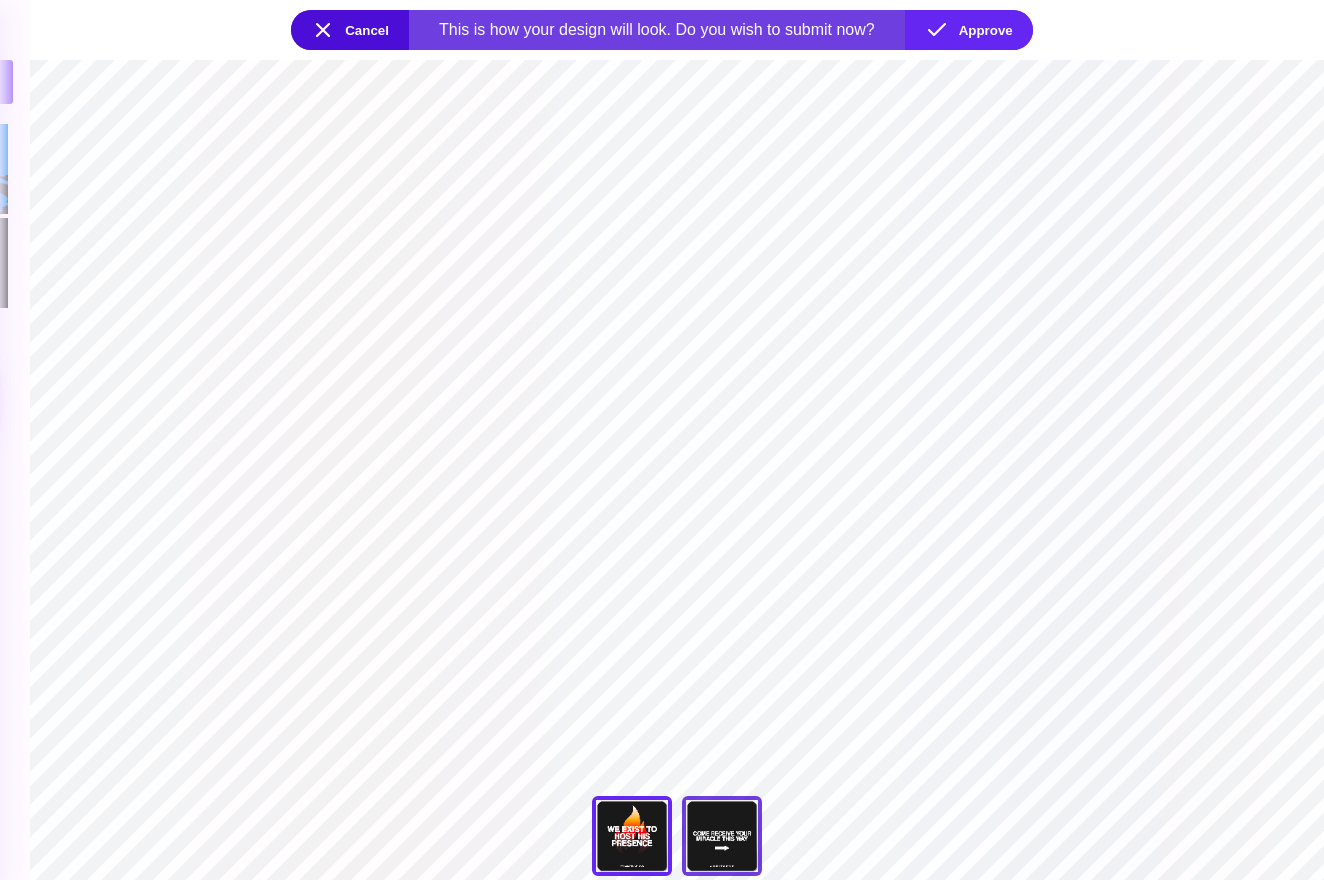 click on "Back" at bounding box center [722, 836] 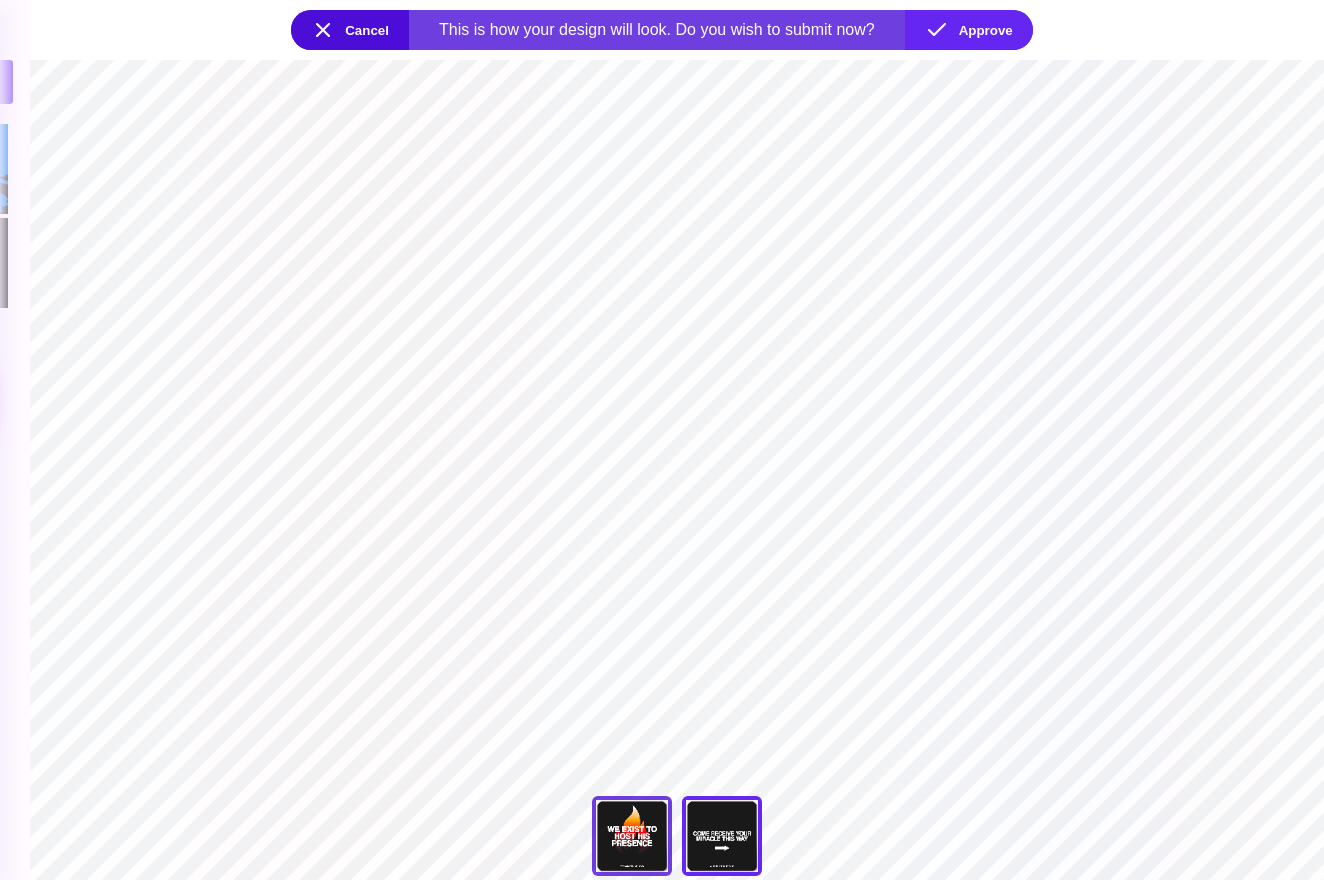 click on "Front" at bounding box center [632, 836] 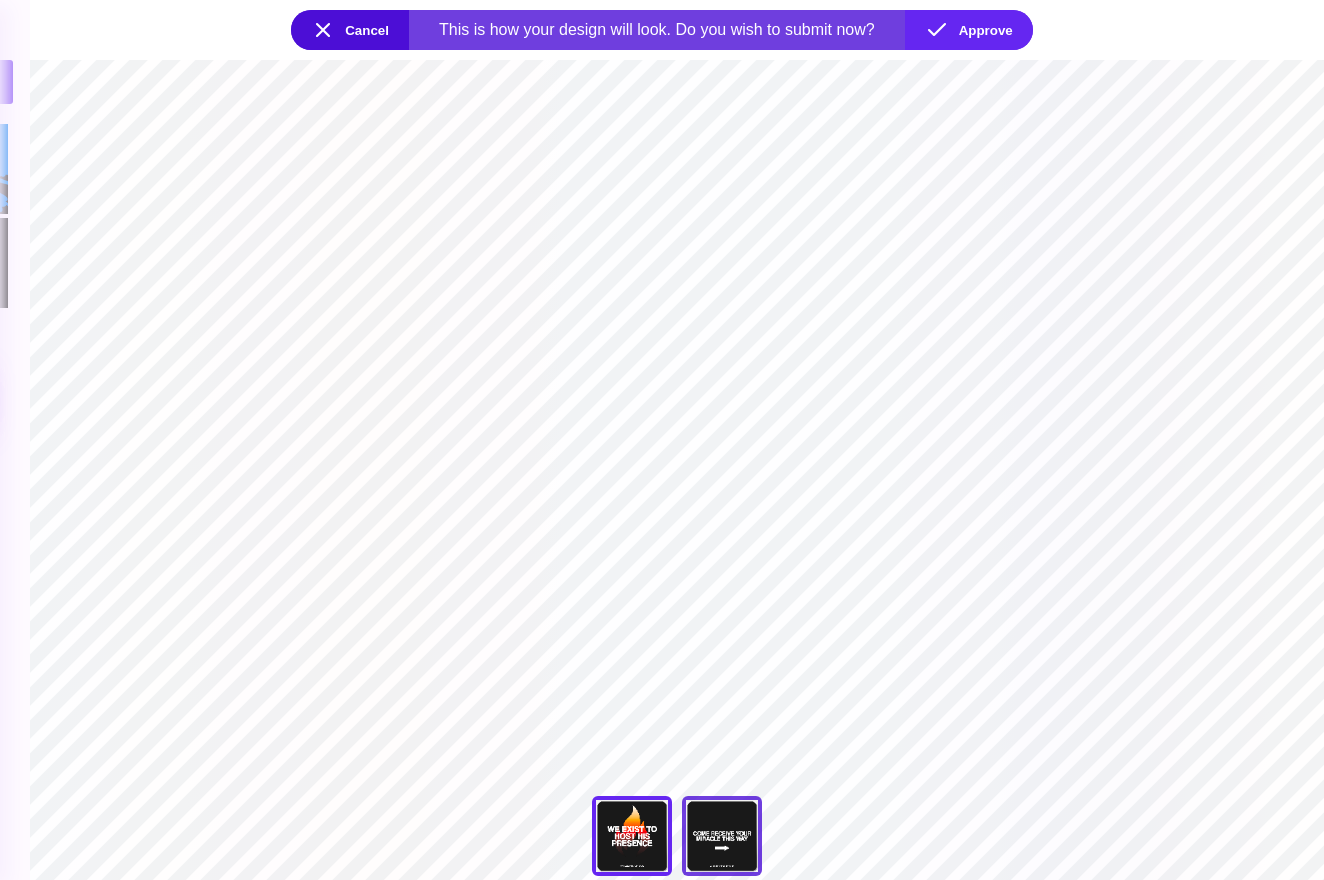 click on "Back" at bounding box center [722, 836] 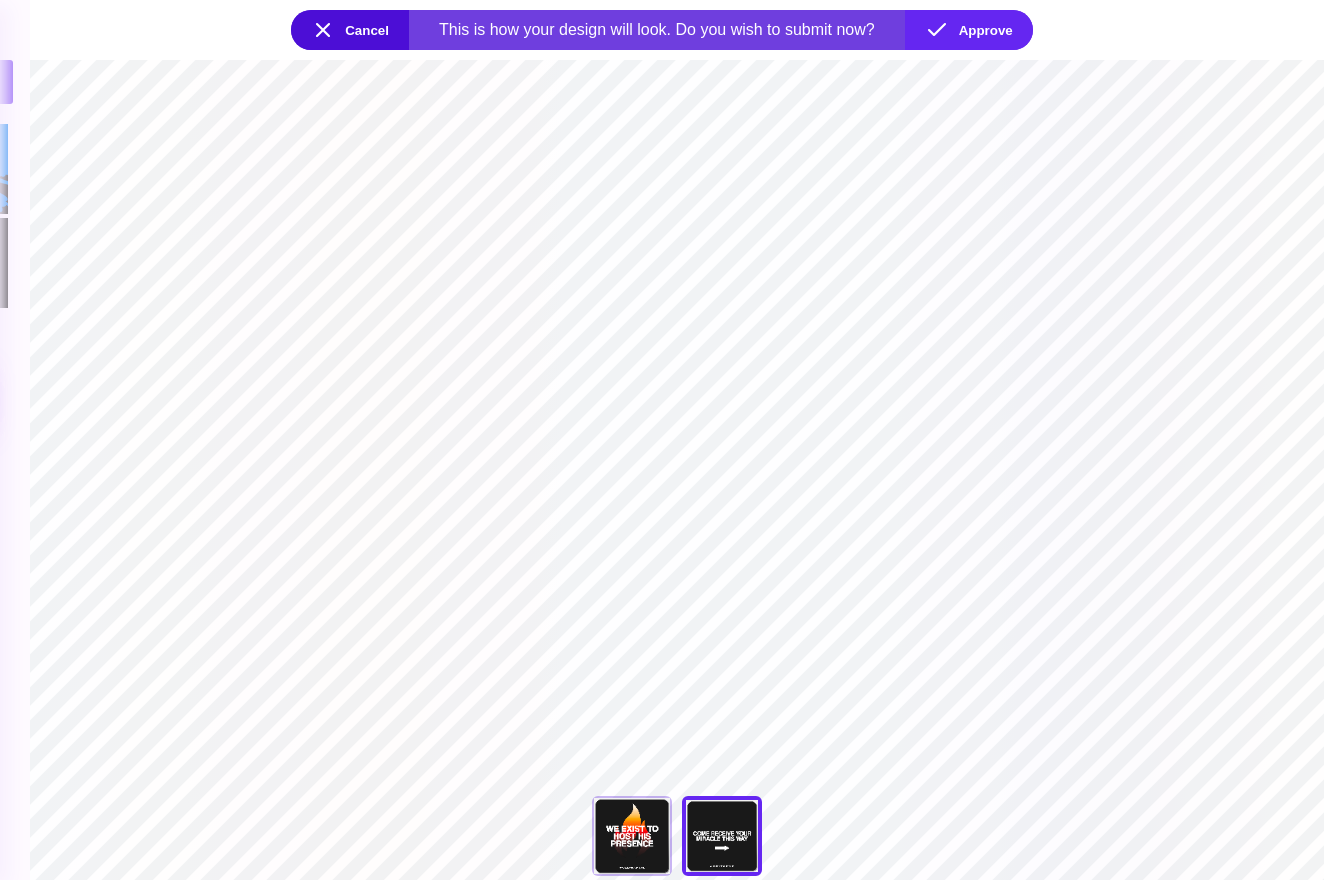 click on "Cancel" at bounding box center (350, 30) 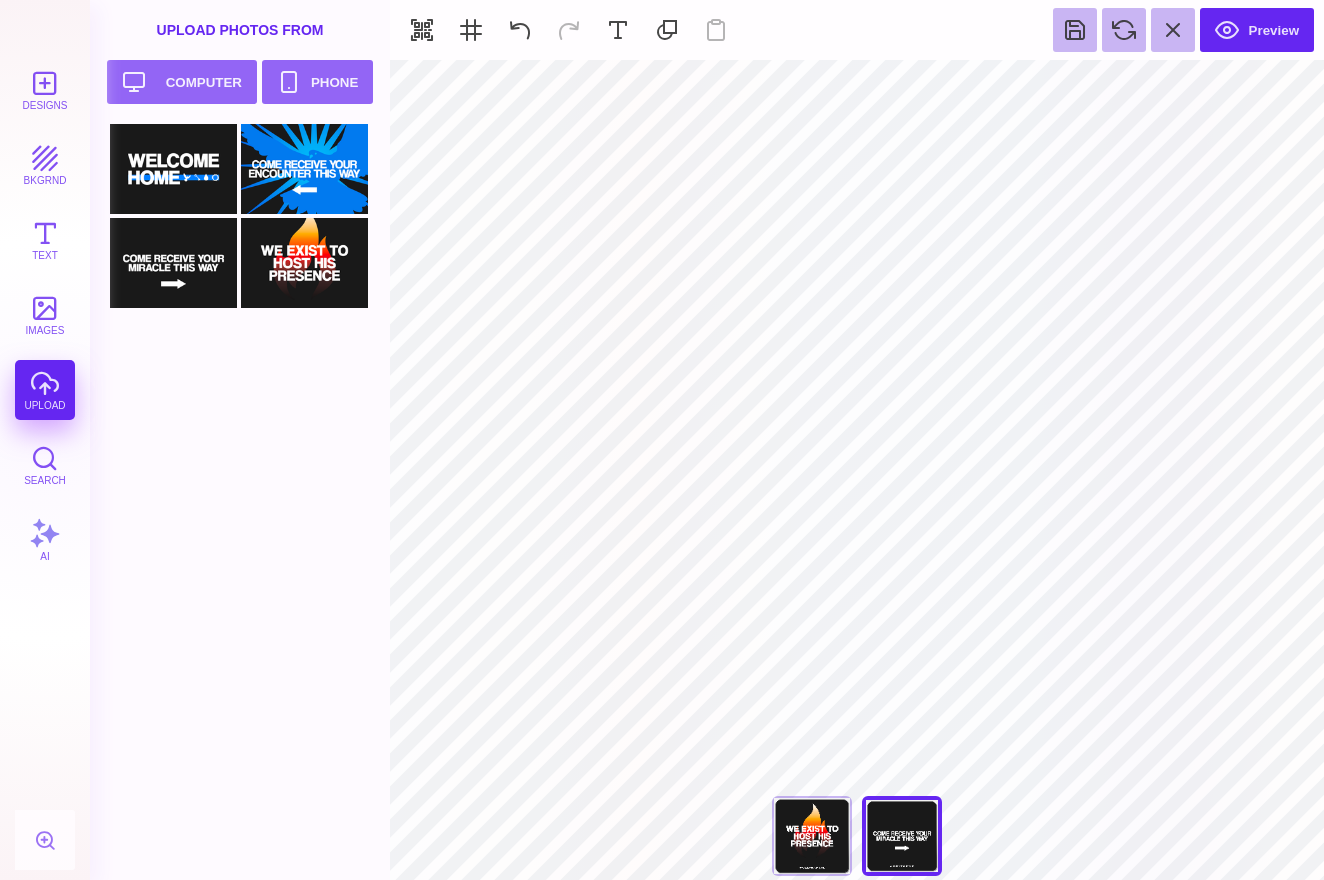 type on "#FFFFFF" 